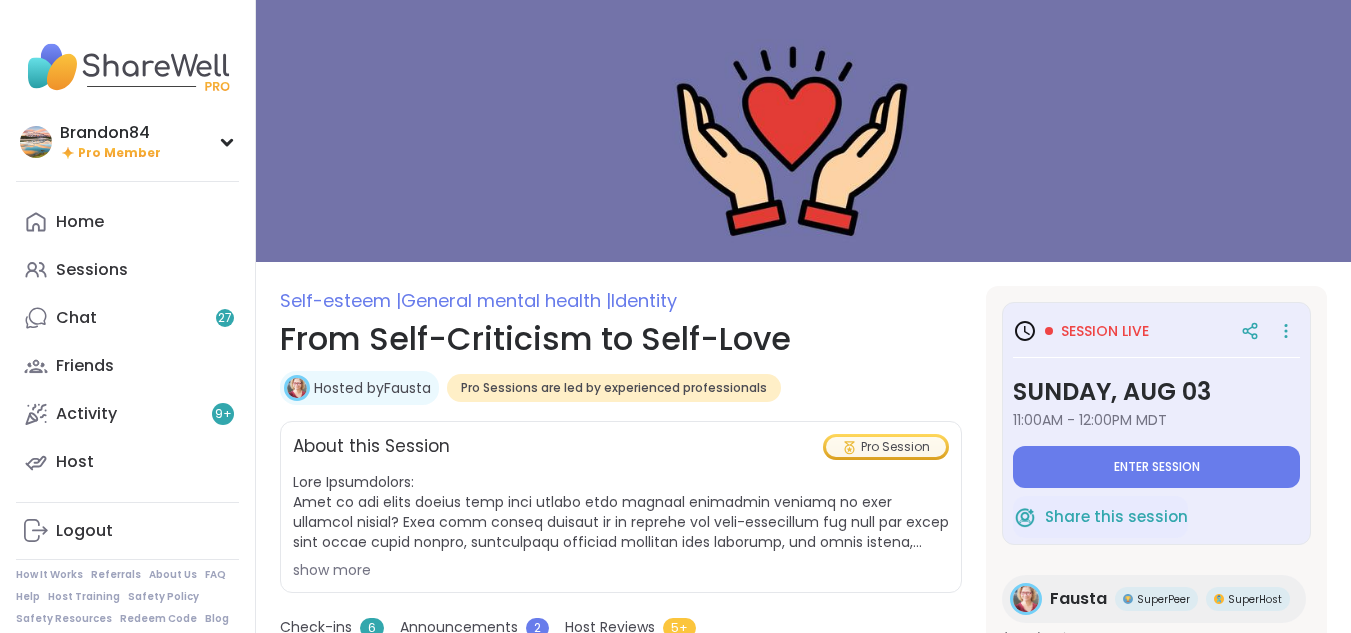 scroll, scrollTop: 0, scrollLeft: 0, axis: both 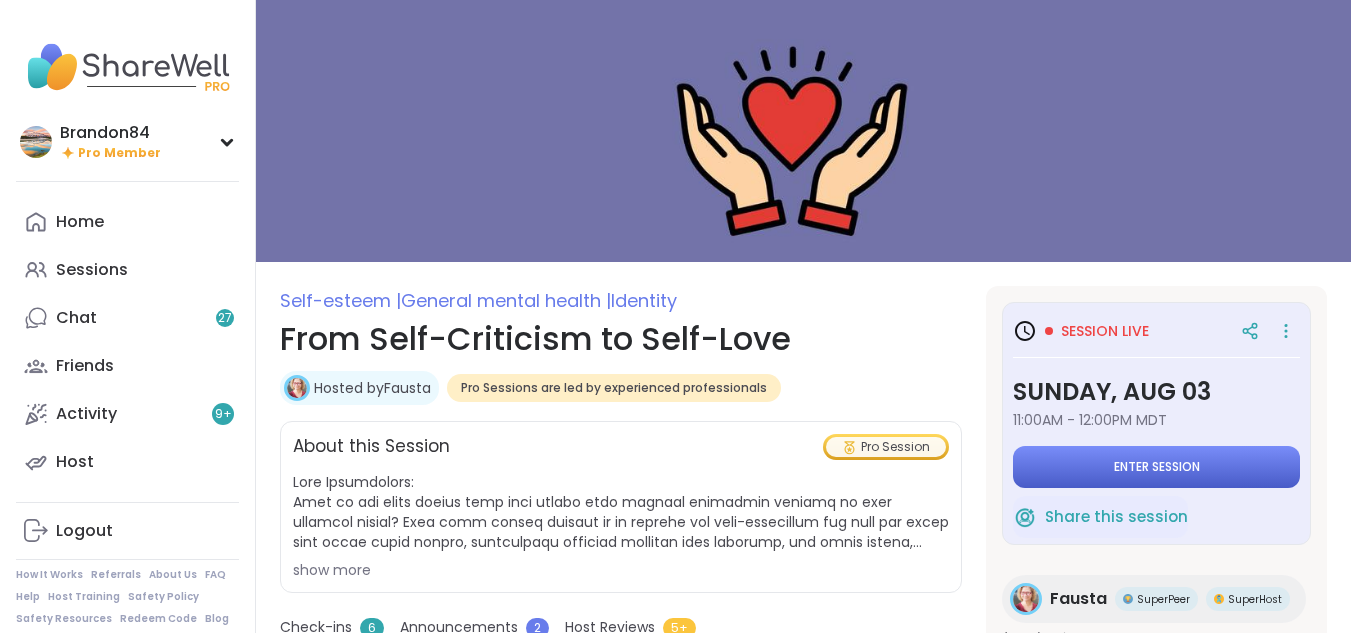click on "Enter session" at bounding box center [1156, 467] 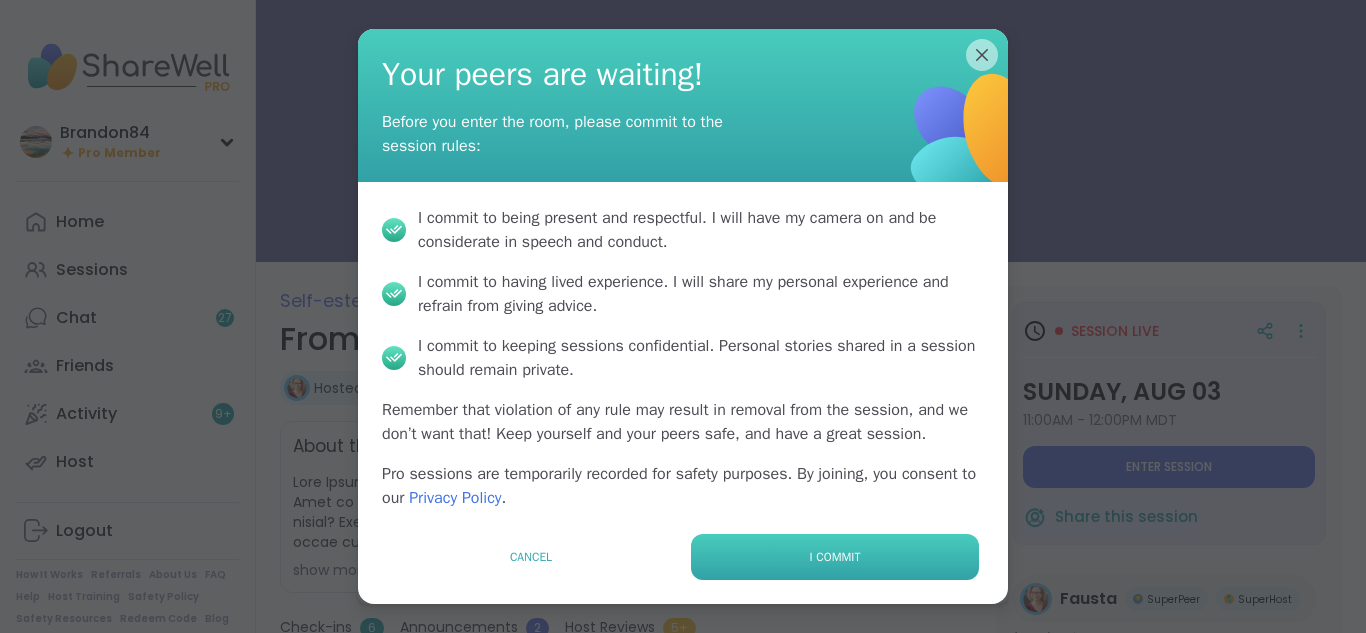 click on "I commit" at bounding box center [835, 557] 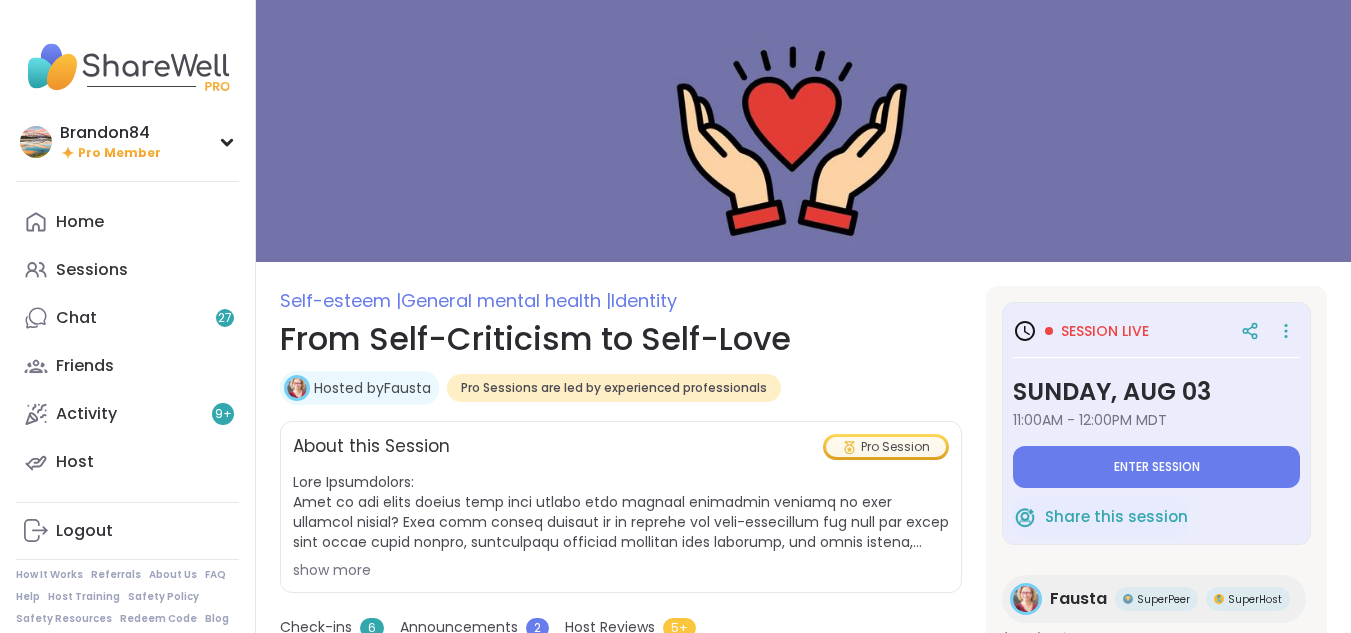 type on "*" 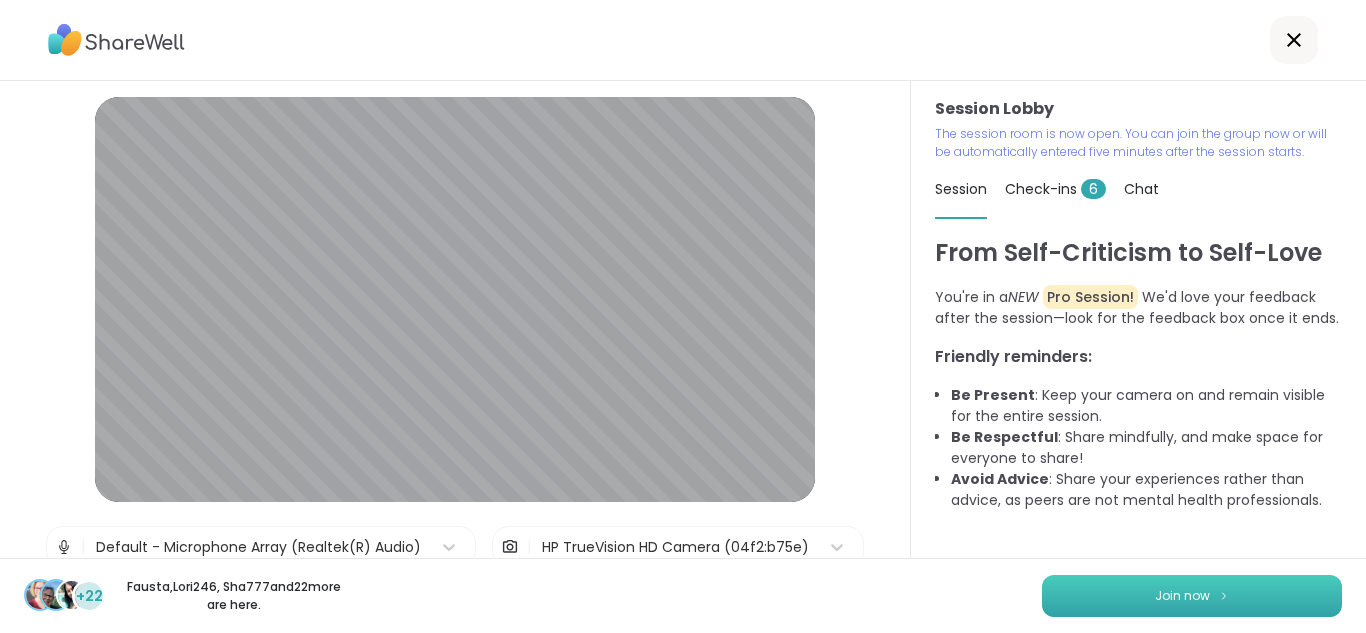 click on "Join now" at bounding box center [1192, 596] 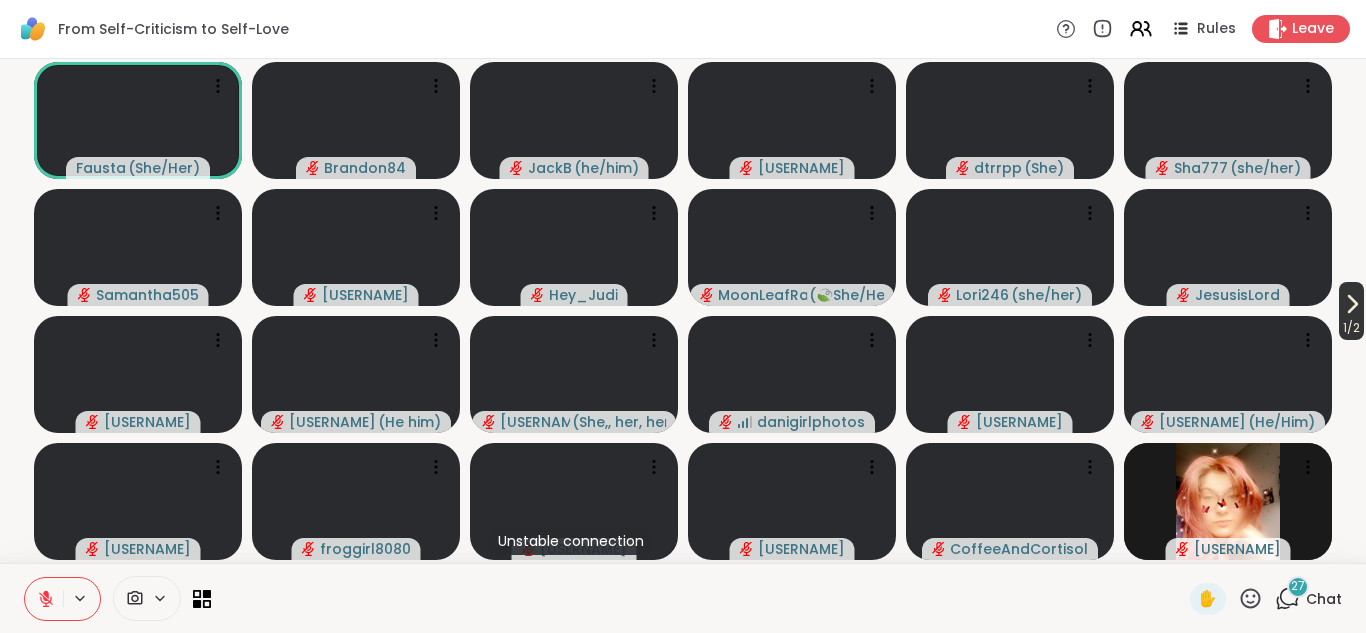 click on "1  /  2" at bounding box center [1351, 328] 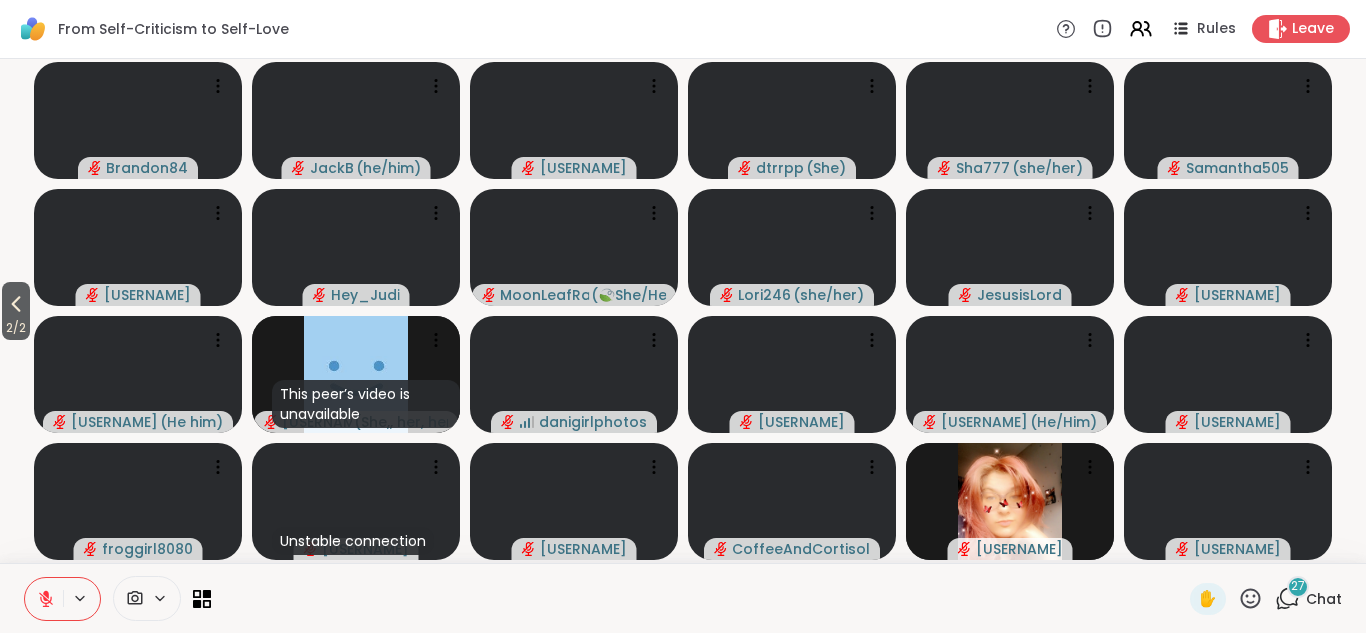 click on "27" at bounding box center (1298, 587) 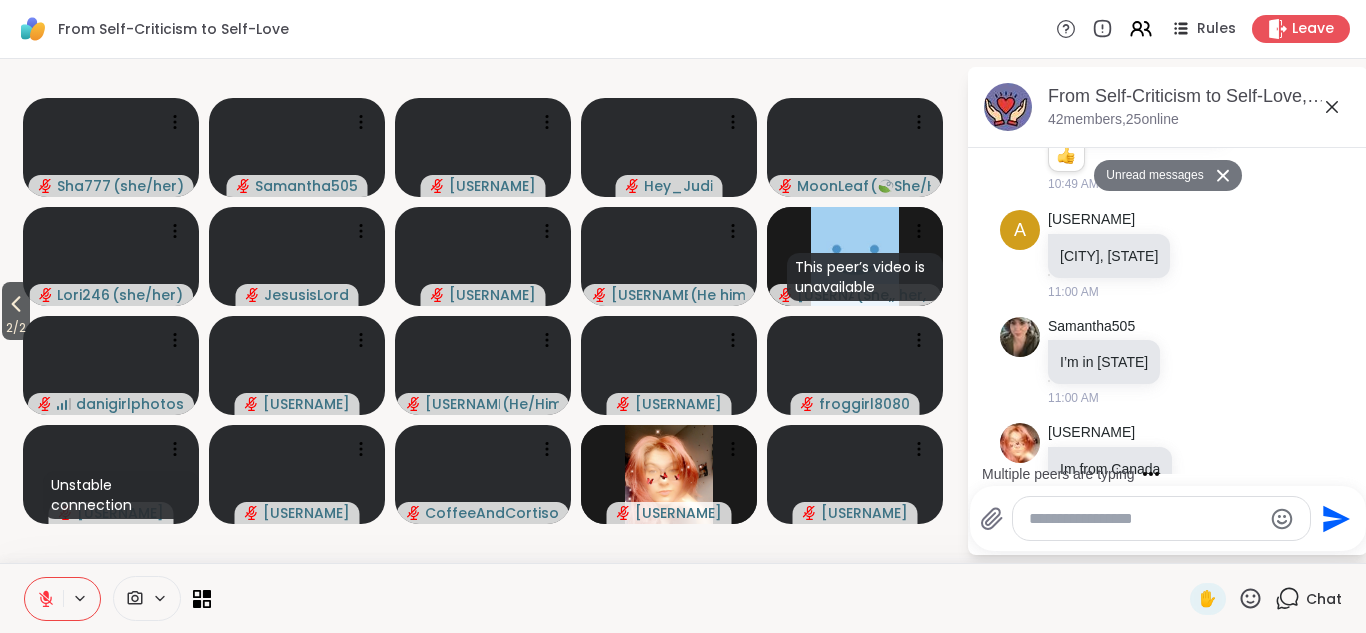 scroll, scrollTop: 1886, scrollLeft: 0, axis: vertical 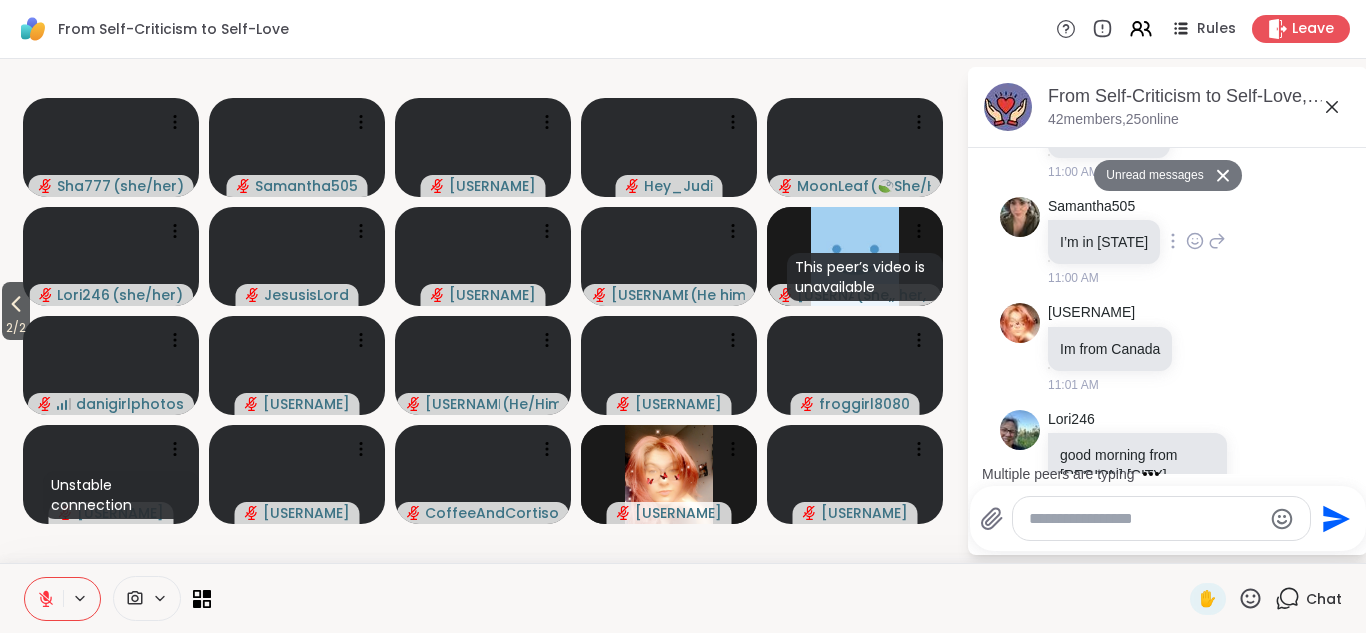 click 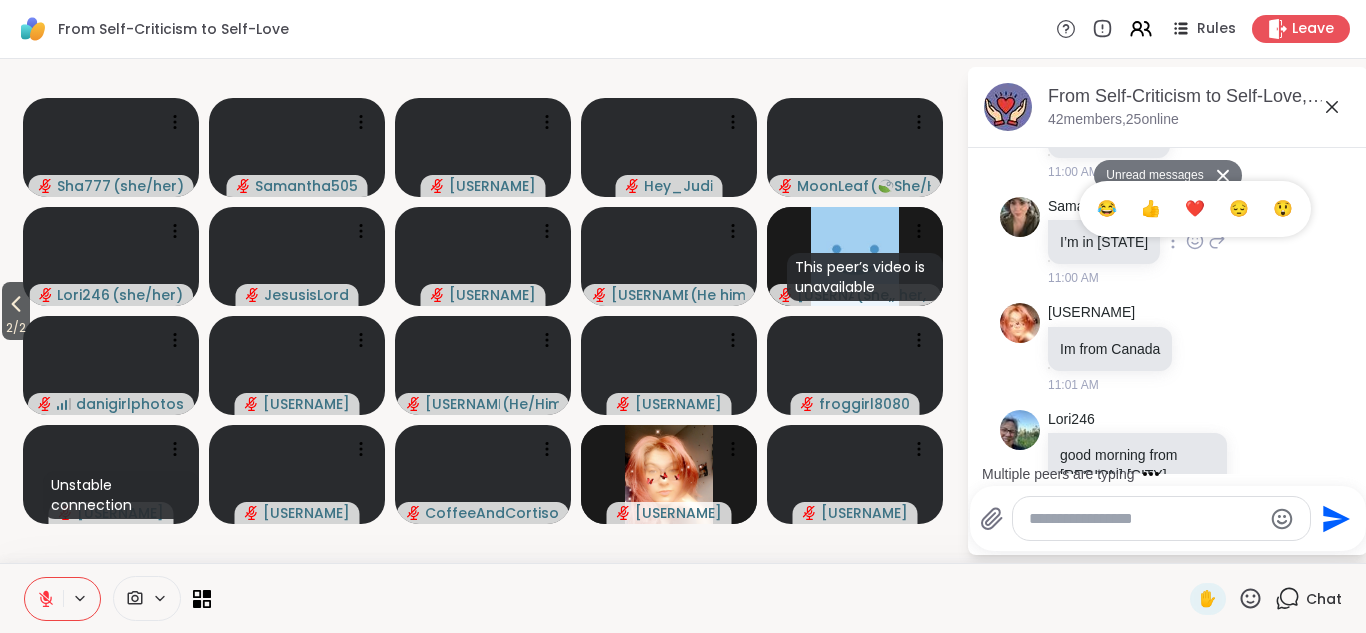 click on "❤️" at bounding box center (1195, 209) 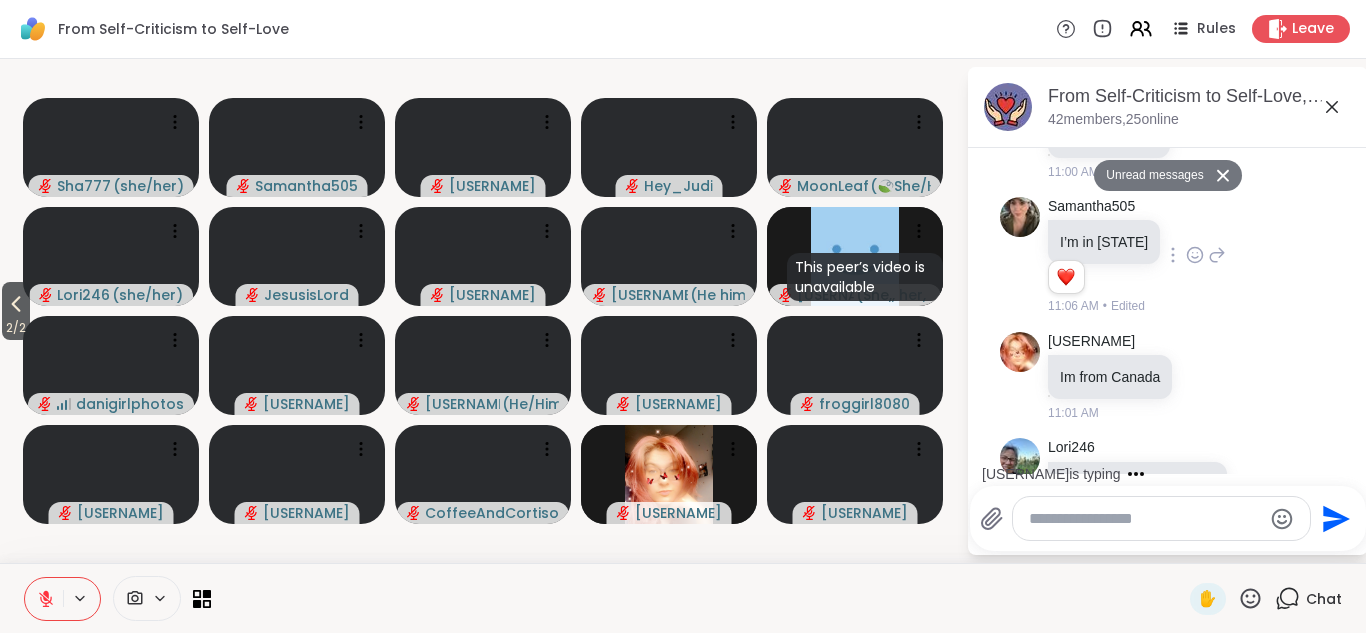 click at bounding box center [1145, 519] 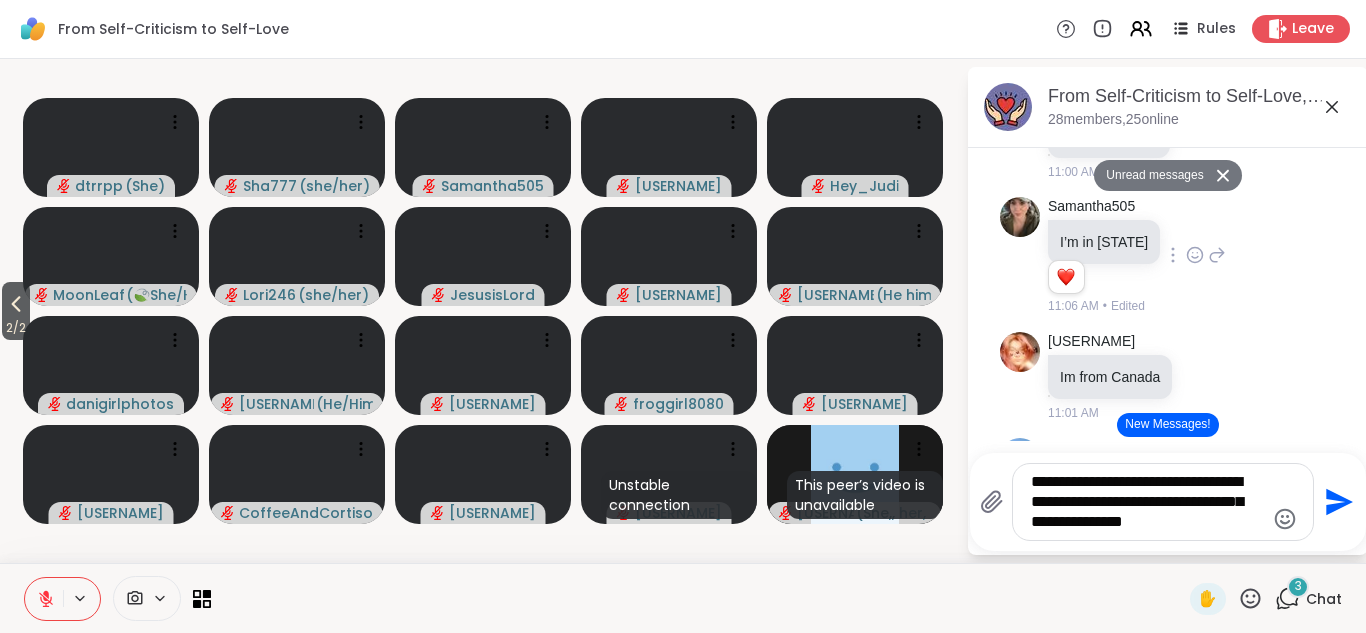 type on "**********" 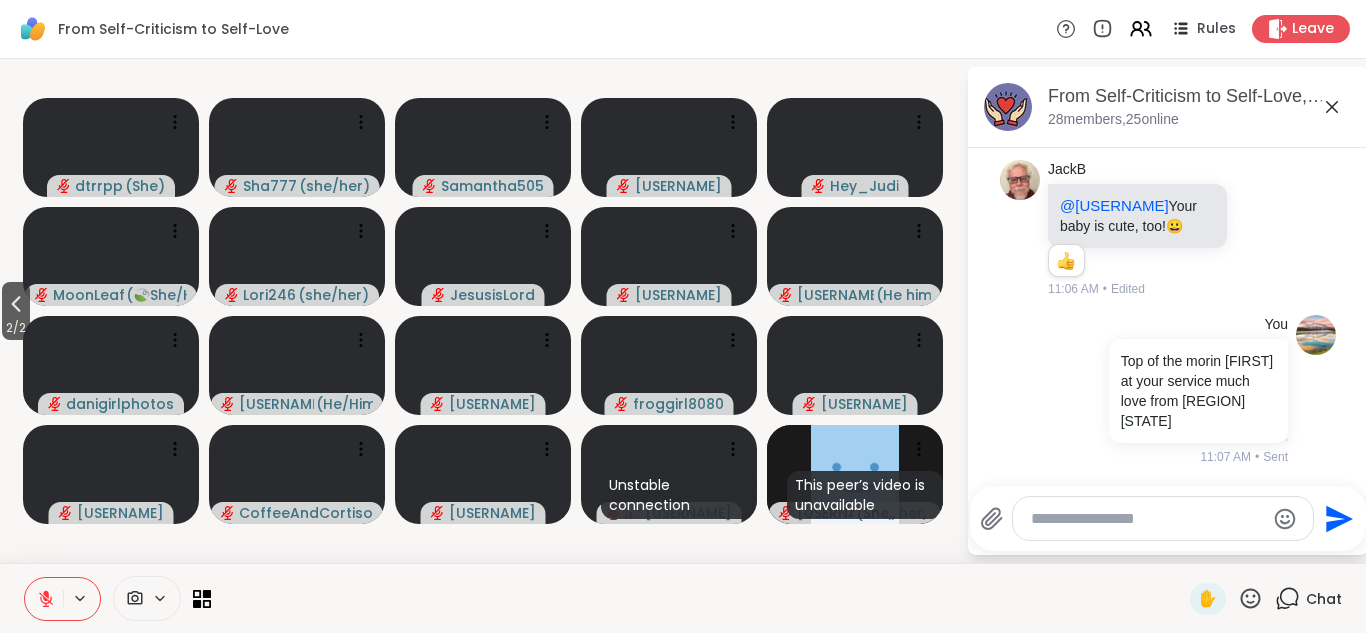 scroll, scrollTop: 6611, scrollLeft: 0, axis: vertical 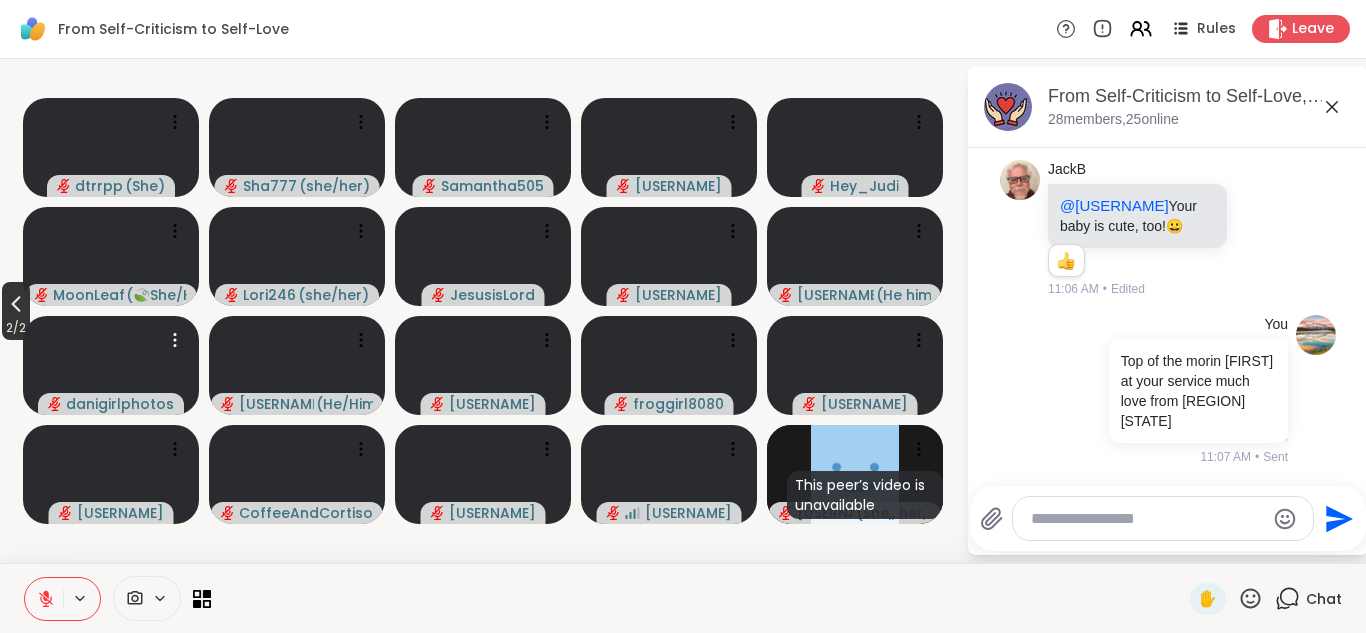 click 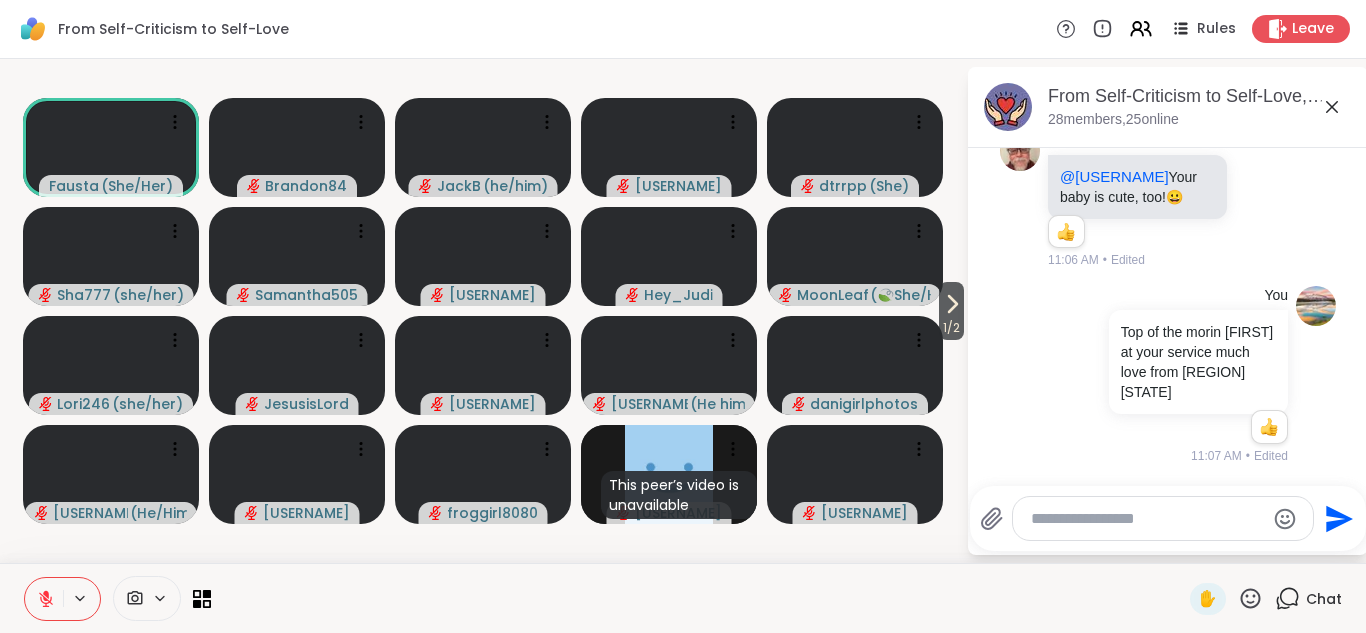 scroll, scrollTop: 6640, scrollLeft: 0, axis: vertical 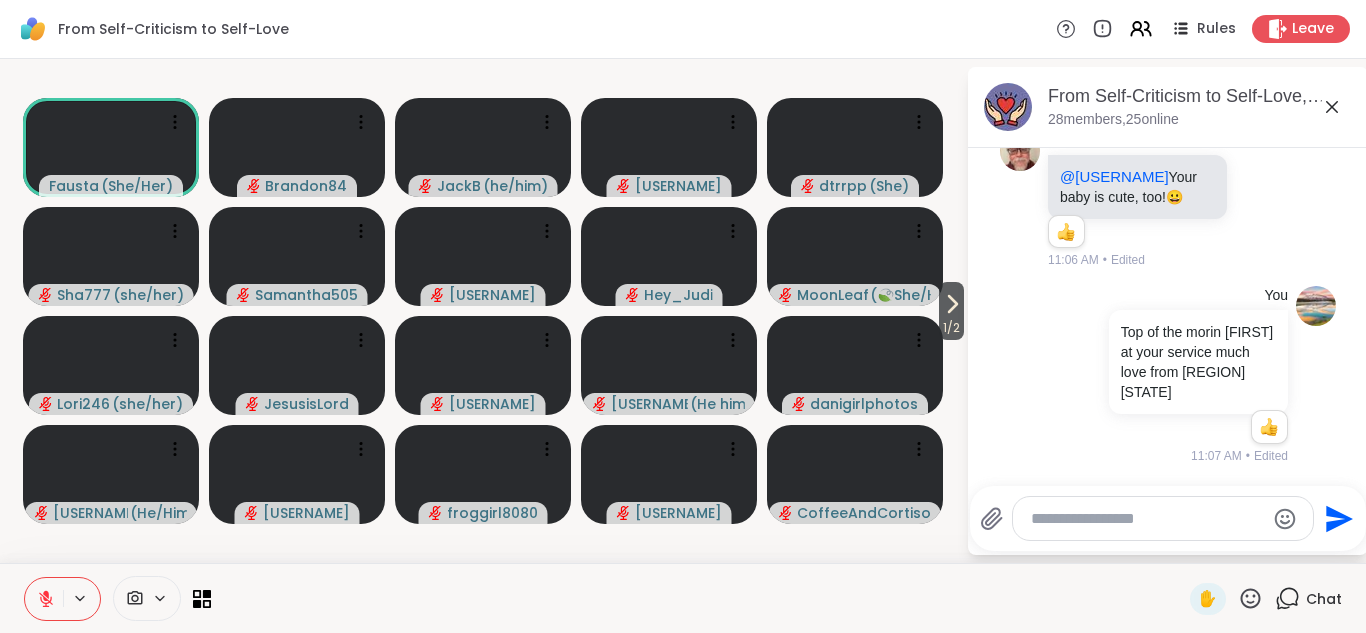 click 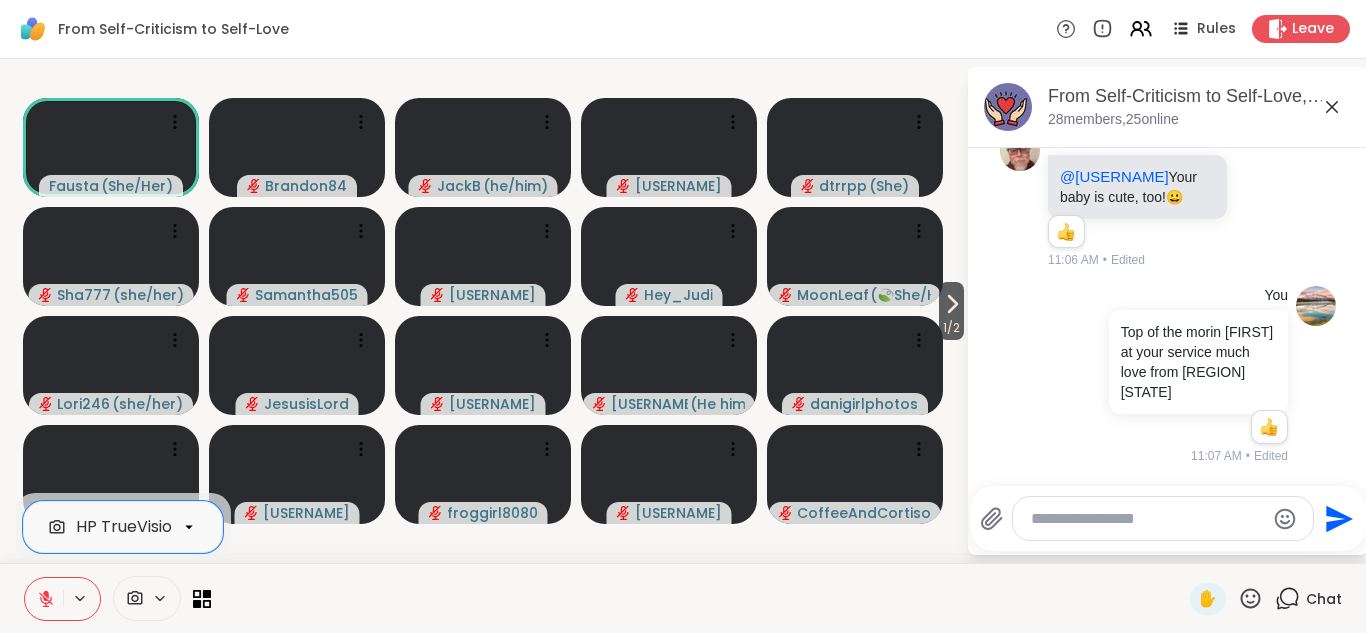 click 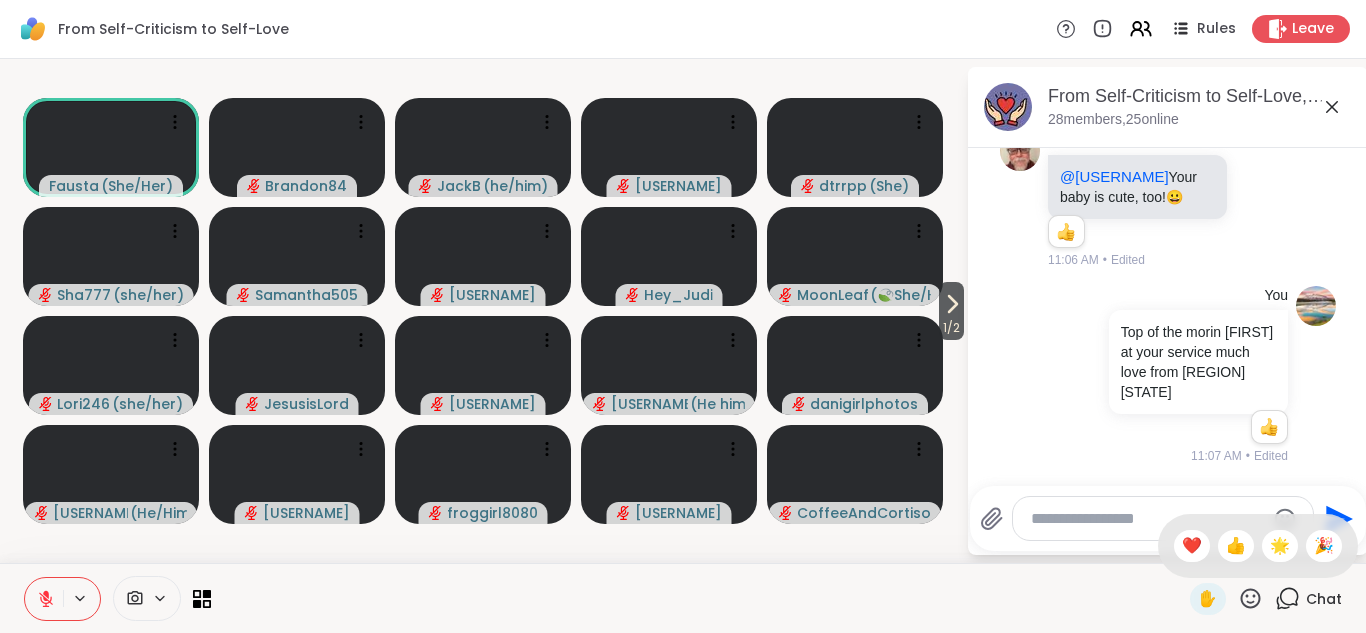 click 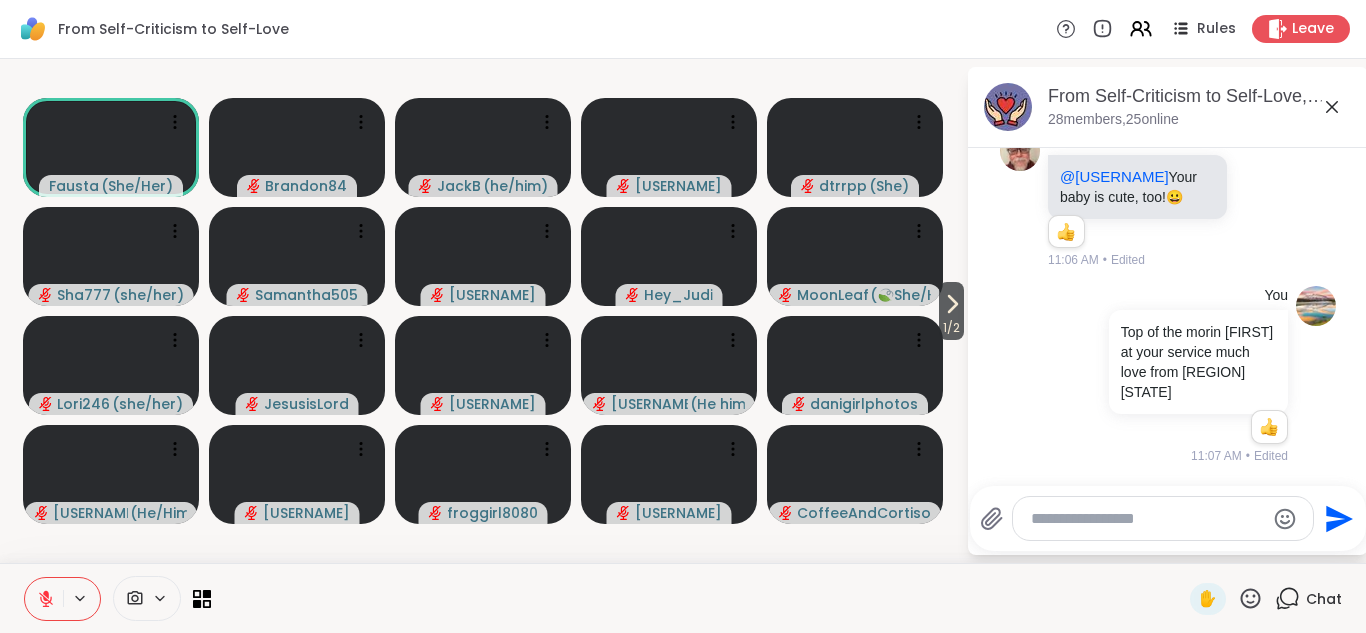 click 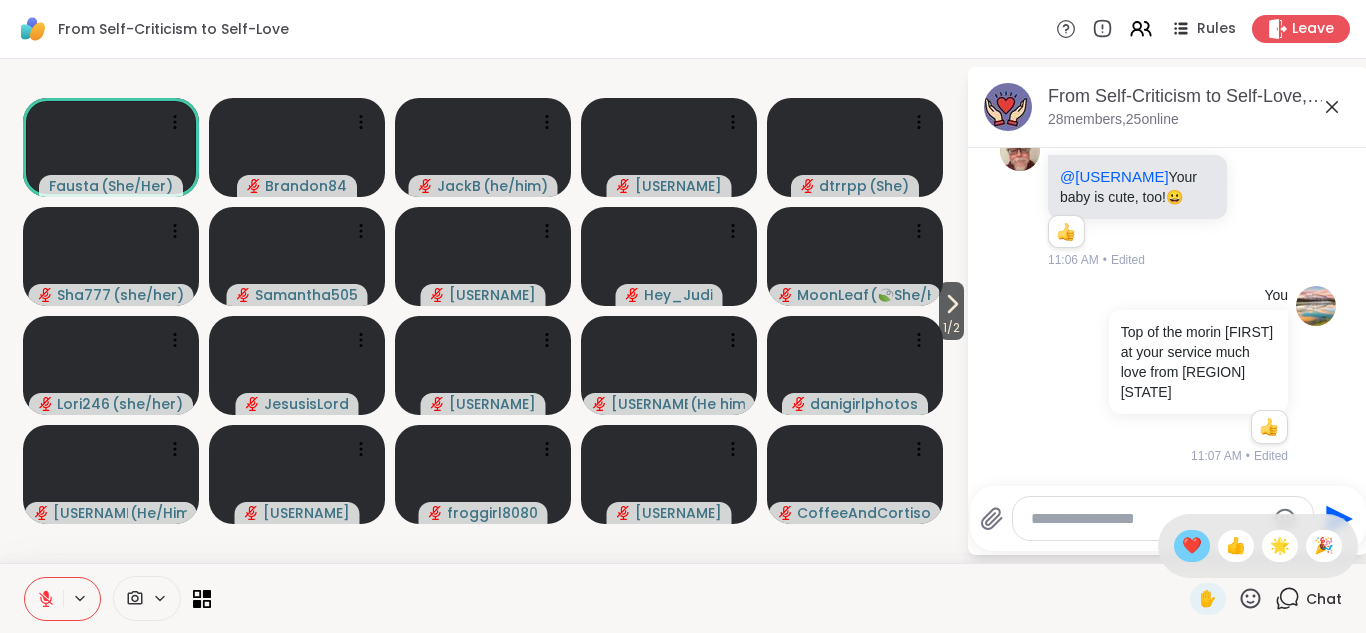 click on "❤️" at bounding box center (1192, 546) 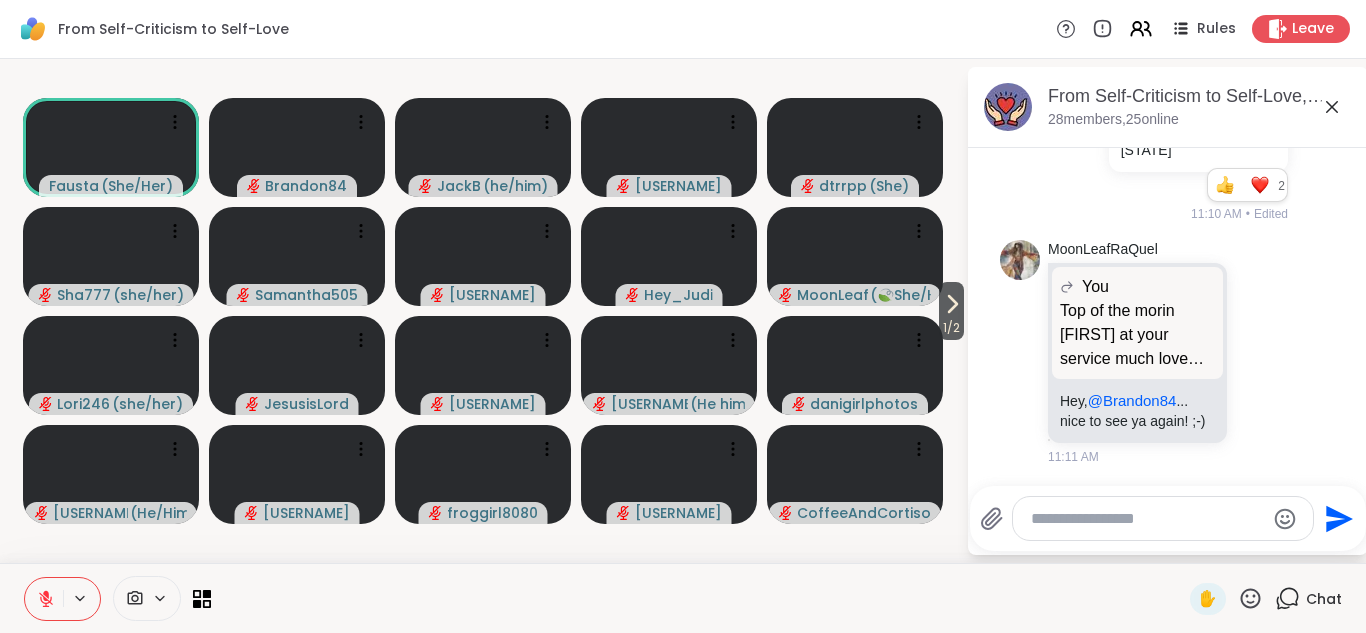 scroll, scrollTop: 6902, scrollLeft: 0, axis: vertical 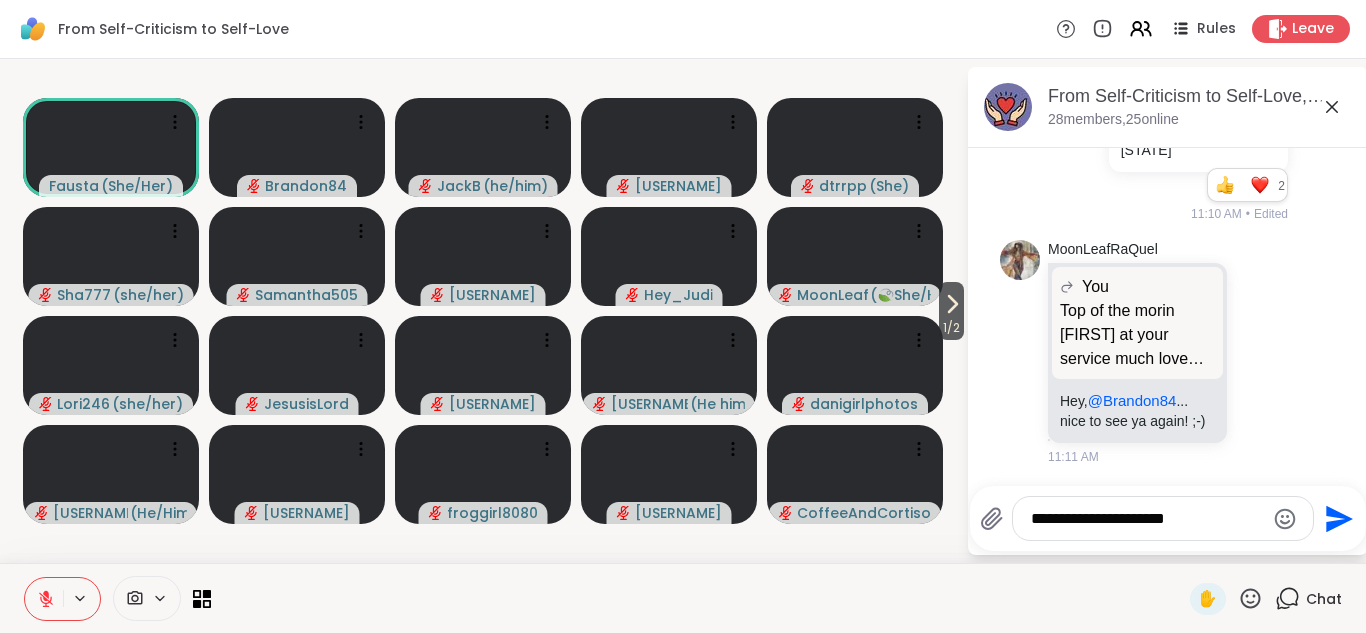 click on "**********" at bounding box center (1147, 519) 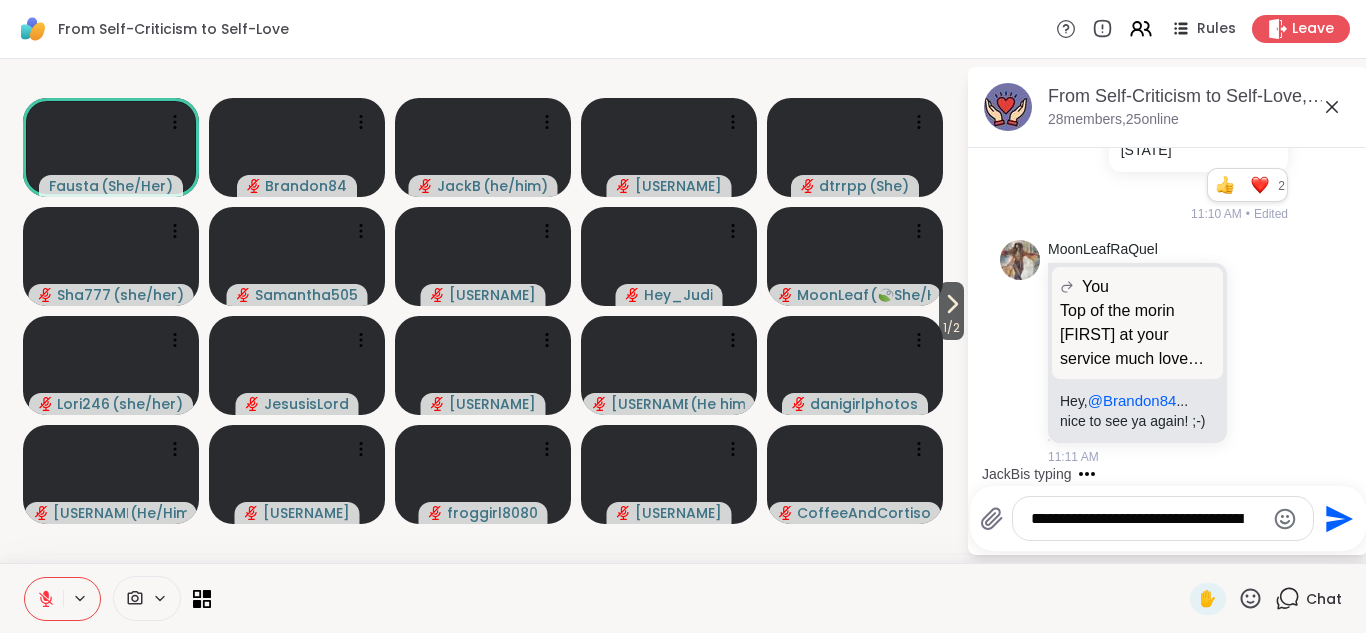 type on "**********" 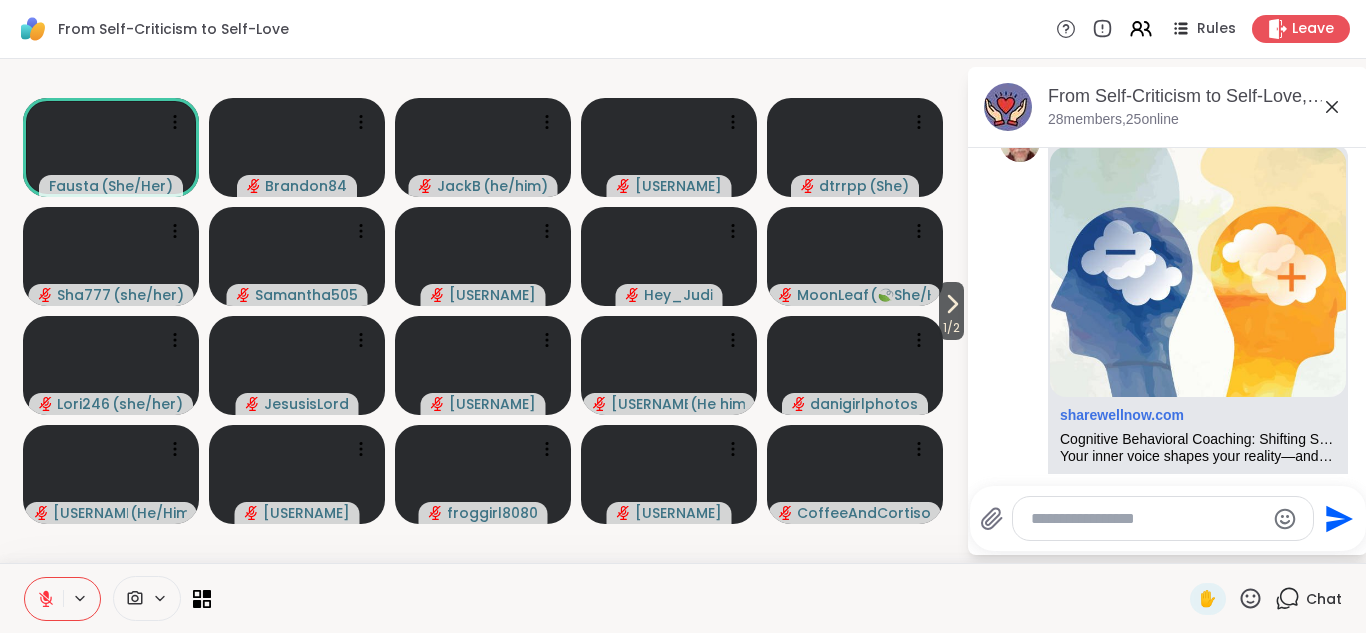 scroll, scrollTop: 7235, scrollLeft: 0, axis: vertical 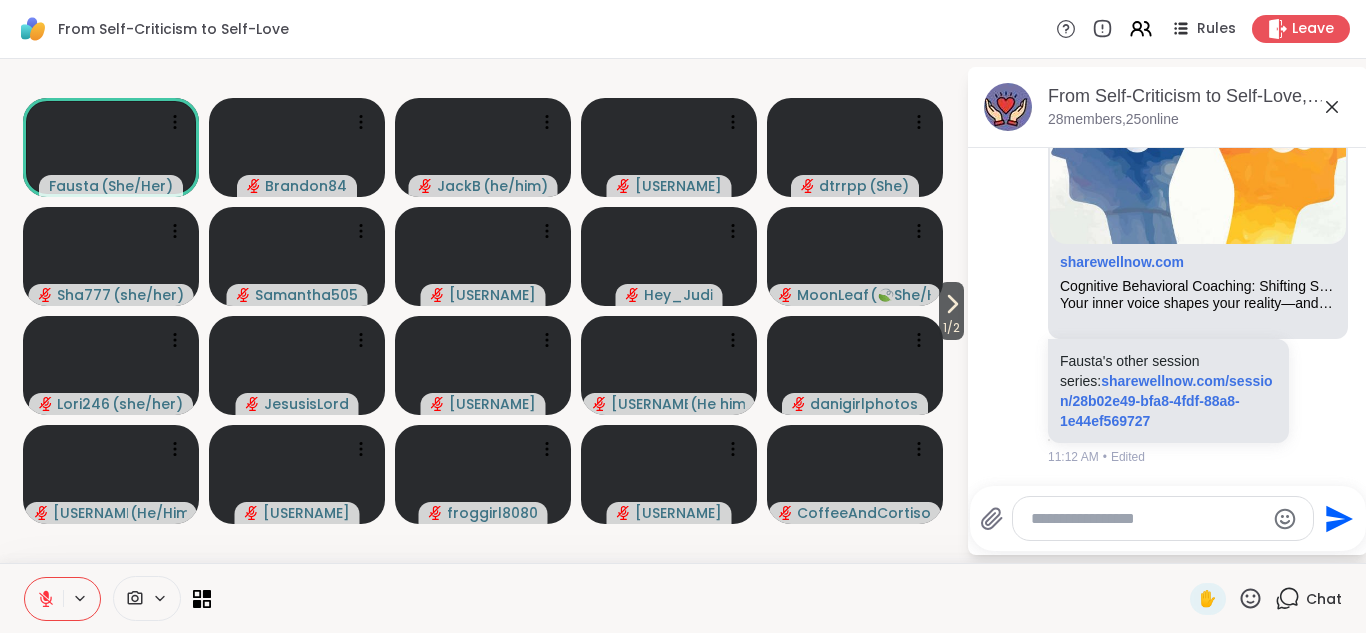 click 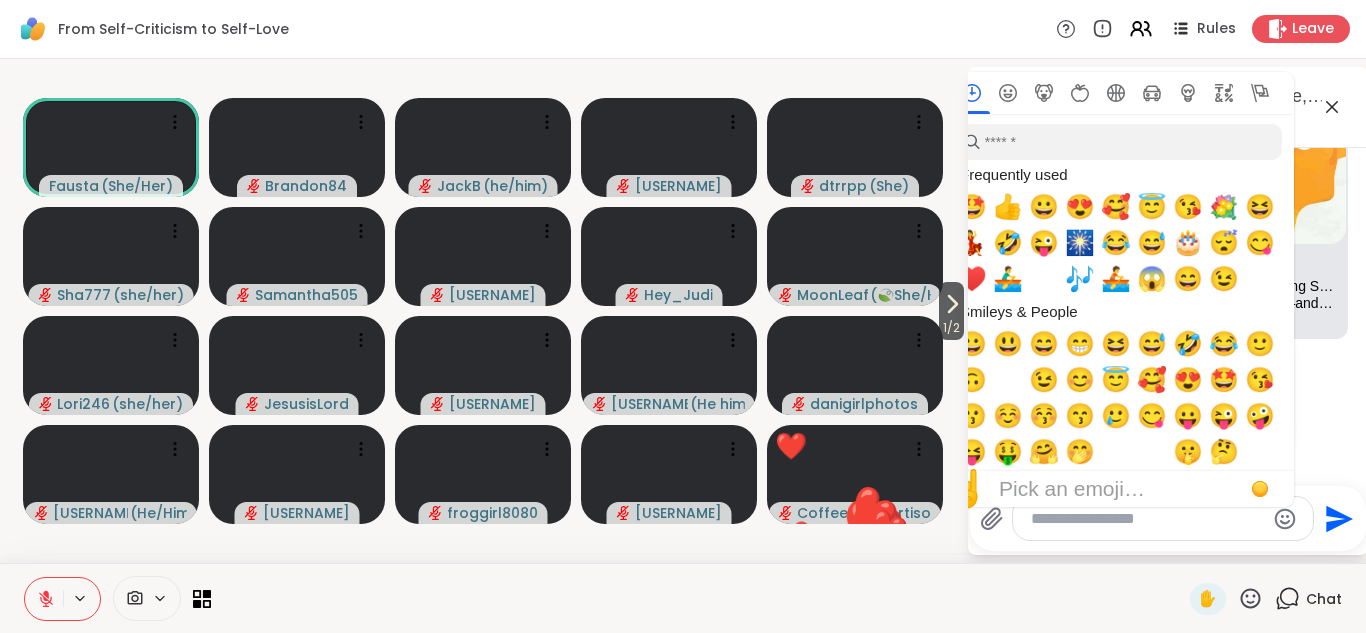 click on "♥️" at bounding box center [972, 279] 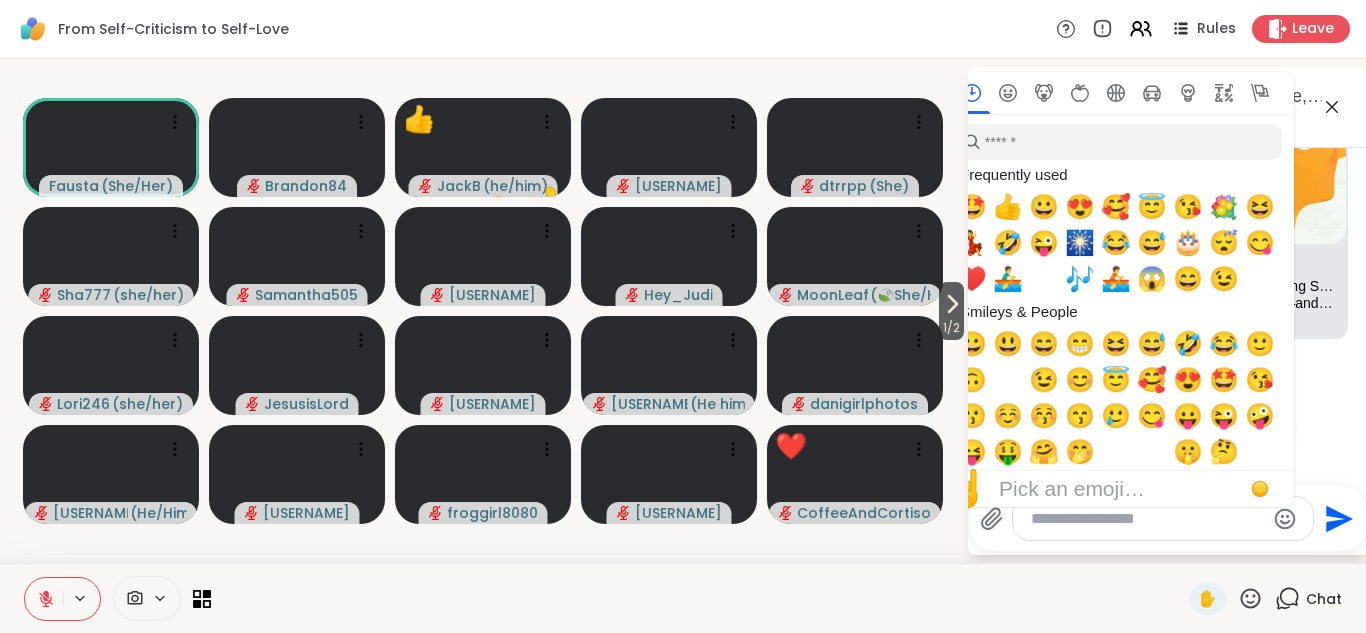 type on "**" 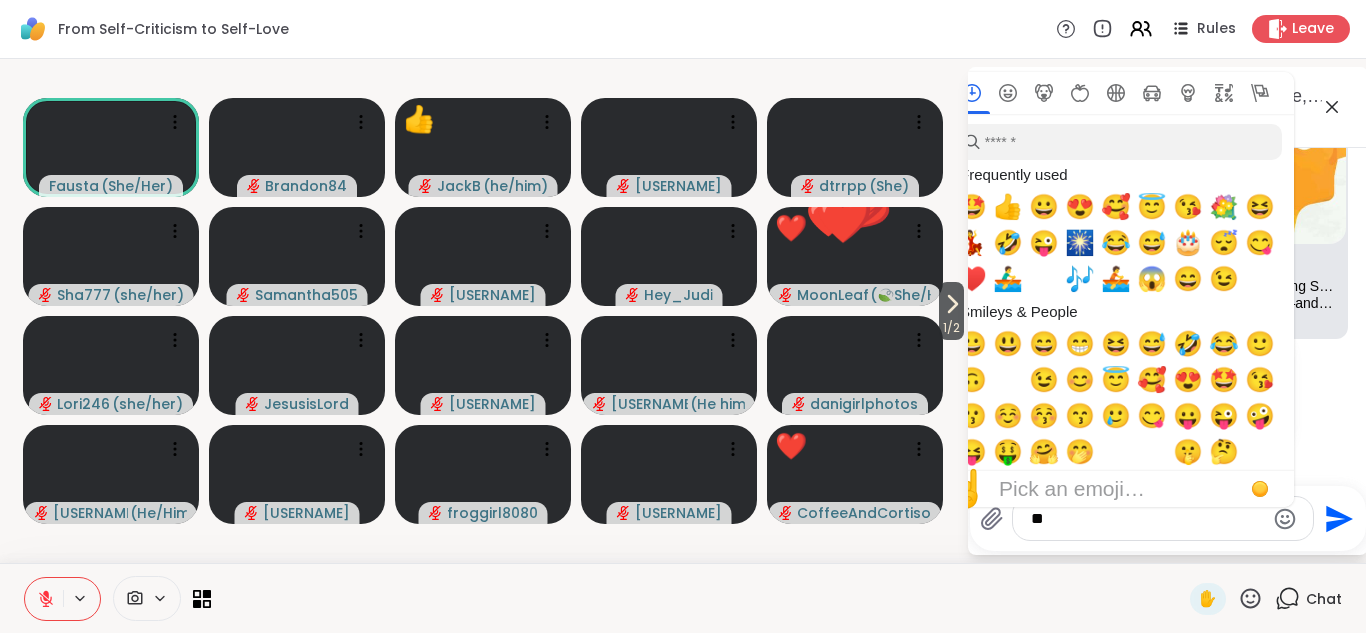 click 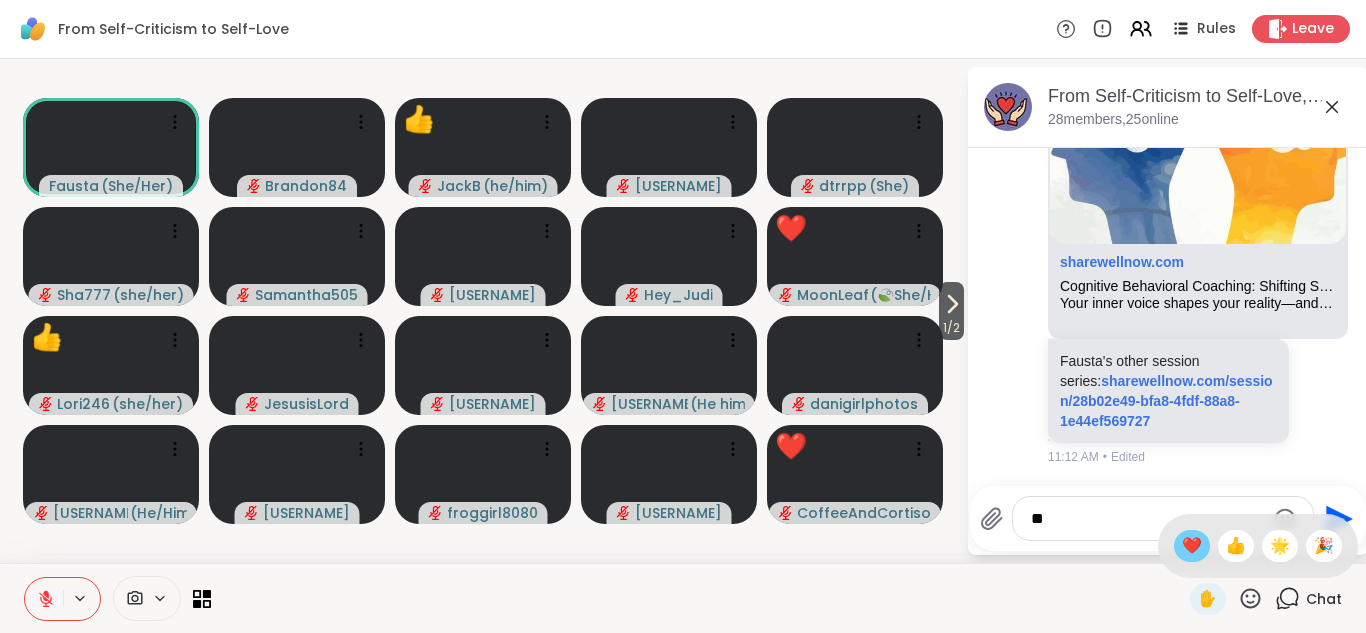 click on "❤️" at bounding box center (1192, 546) 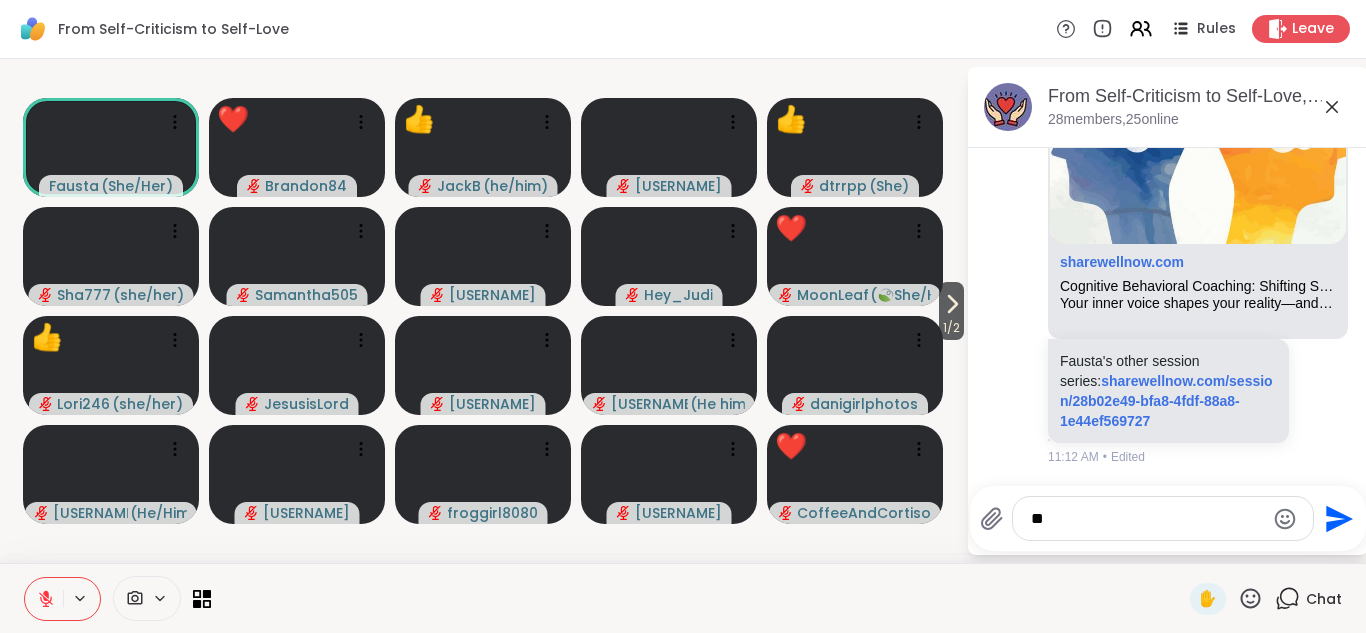 click on "**" at bounding box center (1147, 519) 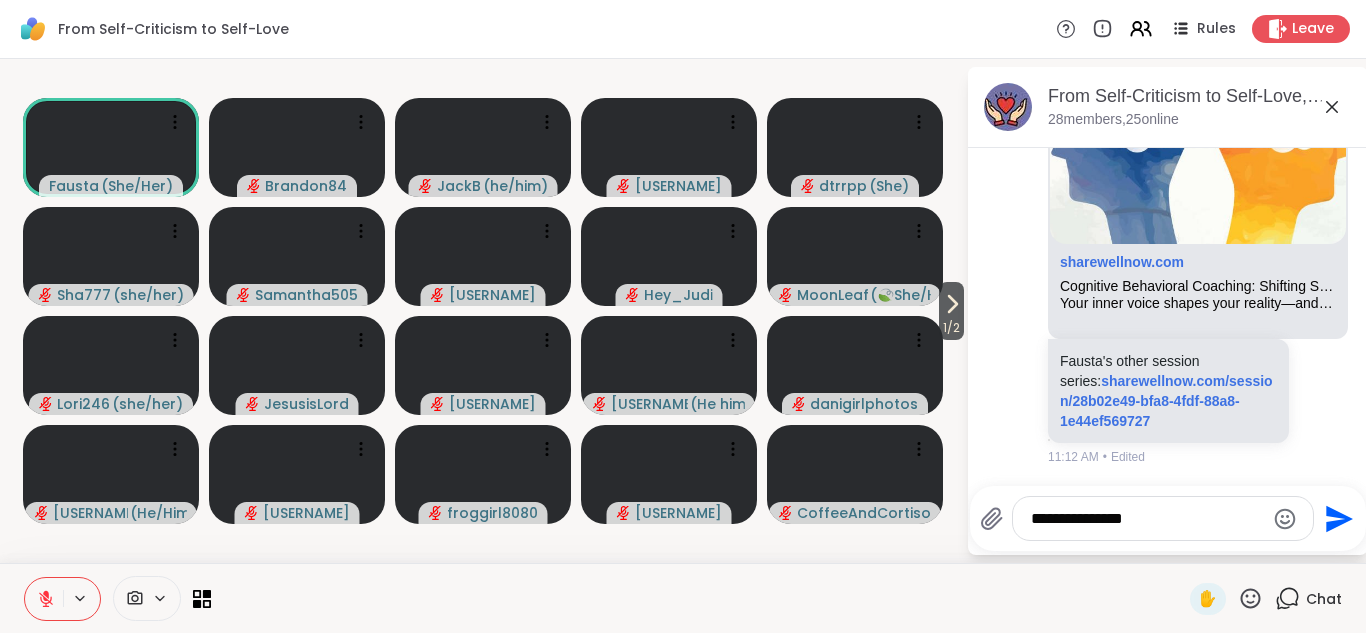 type on "**********" 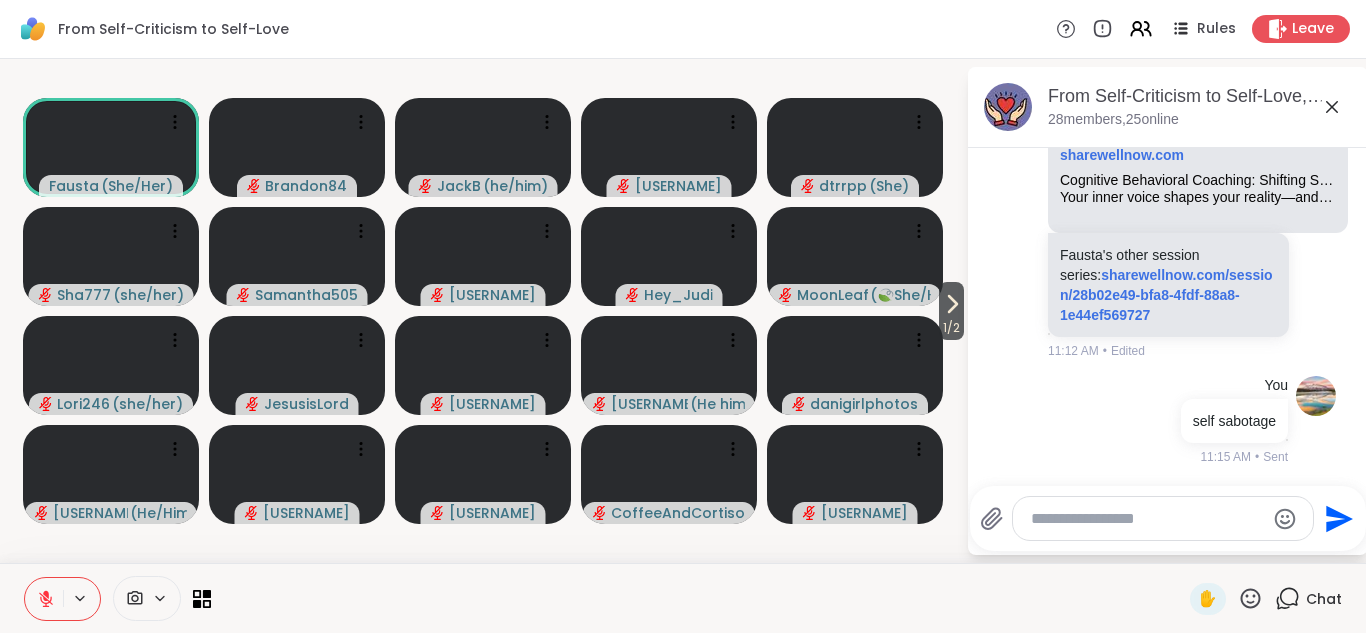scroll, scrollTop: 7677, scrollLeft: 0, axis: vertical 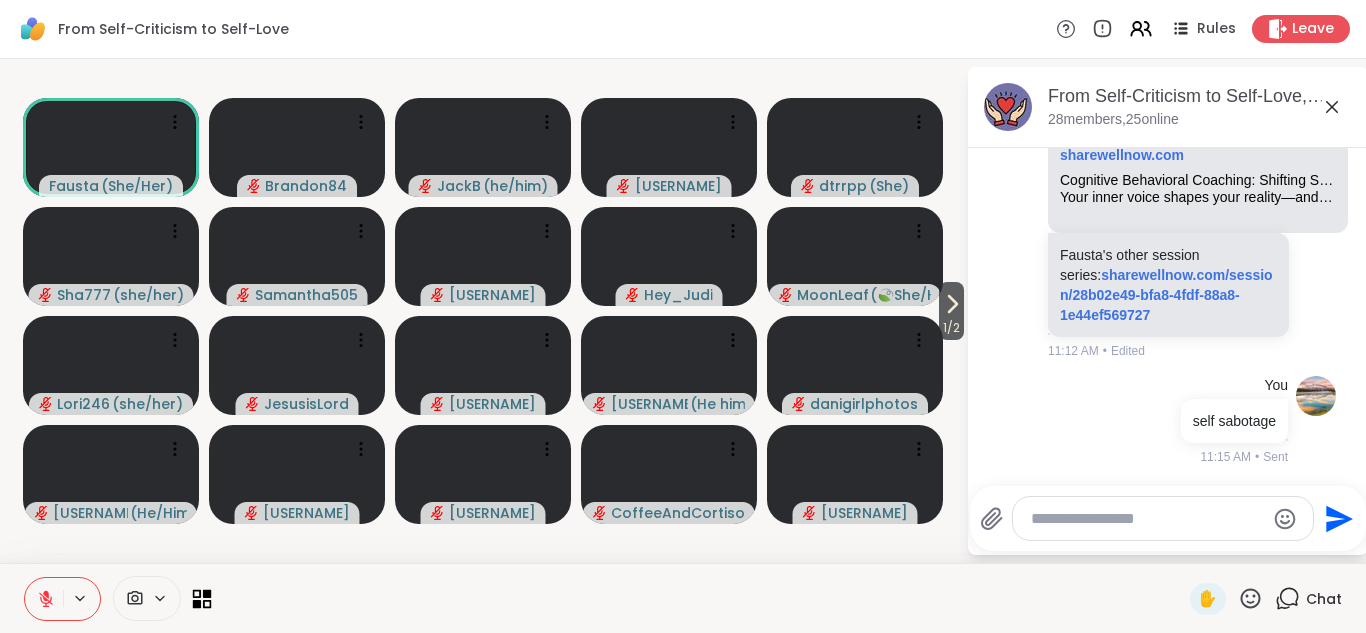 click 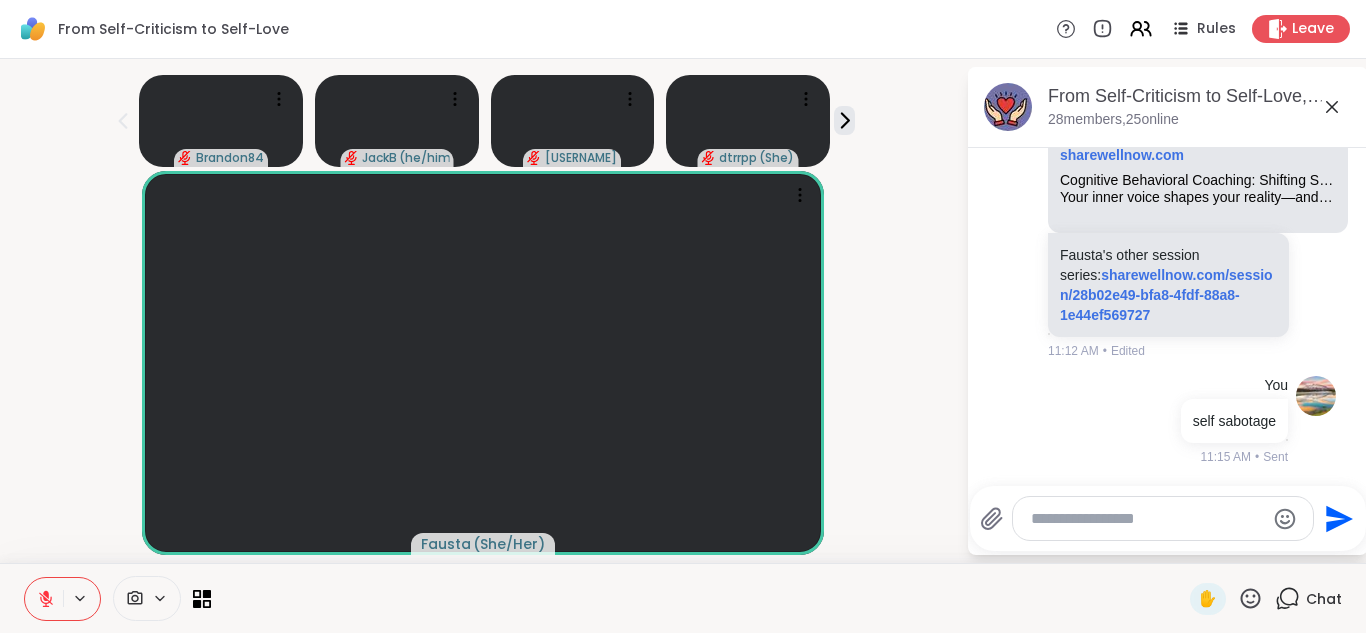 click on "✋ Chat" at bounding box center [683, 598] 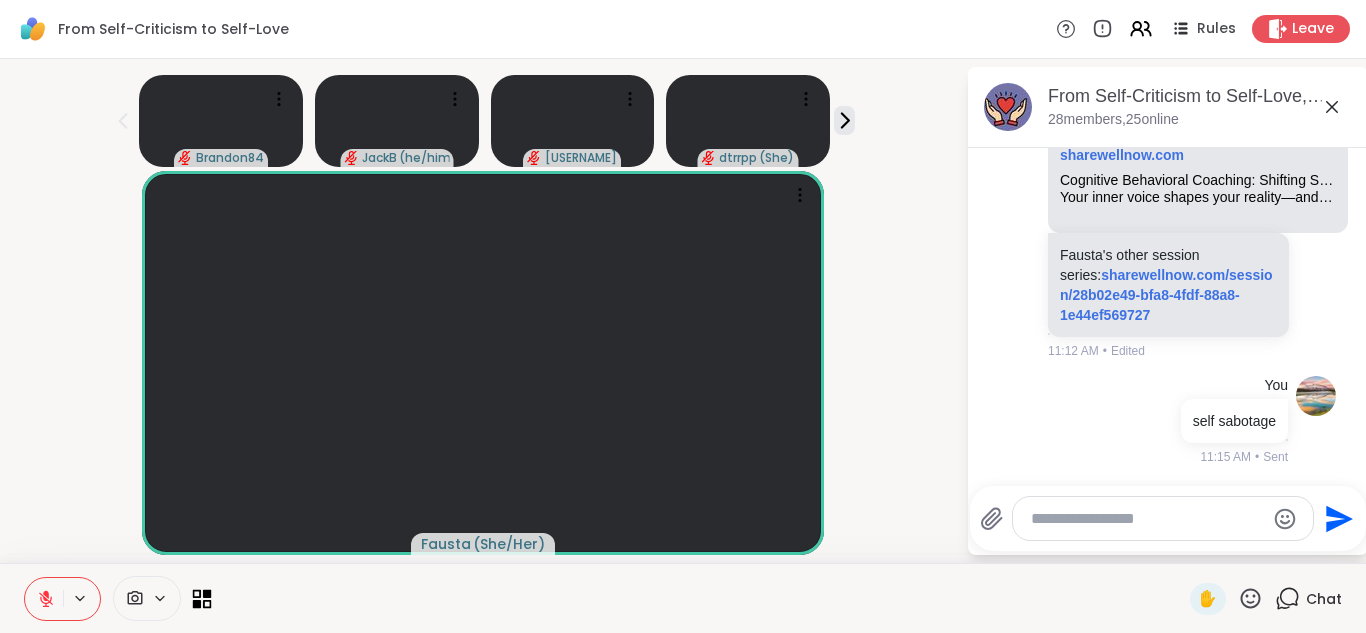 click 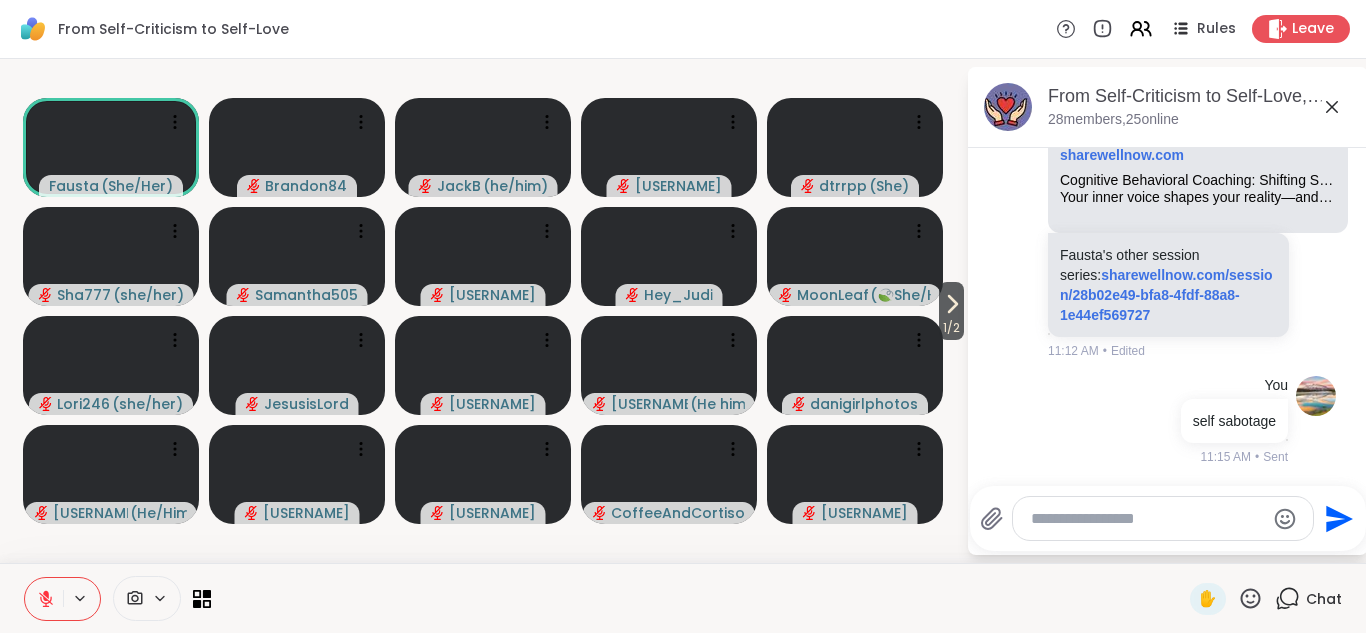 click 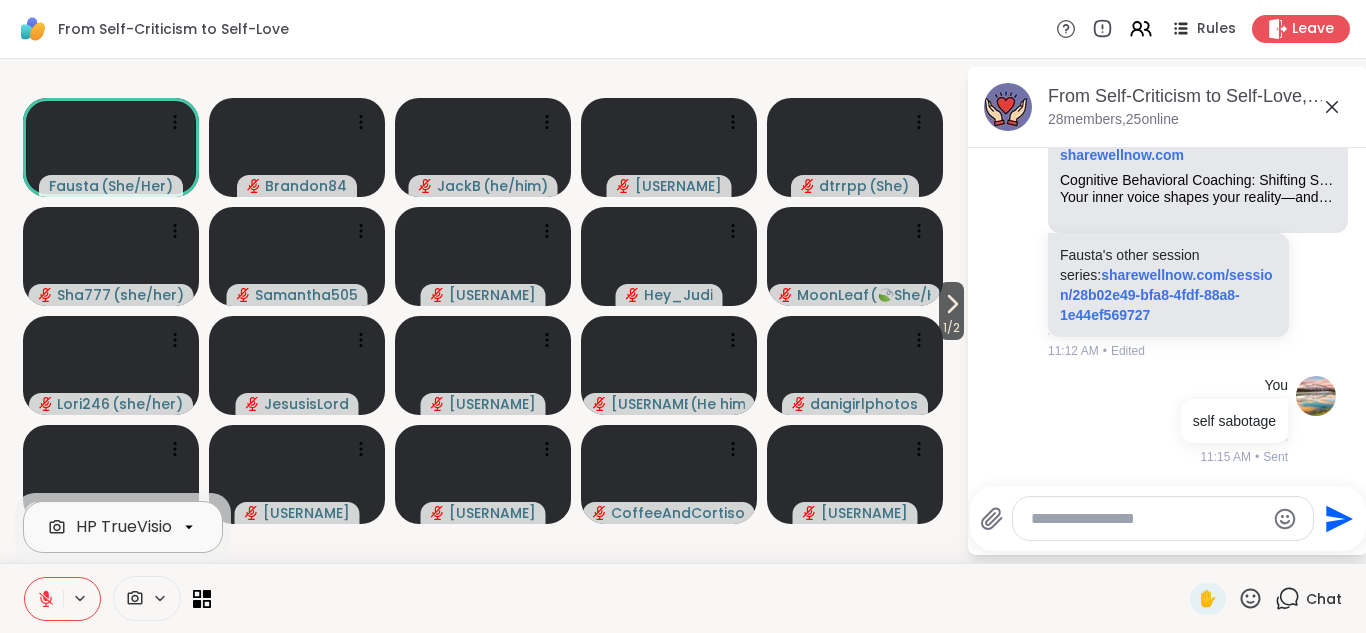 click 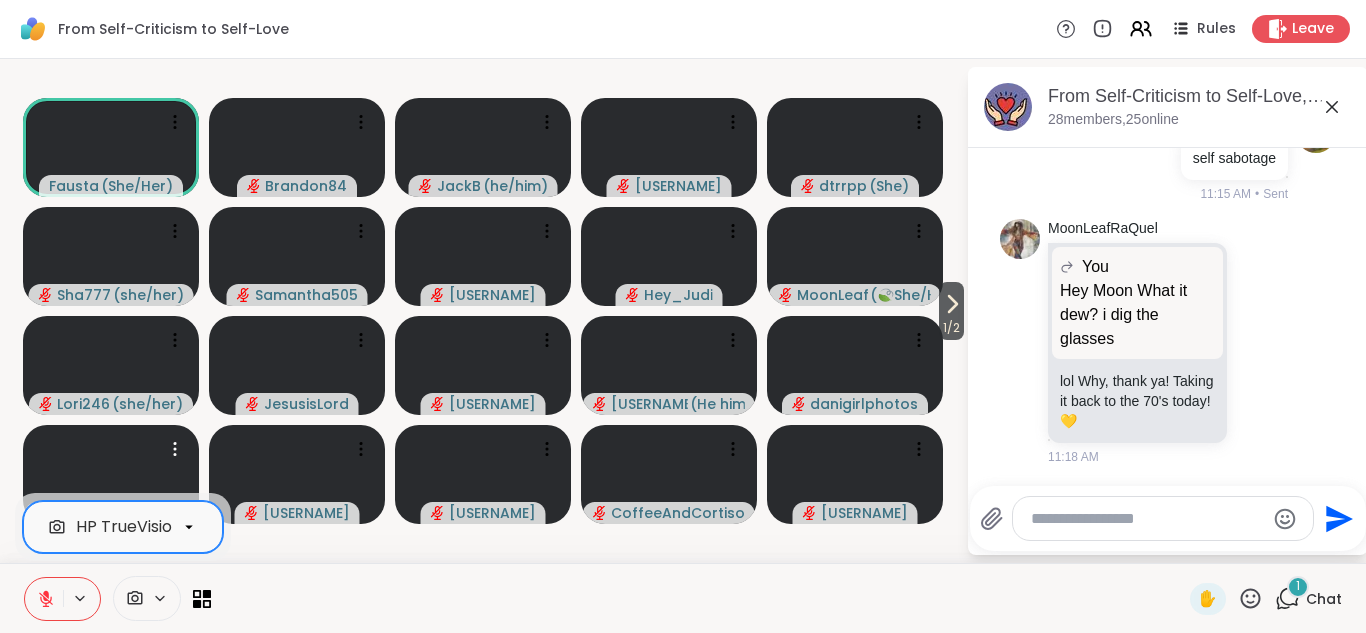 scroll, scrollTop: 7940, scrollLeft: 0, axis: vertical 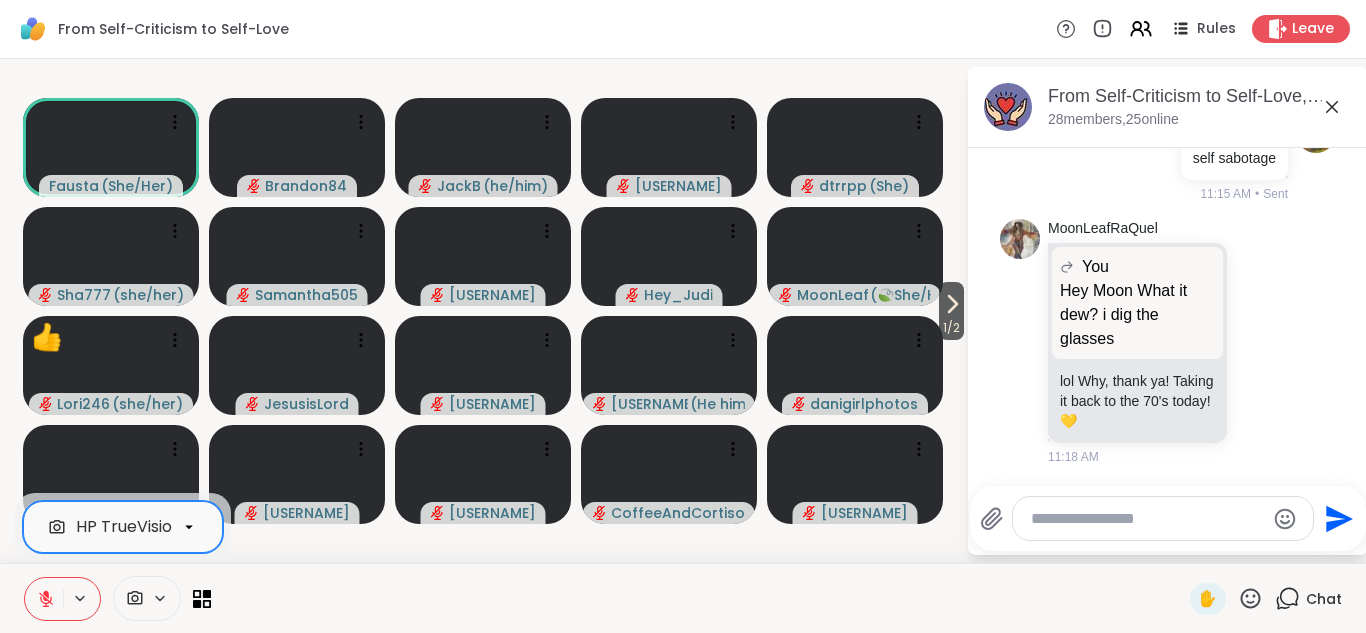 click 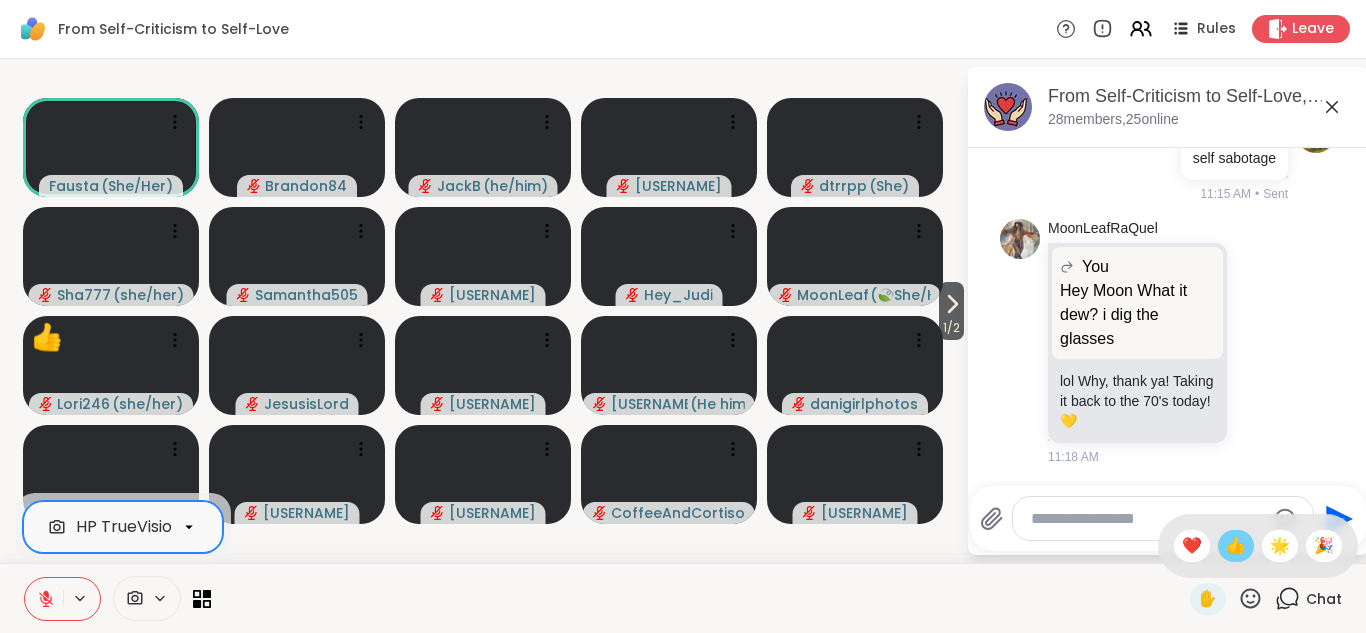 click on "👍" at bounding box center (1236, 546) 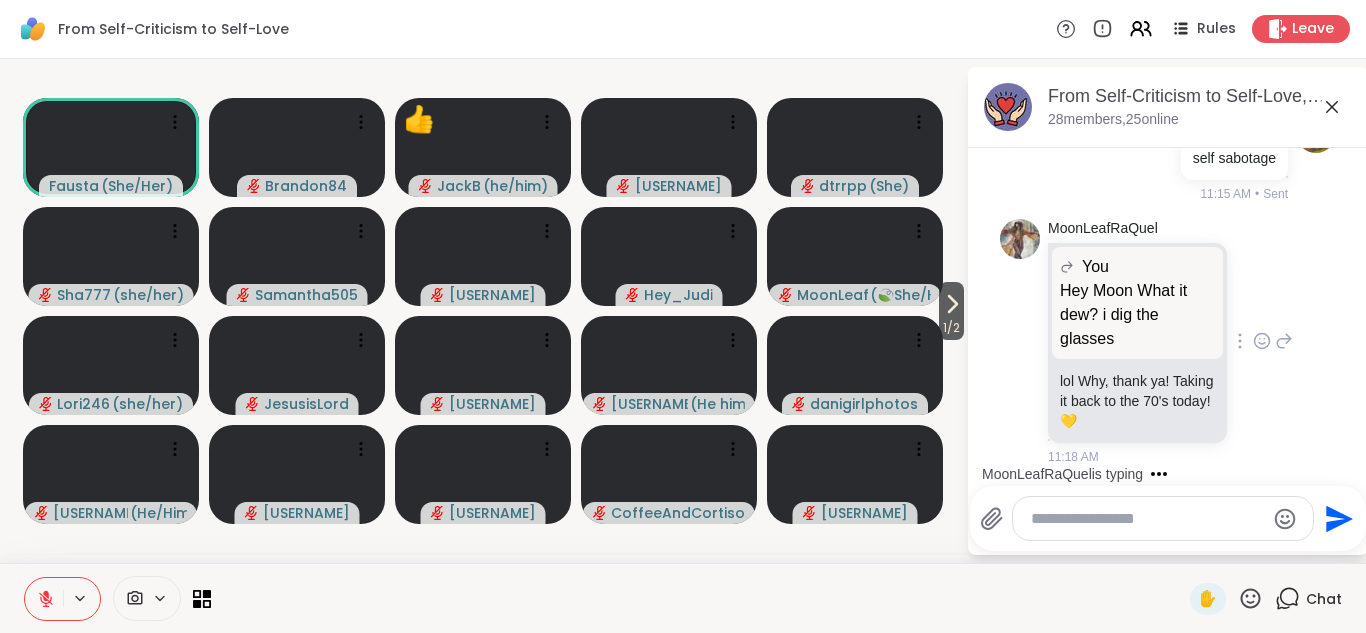 click 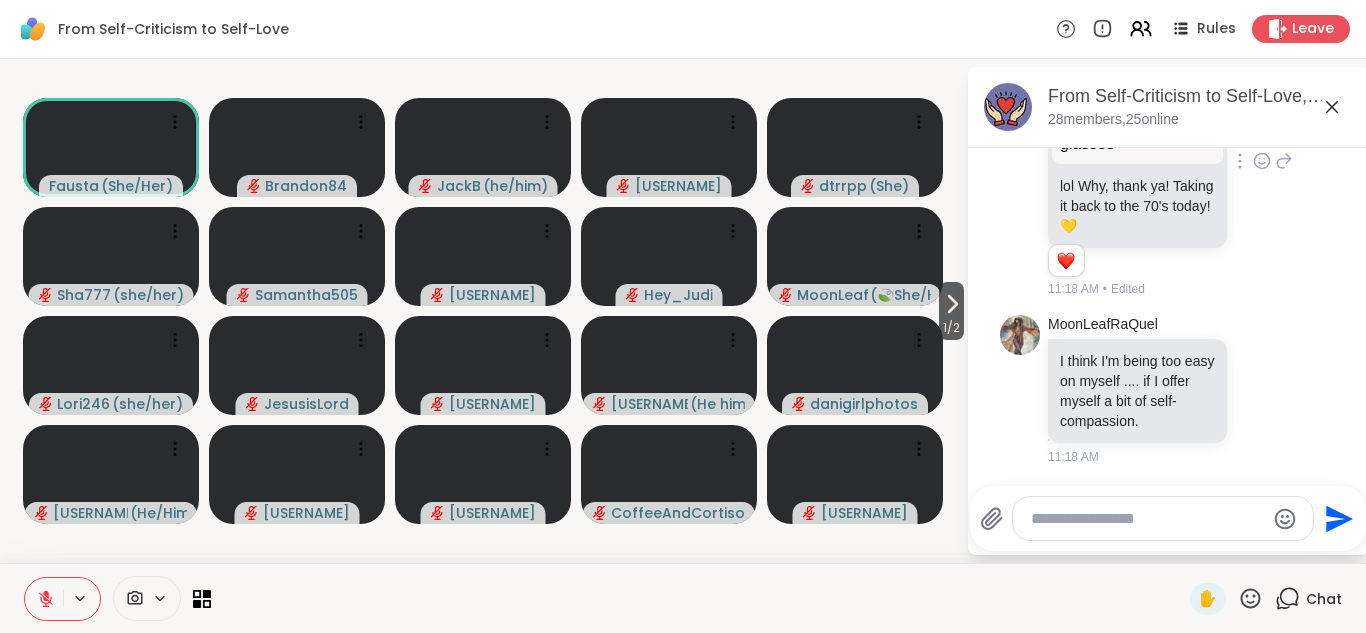 scroll, scrollTop: 8135, scrollLeft: 0, axis: vertical 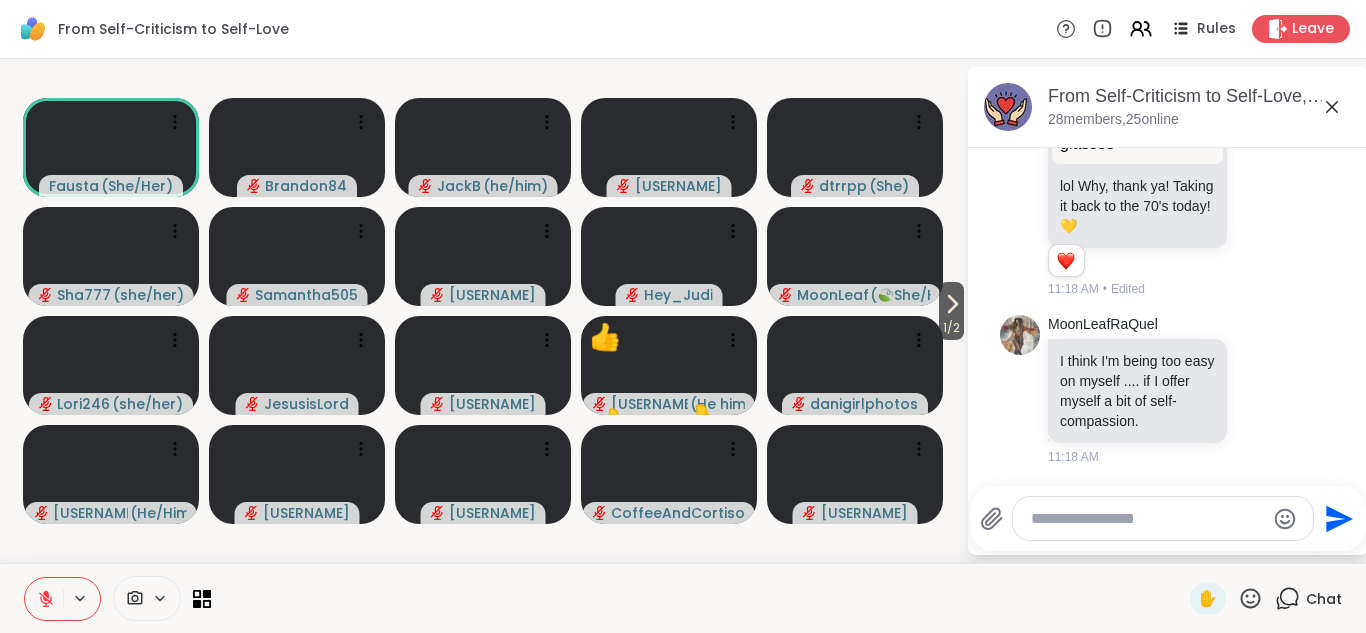 click 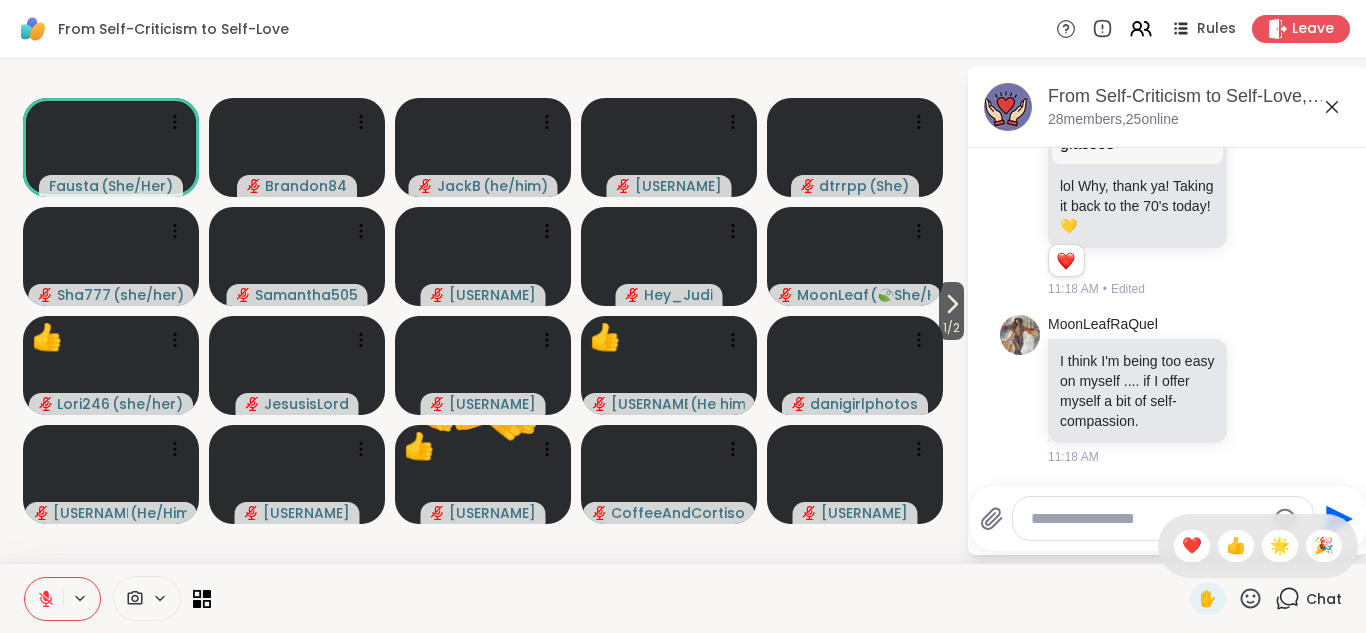 click on "❤️" at bounding box center (1192, 546) 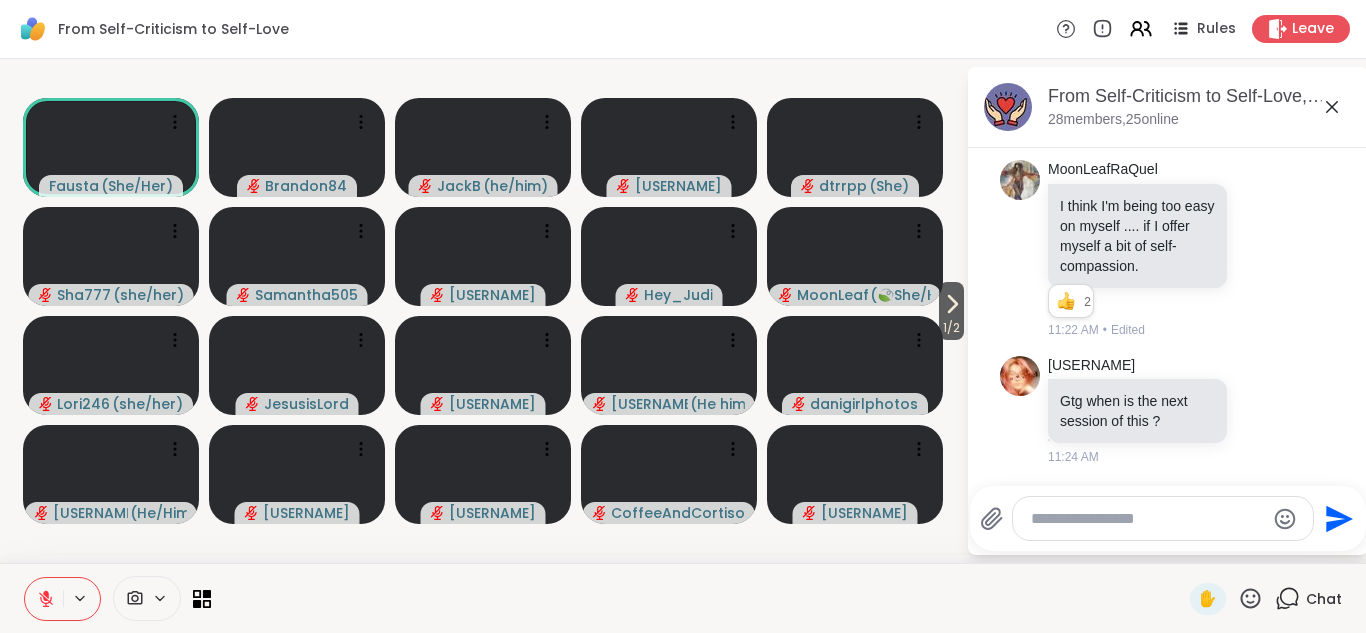 scroll, scrollTop: 8290, scrollLeft: 0, axis: vertical 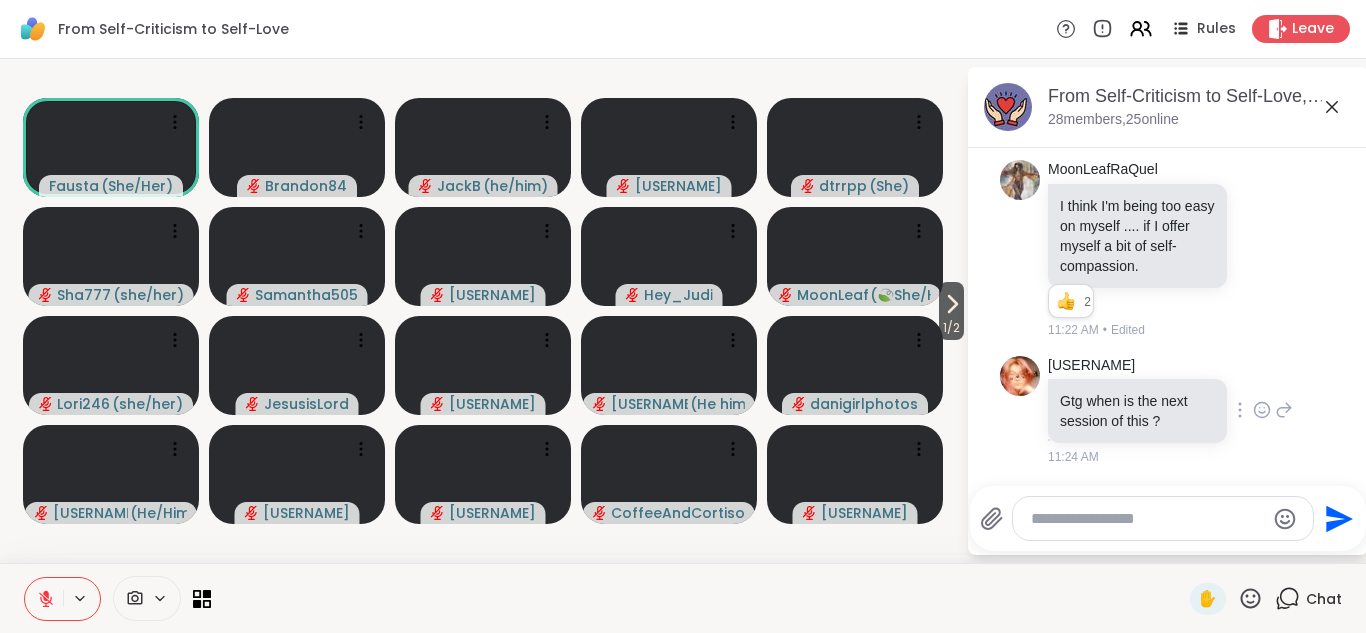 click 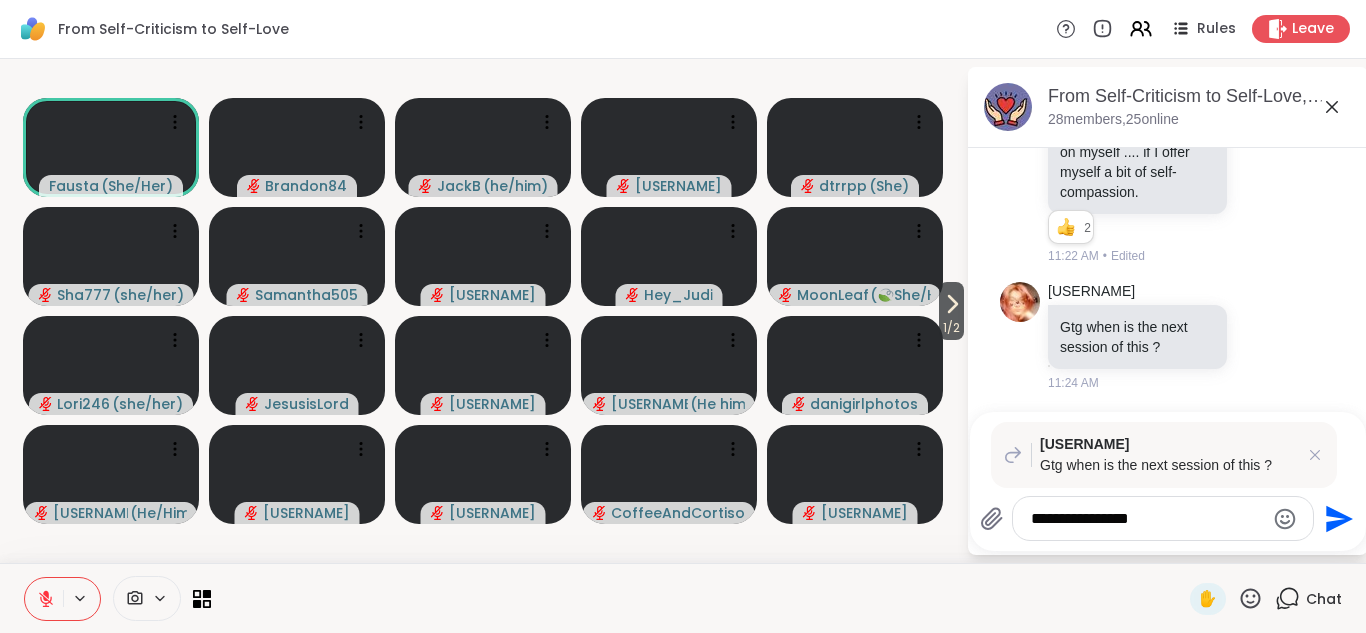 type on "**********" 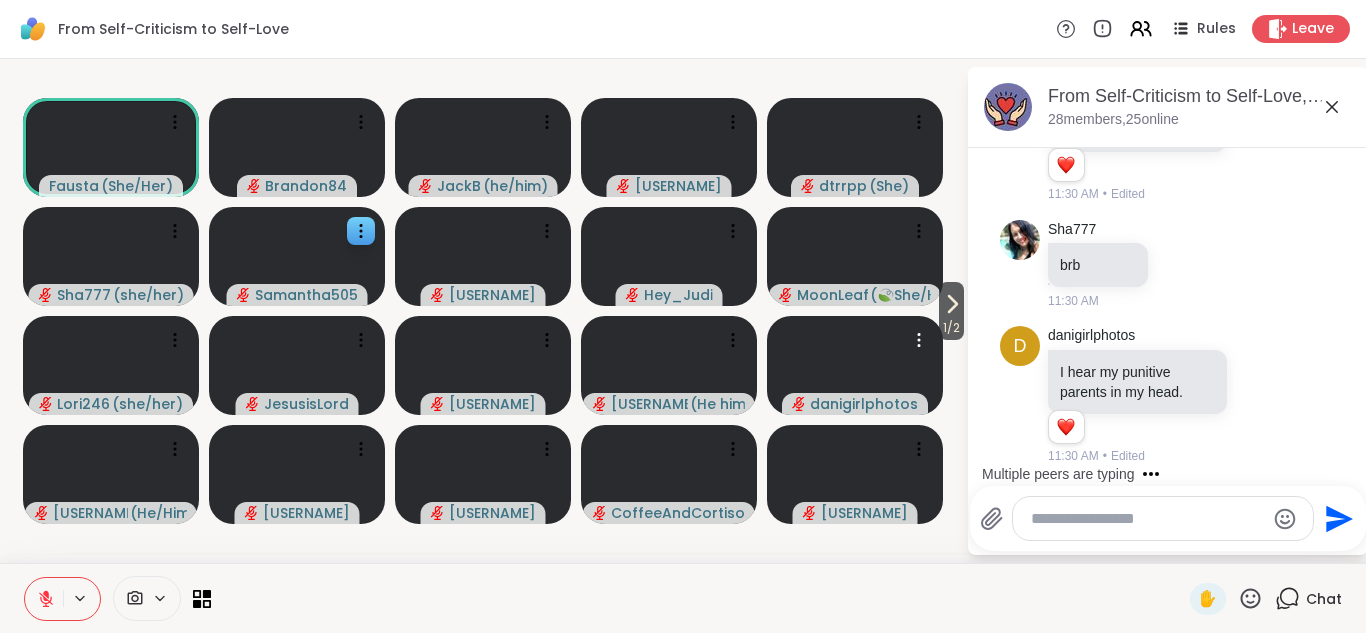 scroll, scrollTop: 8990, scrollLeft: 0, axis: vertical 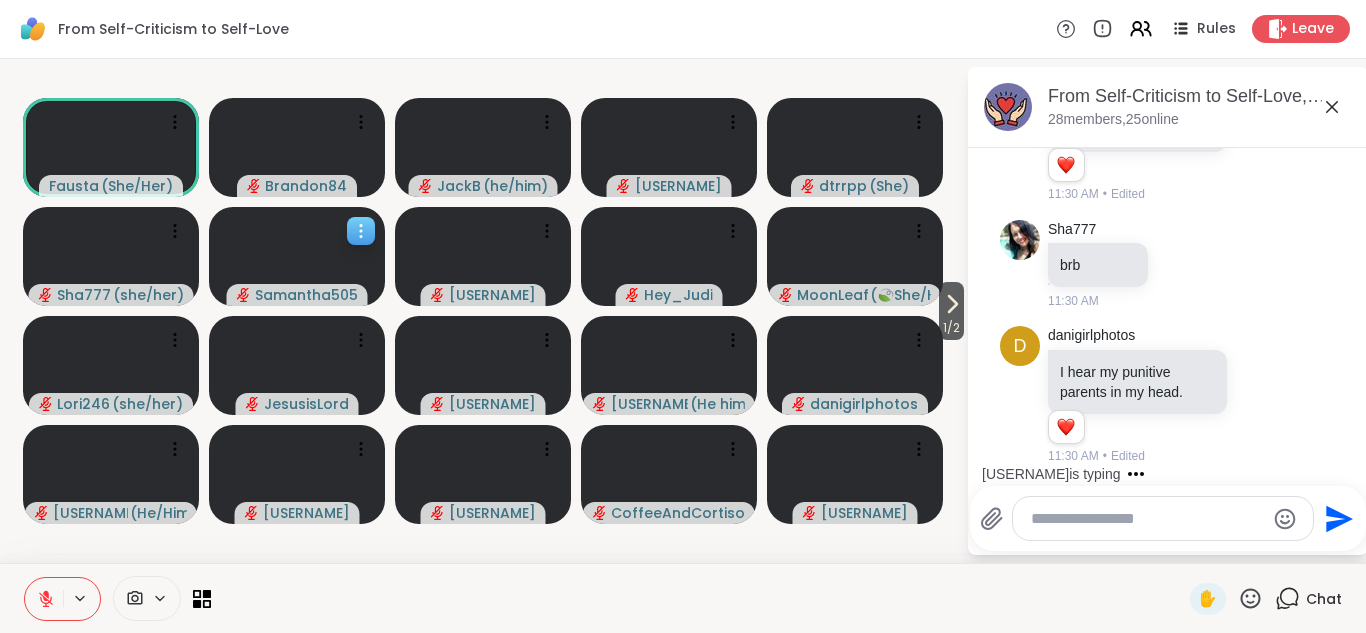 click 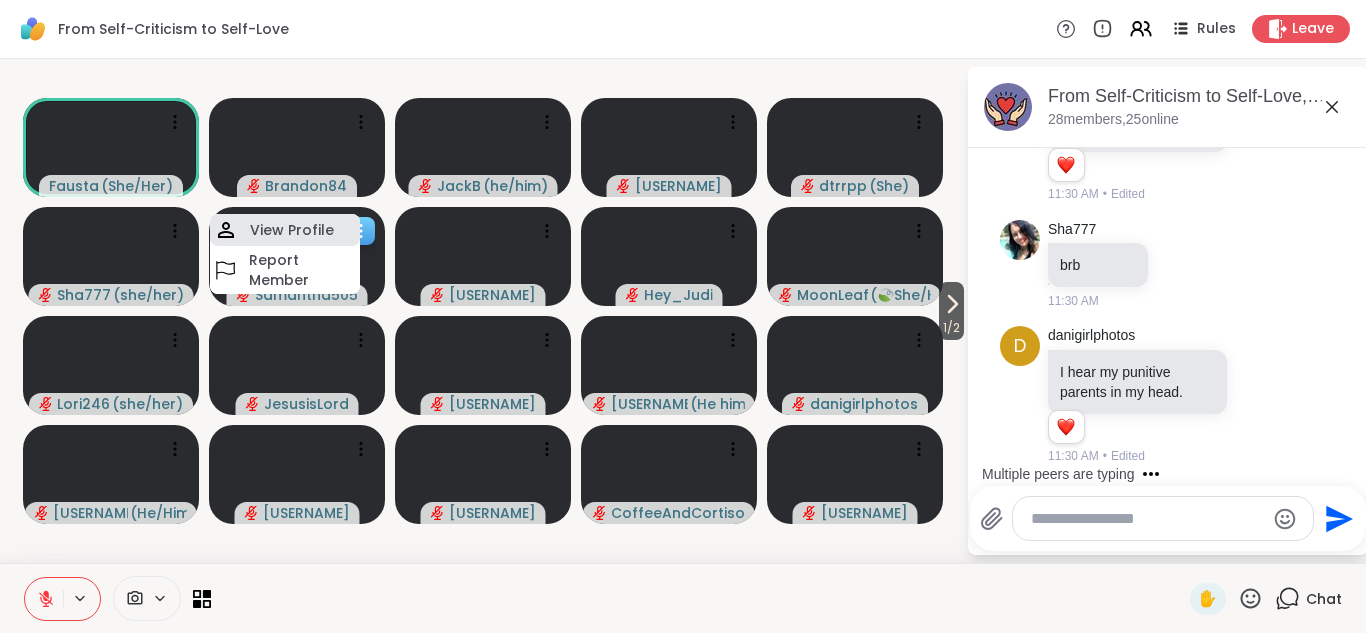 click on "View Profile" at bounding box center [292, 230] 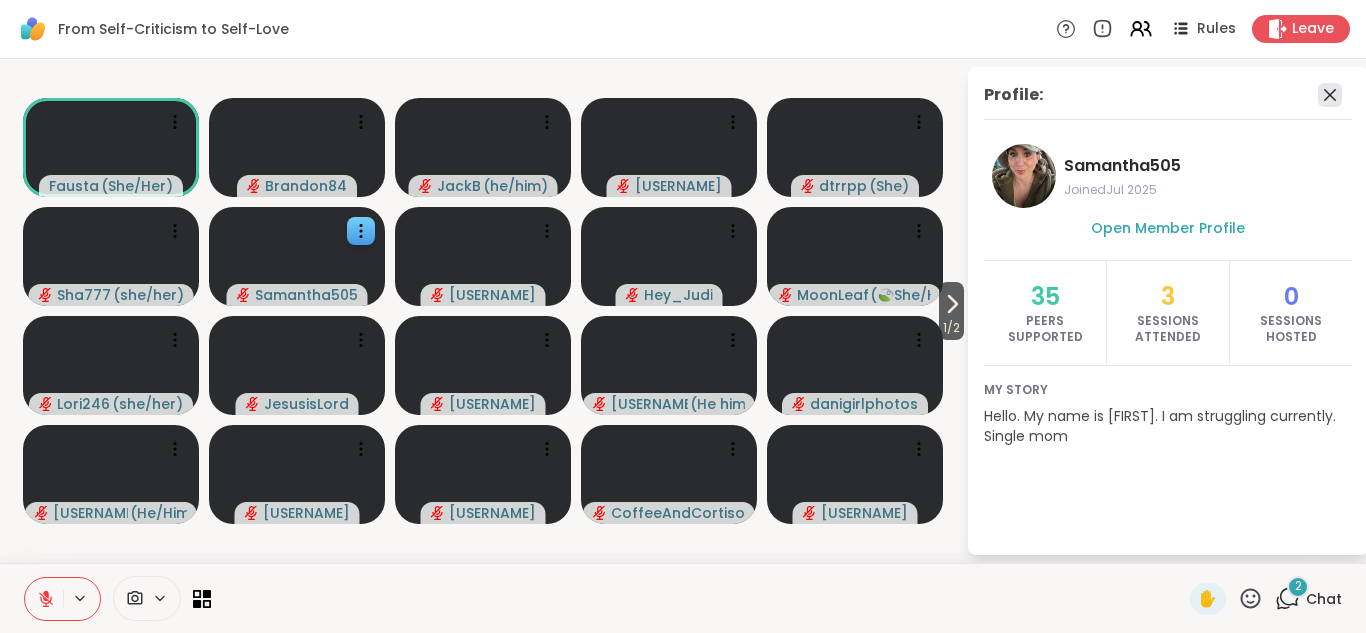 click 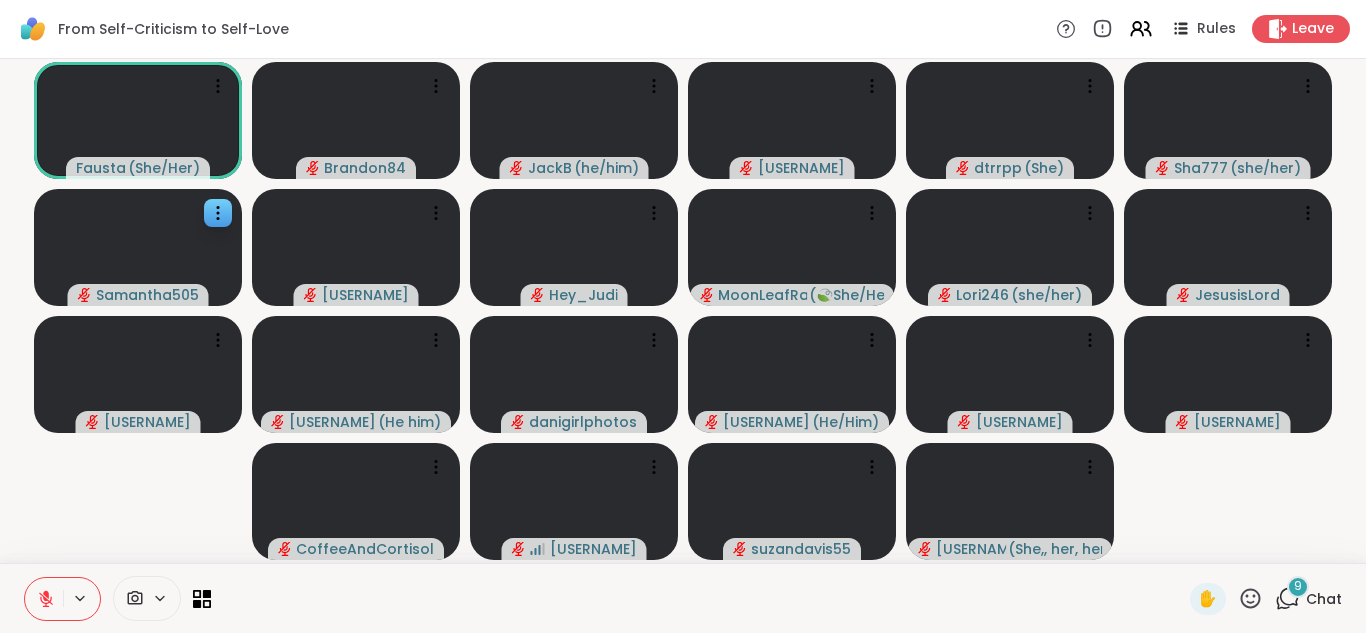 click on "9" at bounding box center [1298, 587] 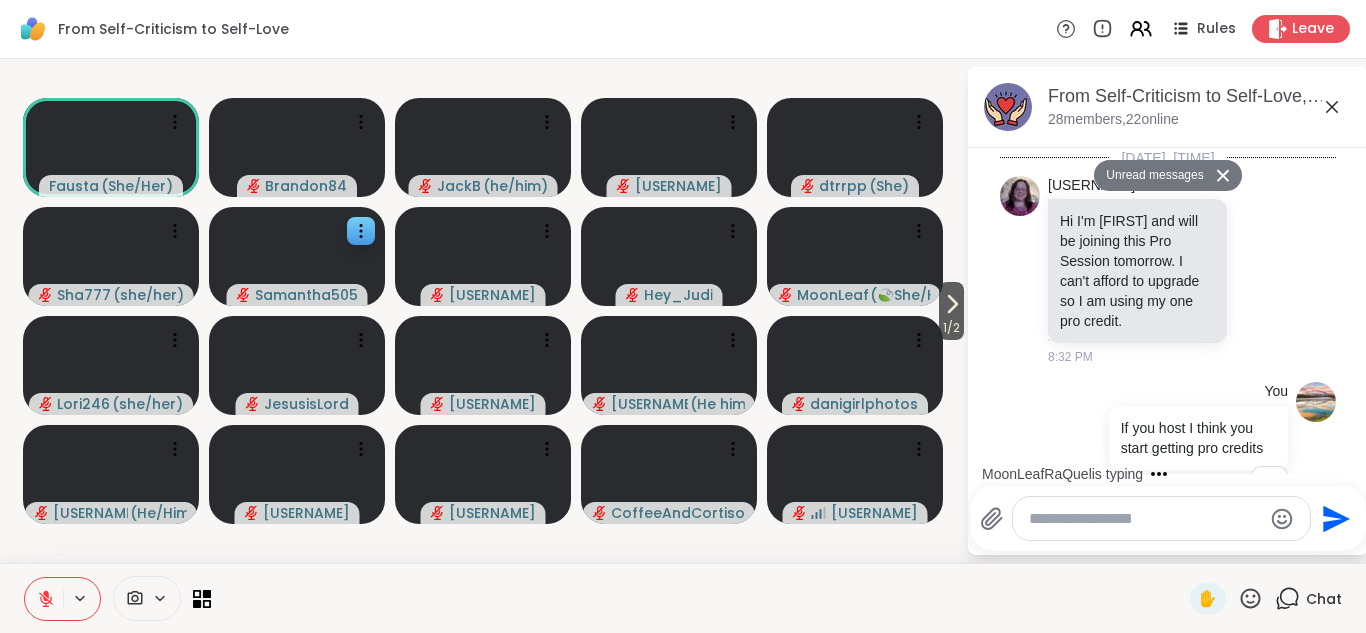 scroll, scrollTop: 11126, scrollLeft: 0, axis: vertical 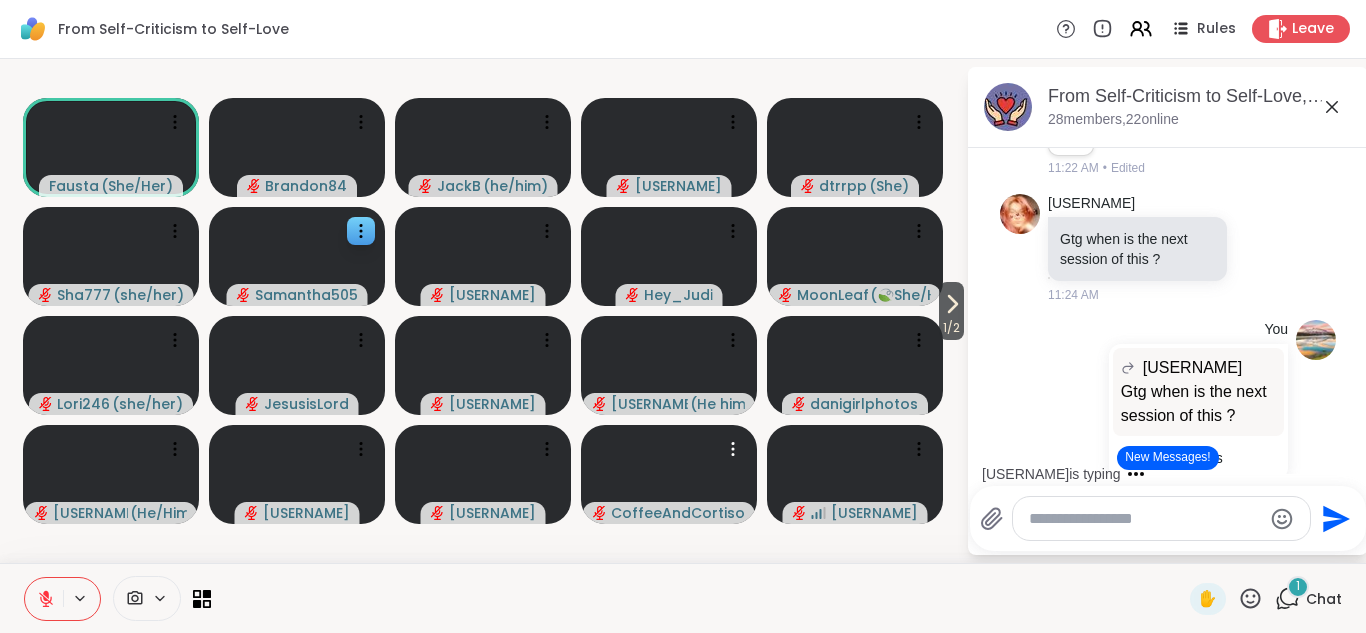 click on "New Messages!" at bounding box center [1167, 458] 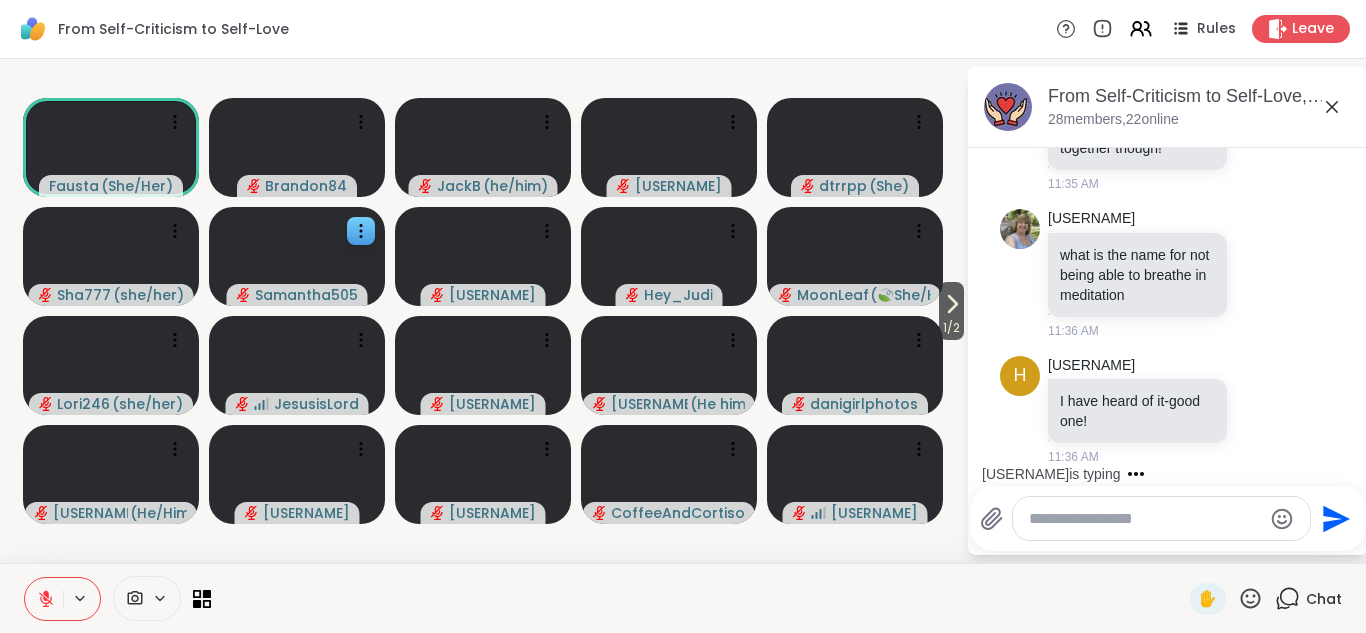 scroll, scrollTop: 11714, scrollLeft: 0, axis: vertical 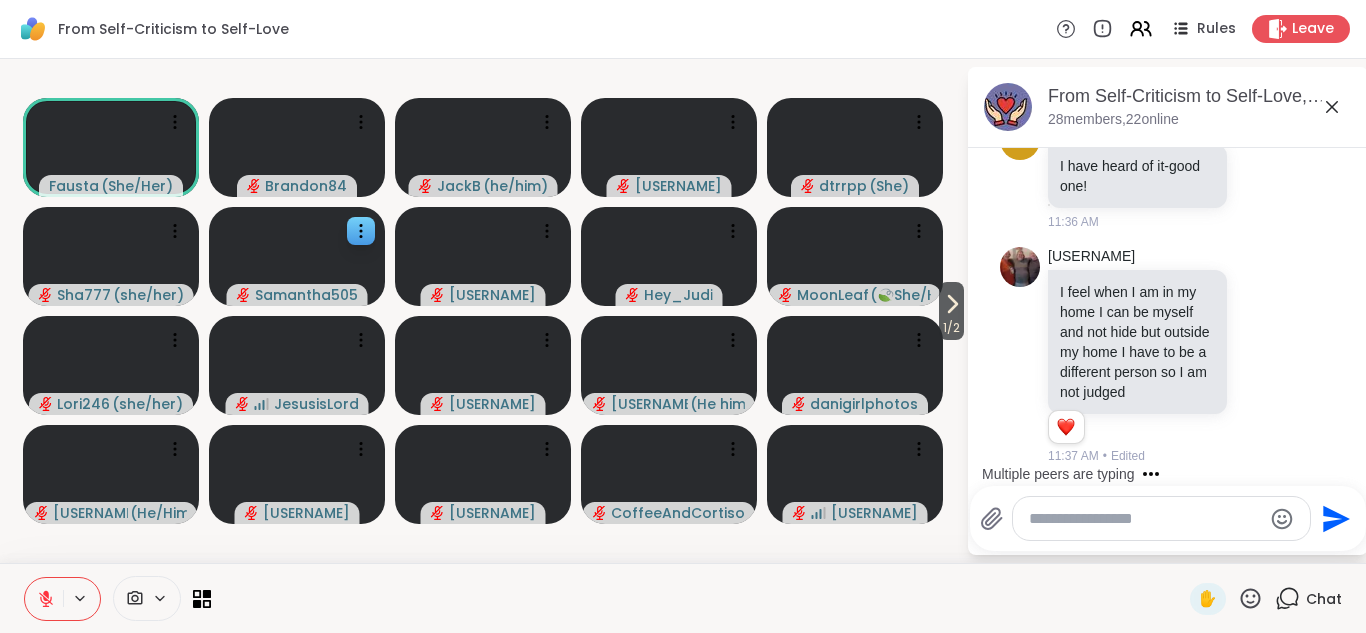 click at bounding box center (1145, 519) 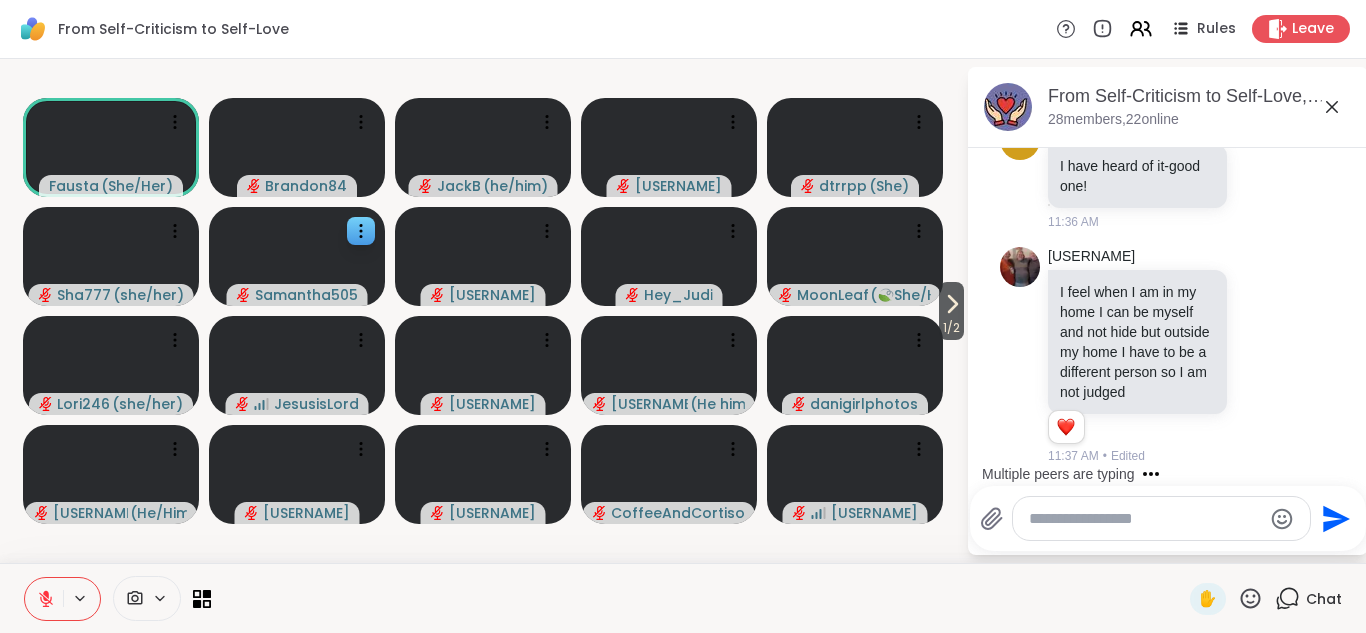 drag, startPoint x: 1097, startPoint y: 523, endPoint x: 1039, endPoint y: 519, distance: 58.137768 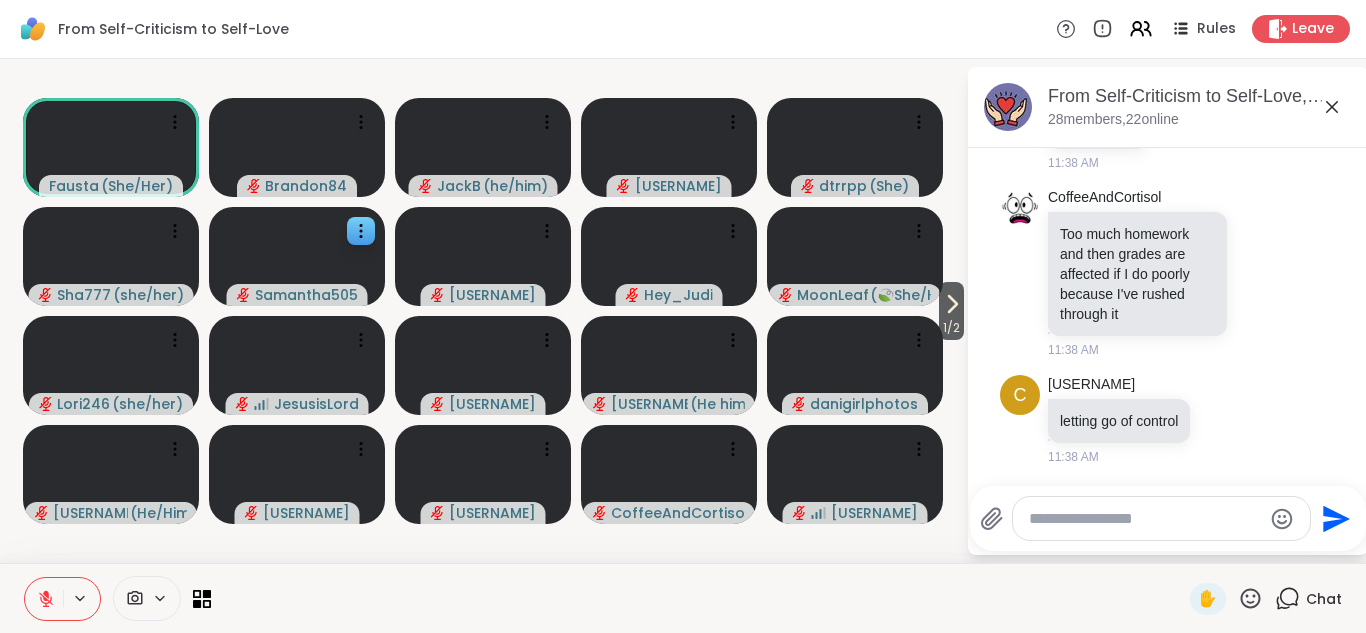 scroll, scrollTop: 13169, scrollLeft: 0, axis: vertical 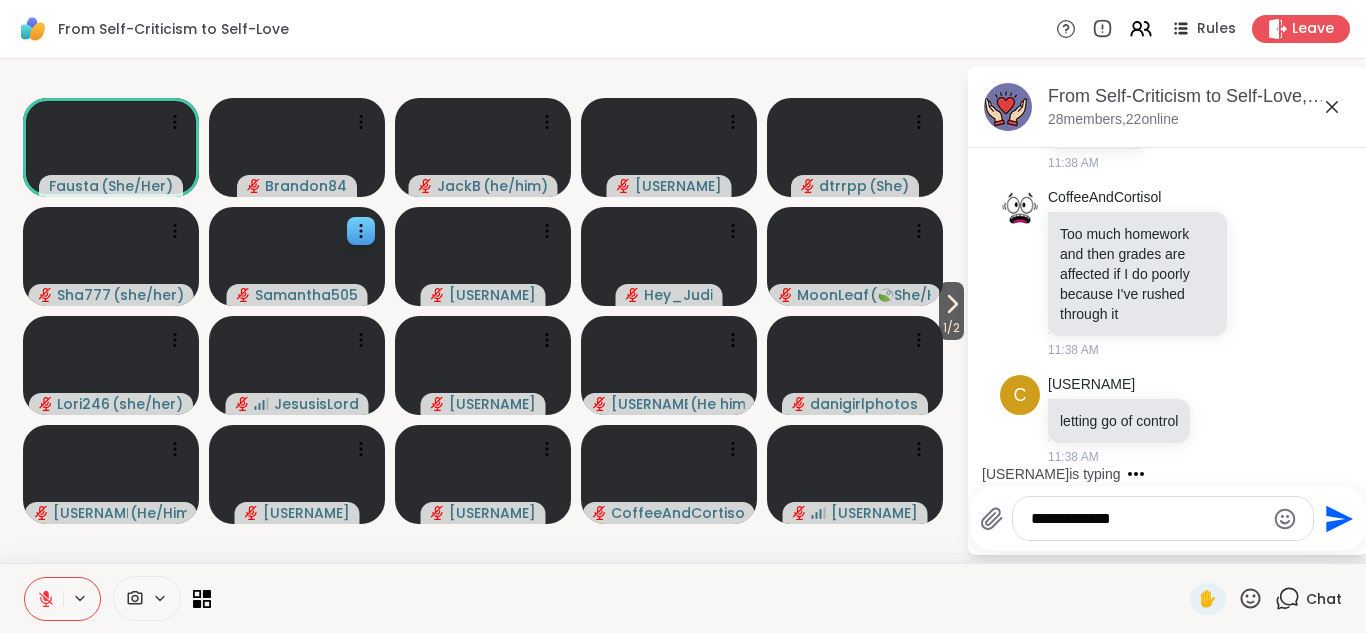 type on "**********" 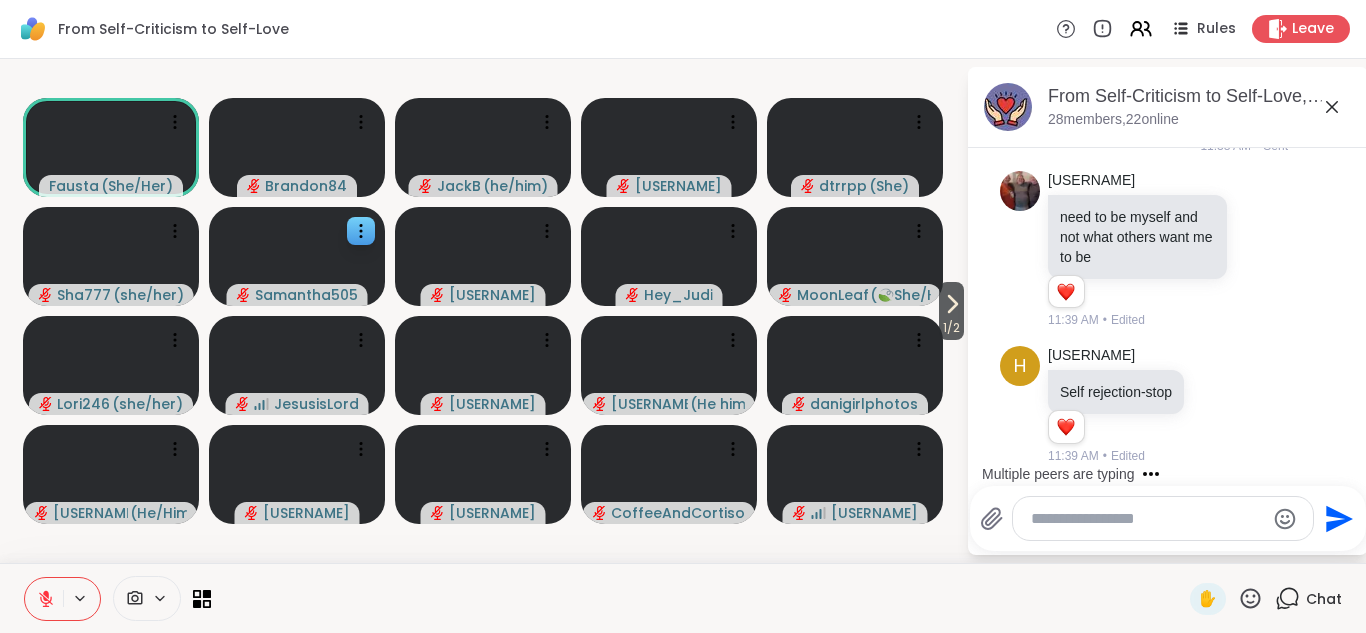 scroll, scrollTop: 13586, scrollLeft: 0, axis: vertical 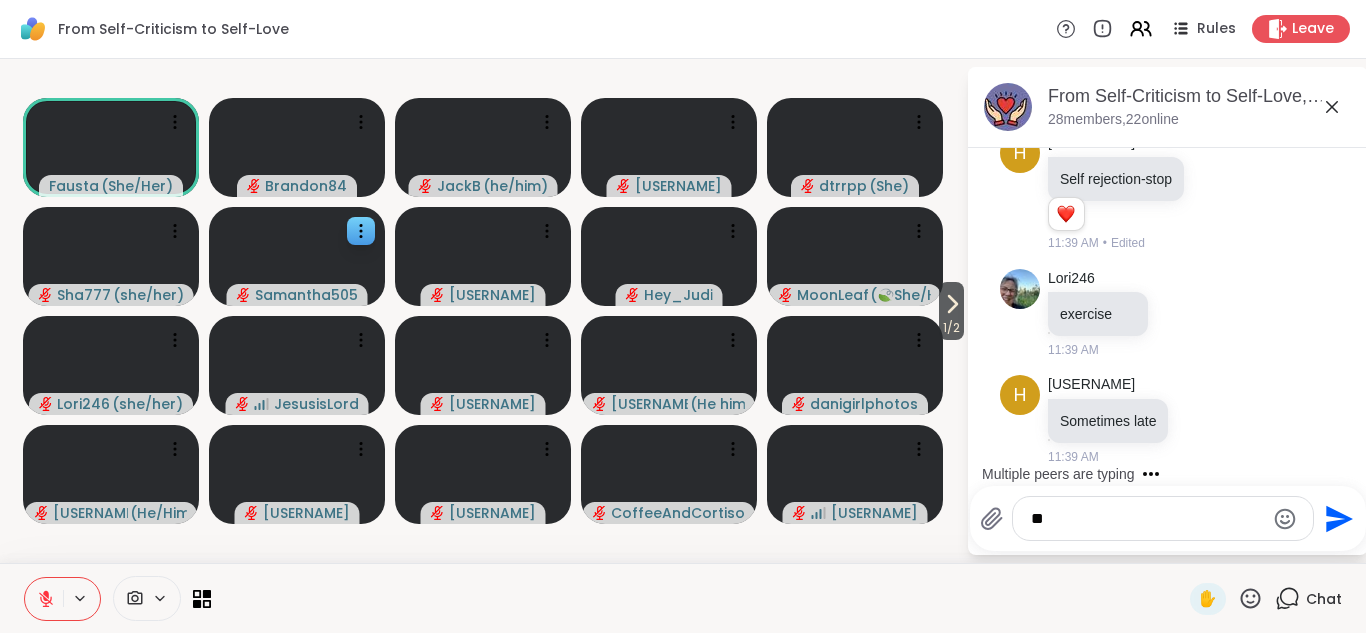type on "*" 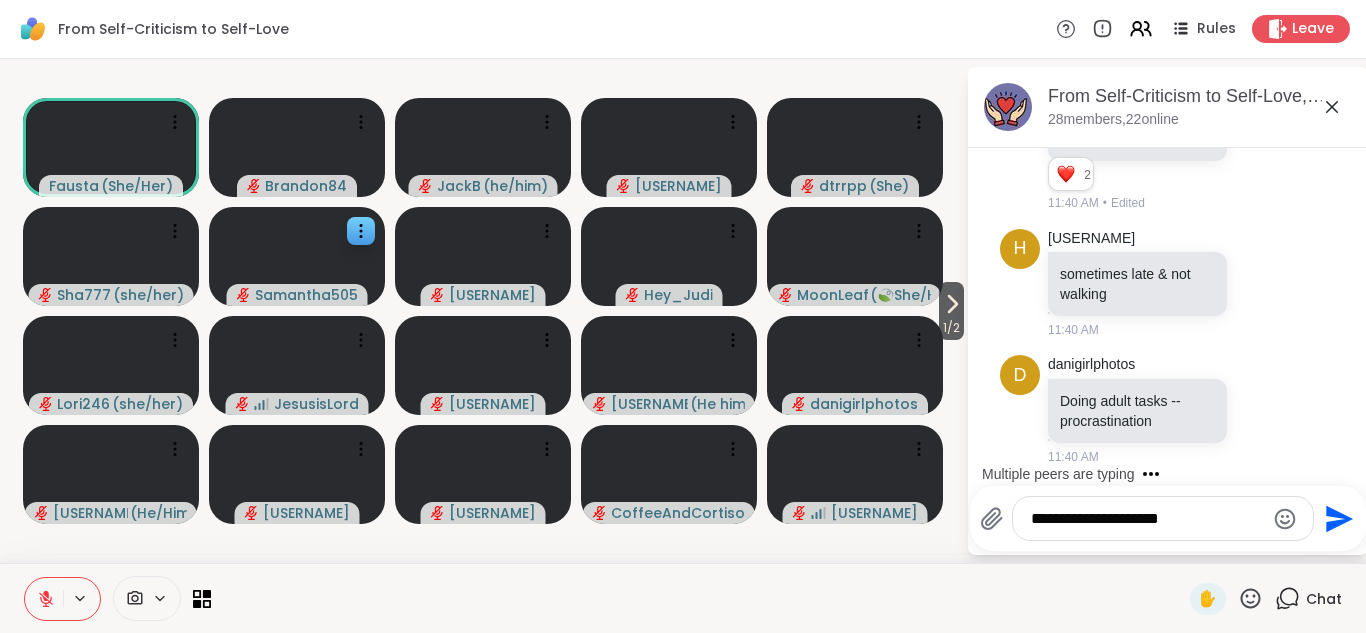 scroll, scrollTop: 14514, scrollLeft: 0, axis: vertical 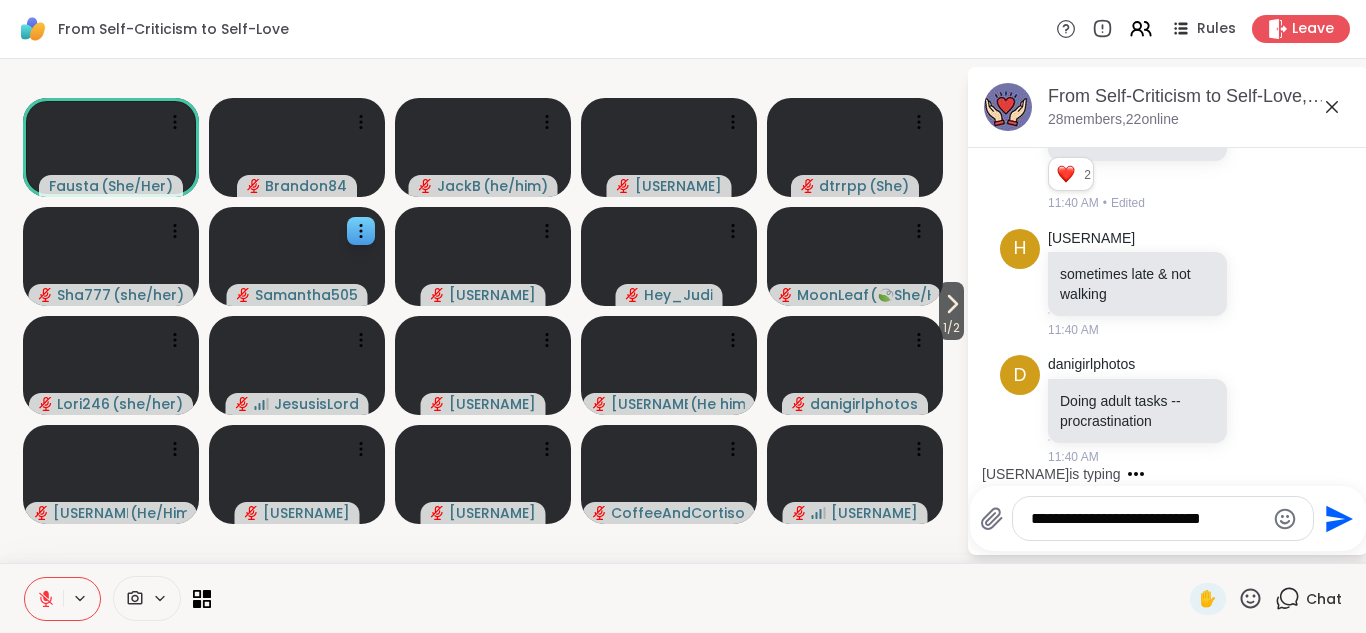 type on "**********" 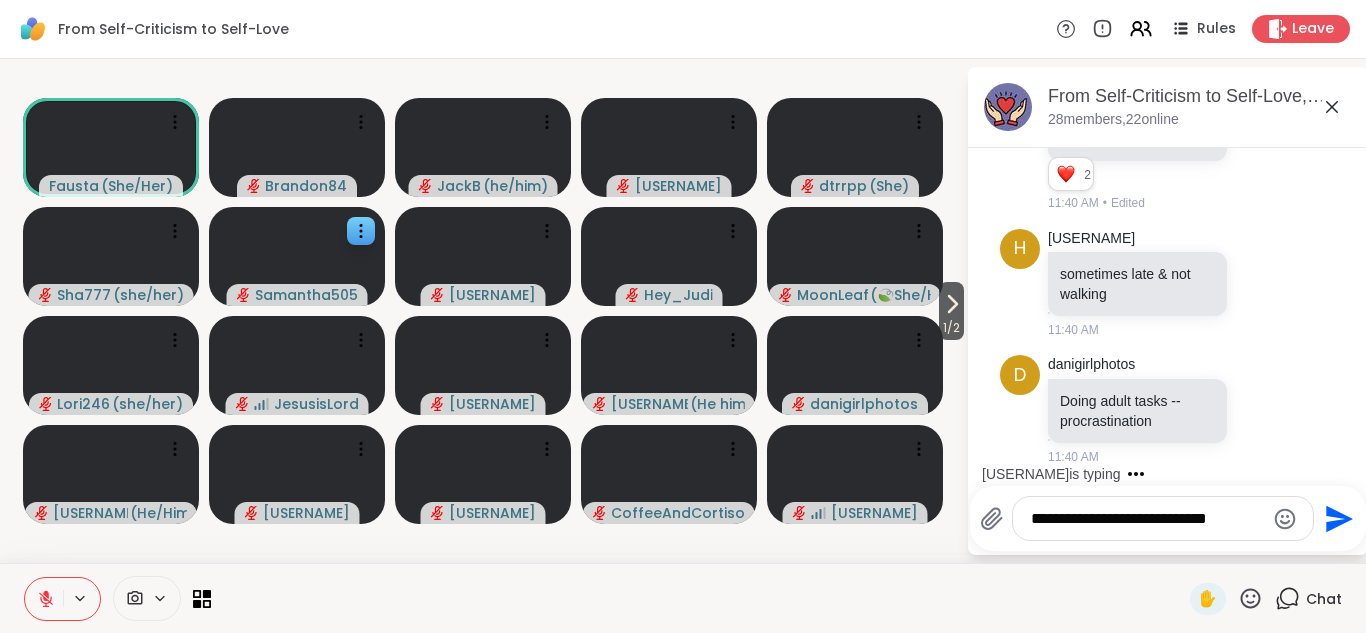 type 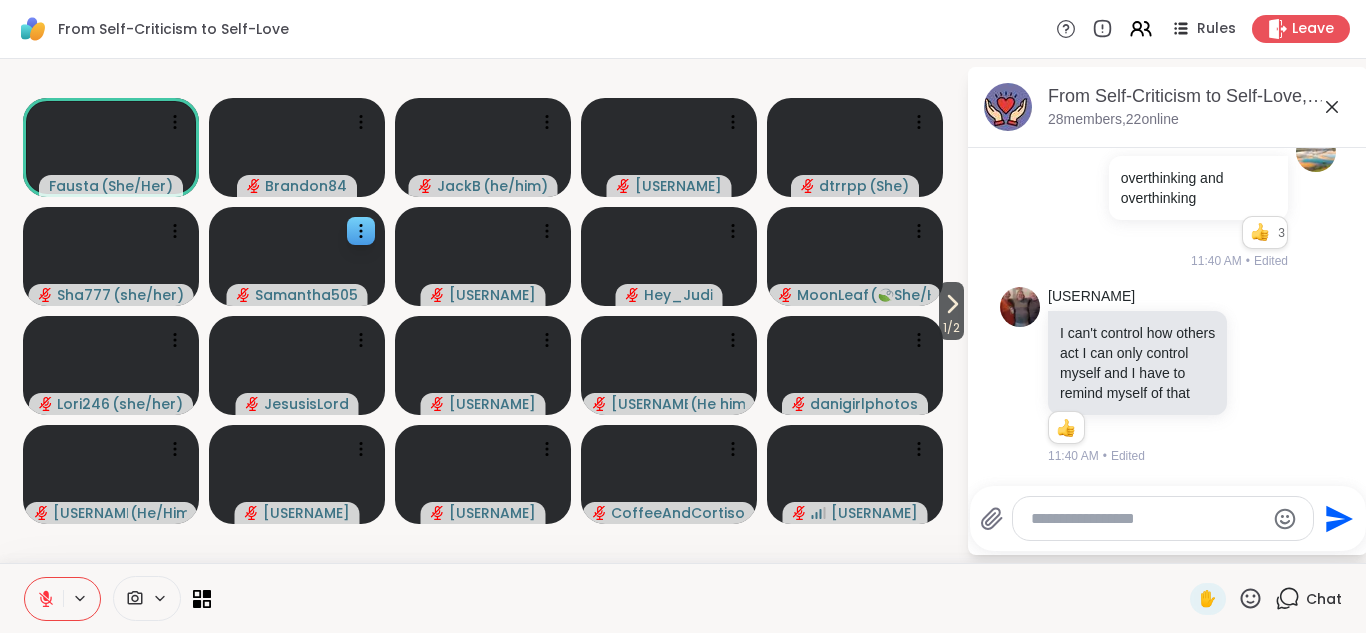 scroll, scrollTop: 14941, scrollLeft: 0, axis: vertical 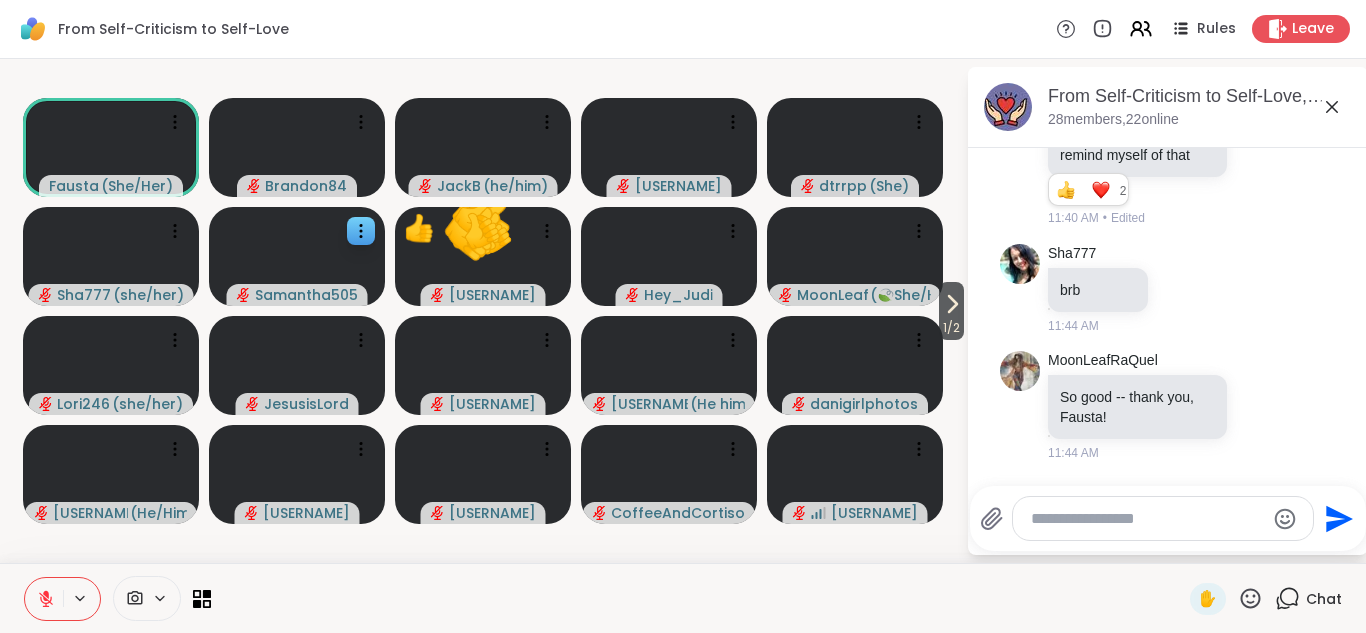 click 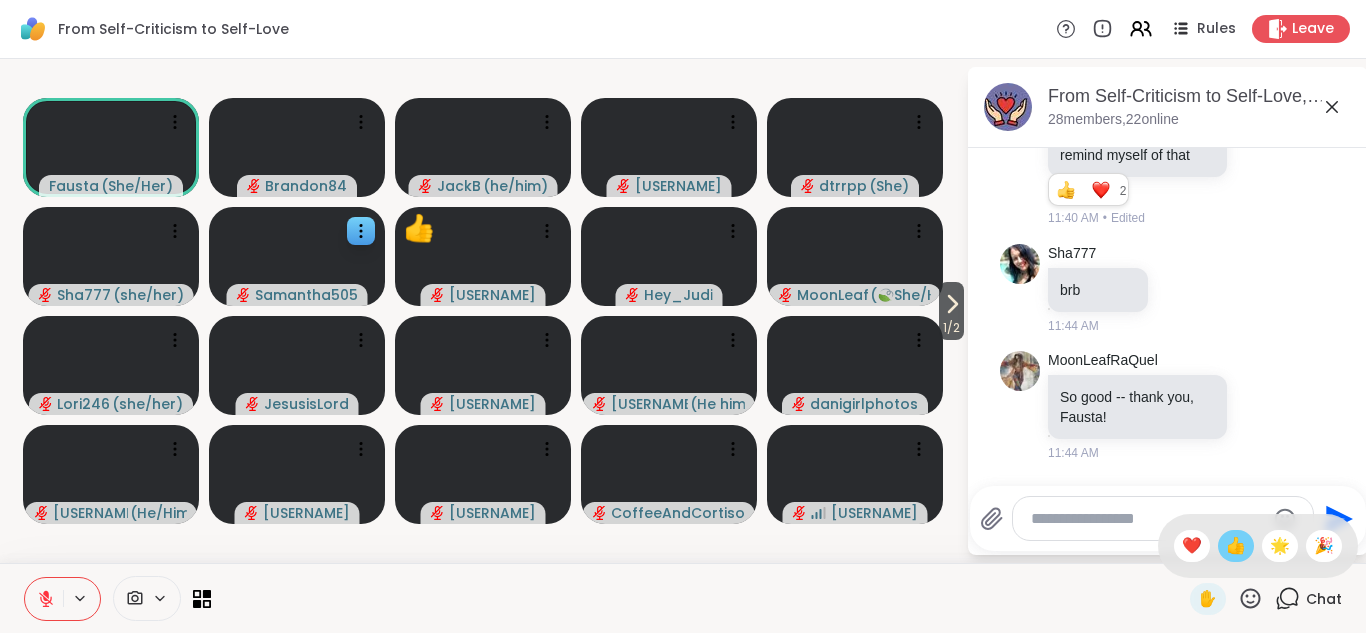 click on "👍" at bounding box center [1236, 546] 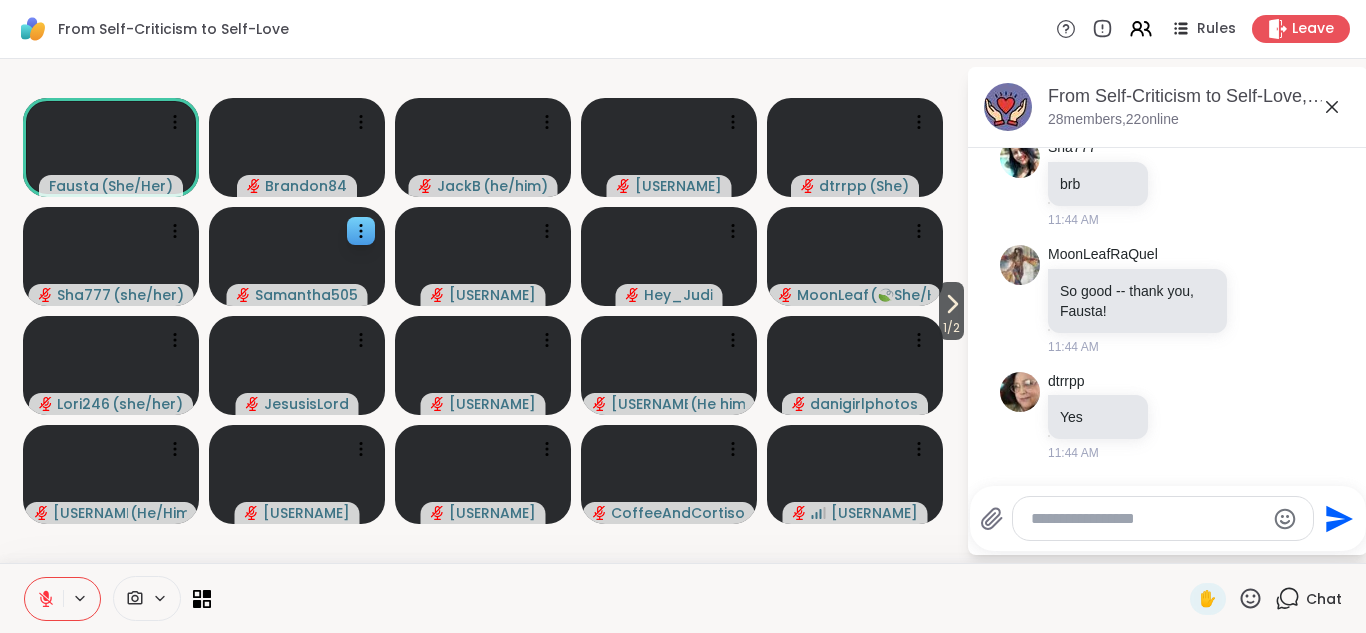 scroll, scrollTop: 15281, scrollLeft: 0, axis: vertical 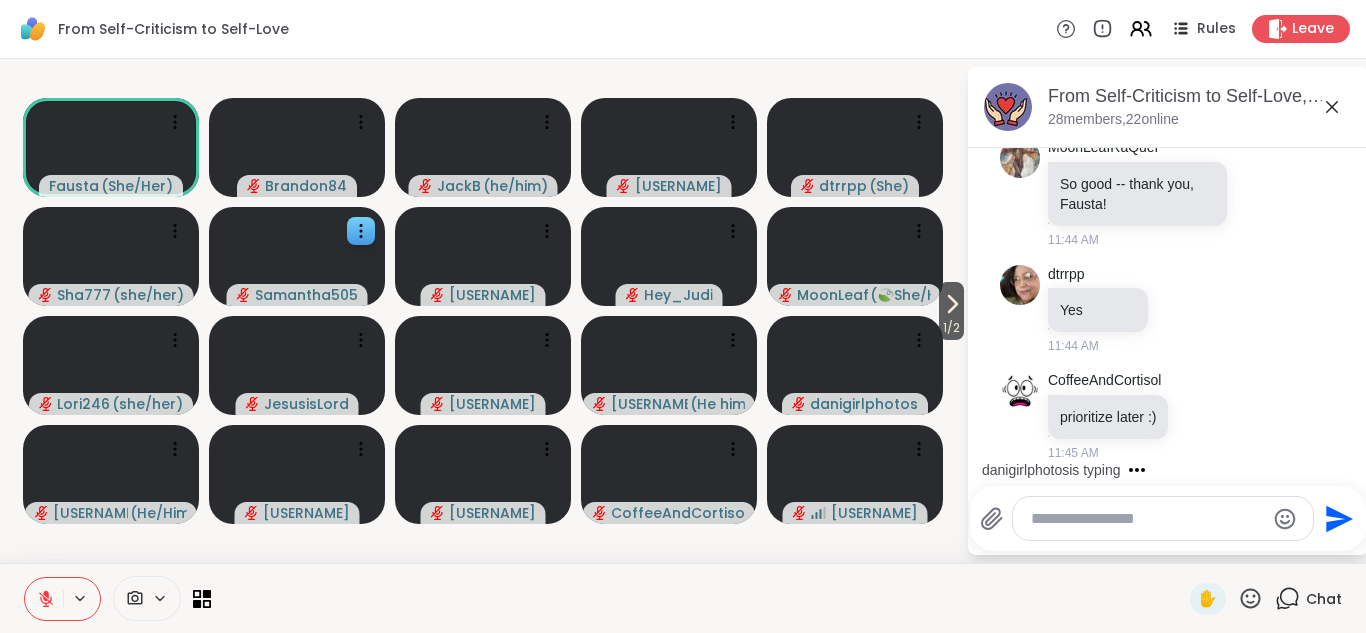 click 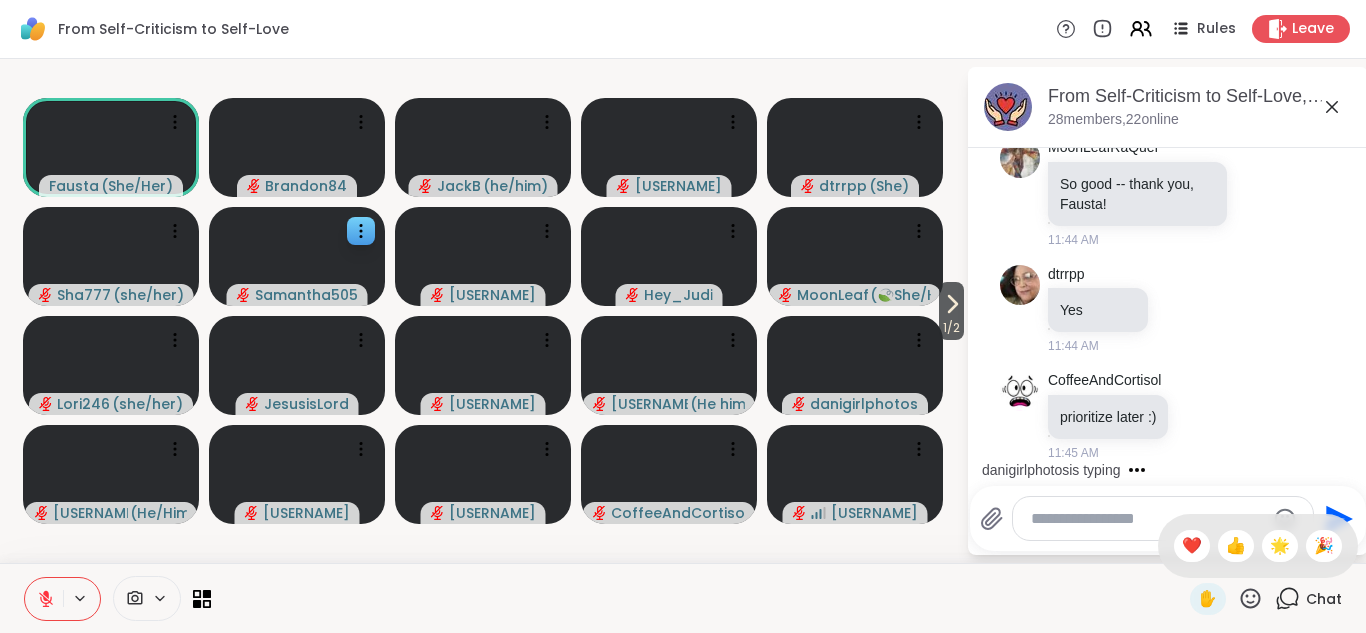 click on "❤️" at bounding box center [1192, 546] 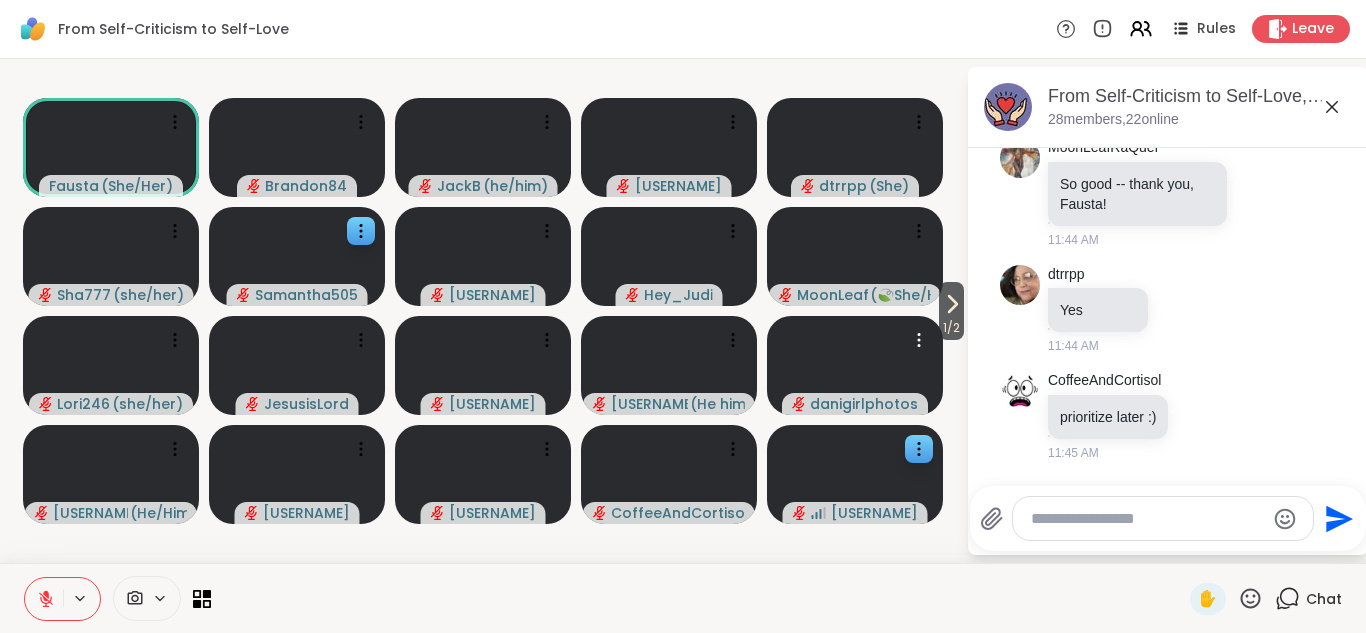 click 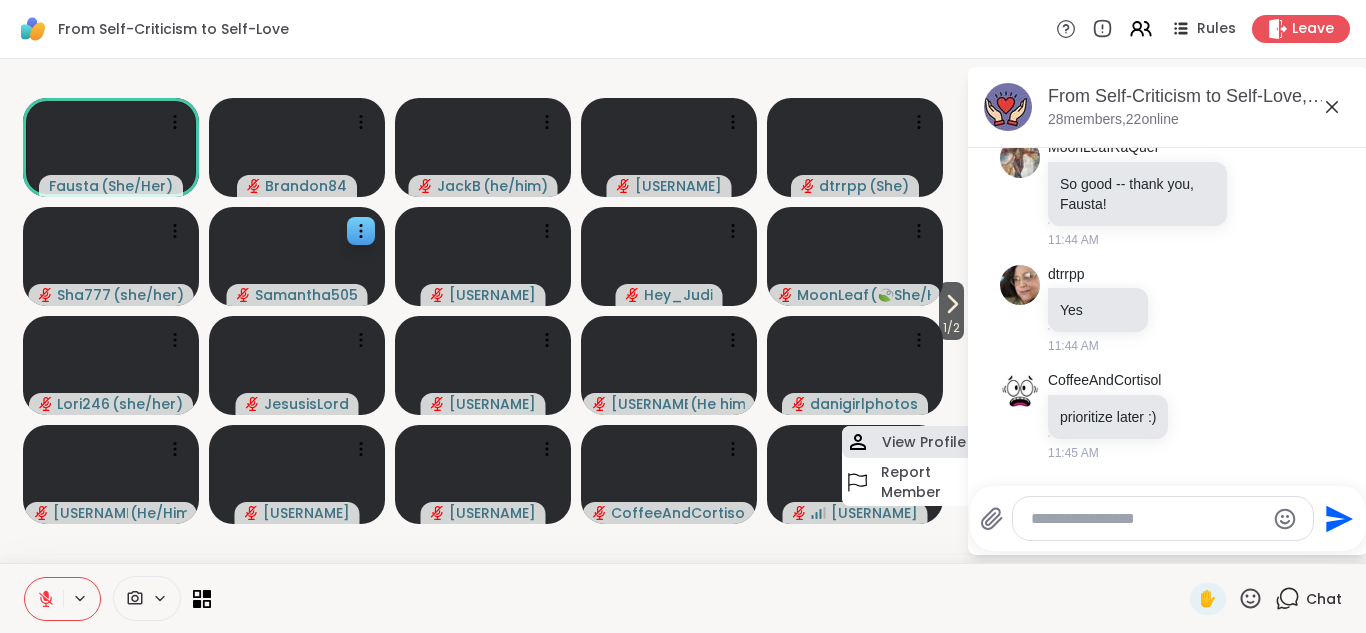 click on "View Profile" at bounding box center (924, 442) 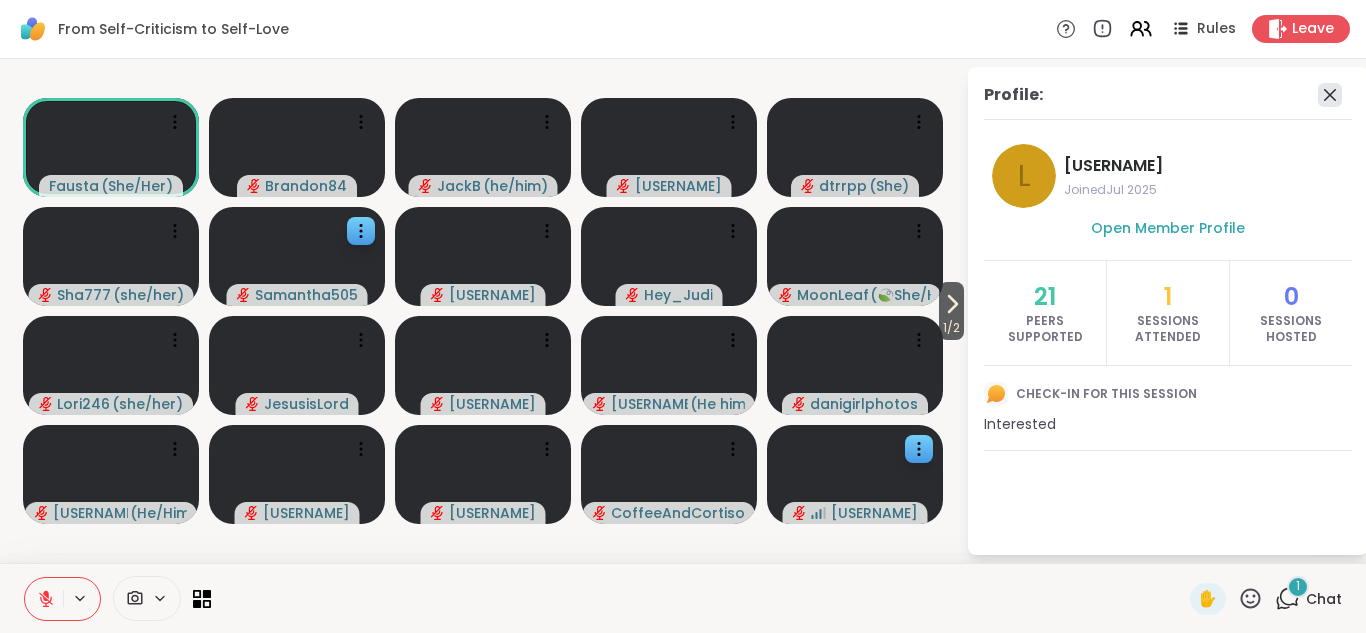click 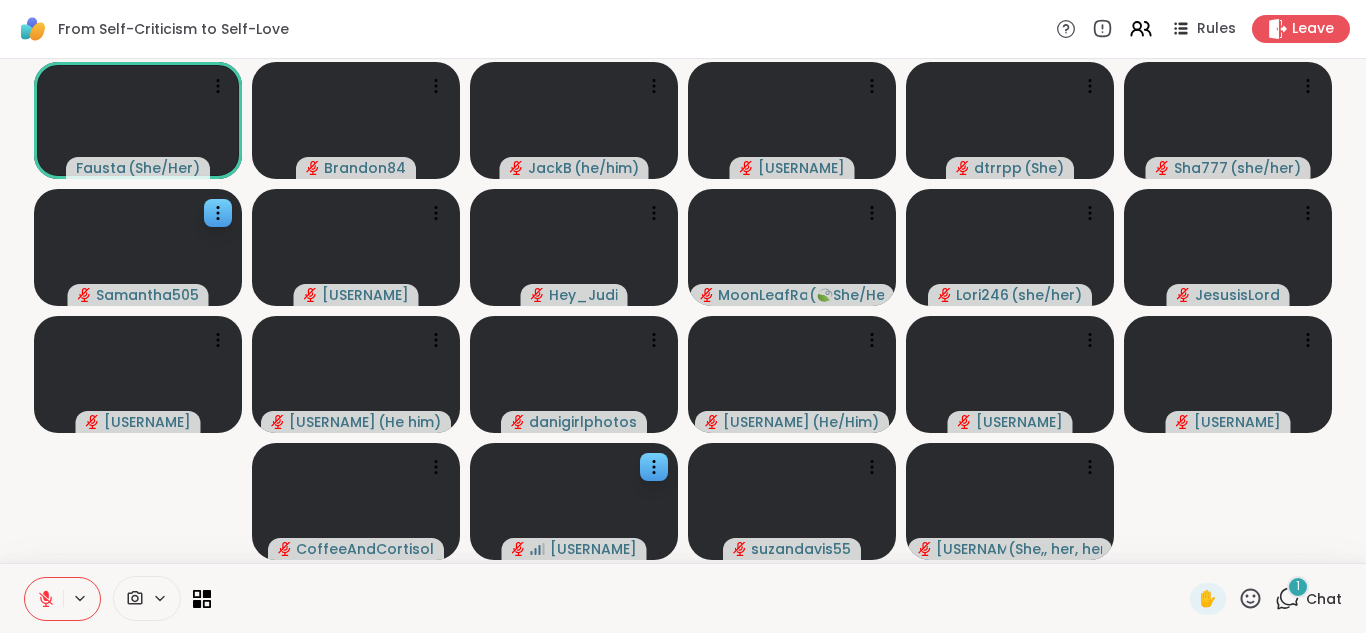 click on "1" at bounding box center (1298, 587) 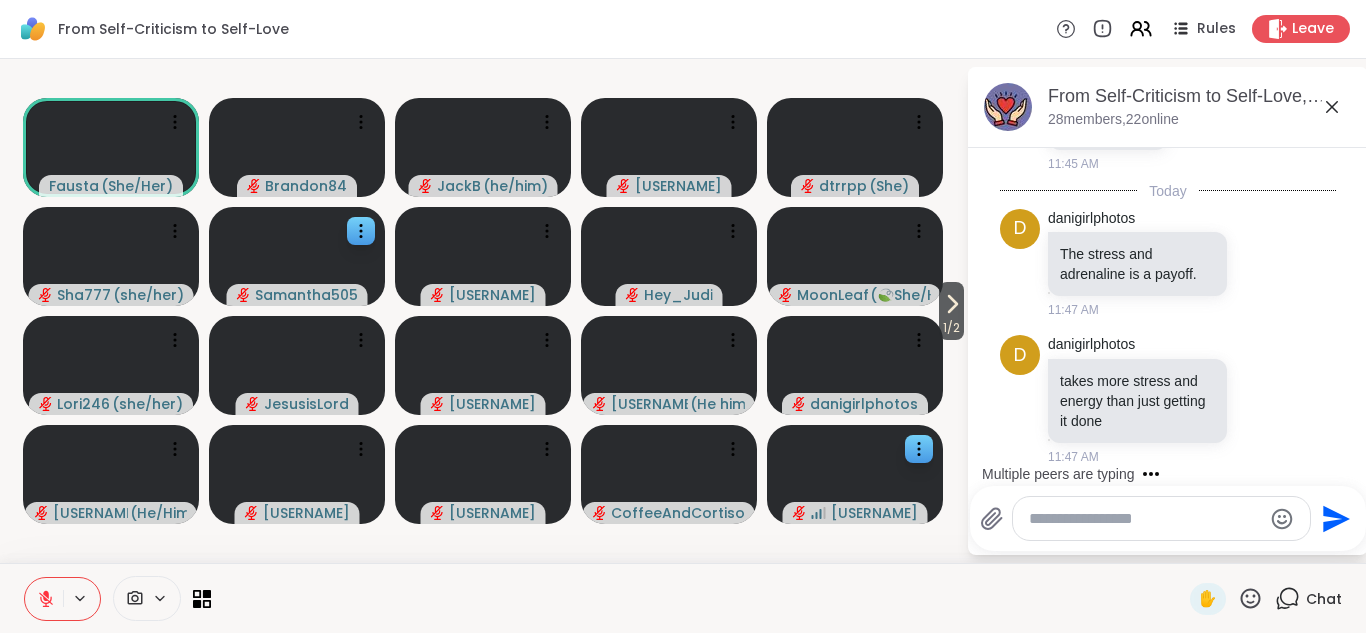 scroll, scrollTop: 15661, scrollLeft: 0, axis: vertical 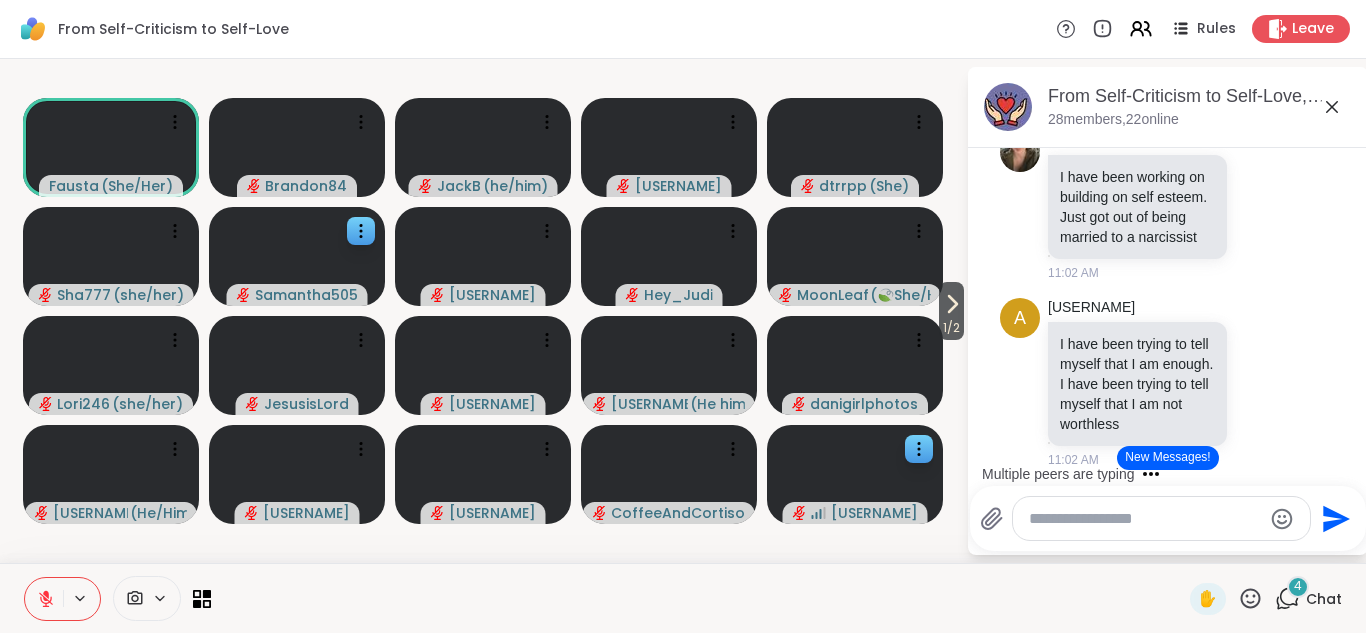 click 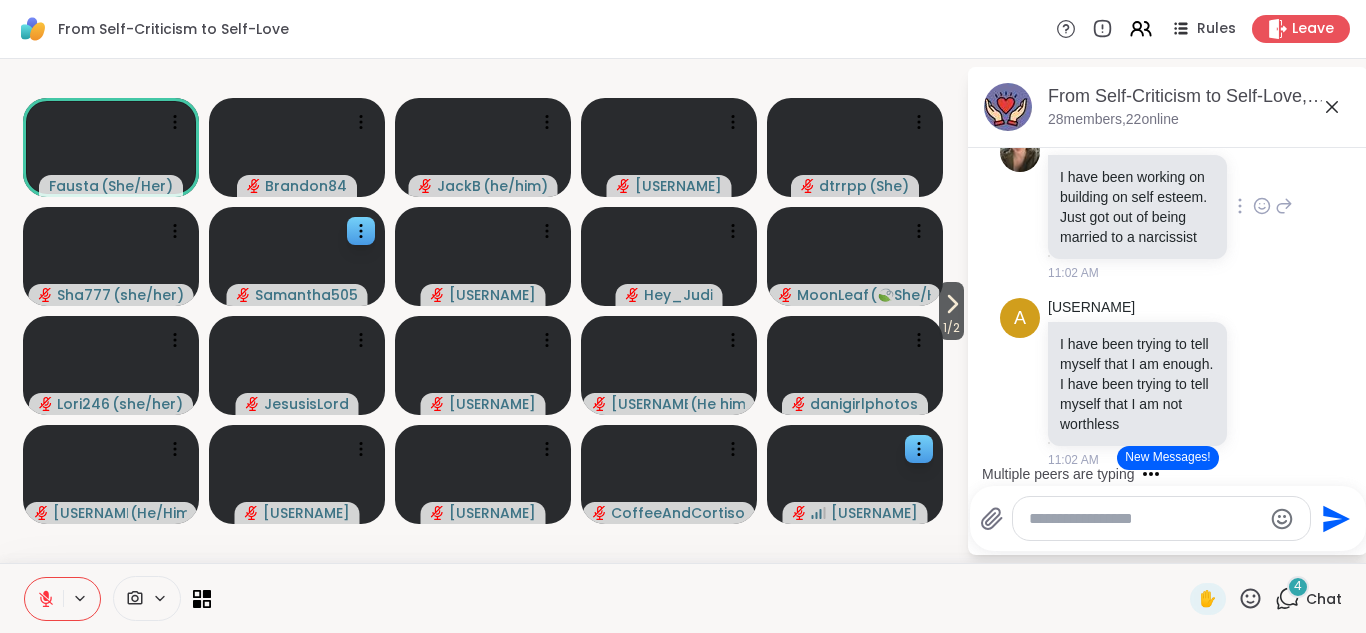 click on "❤️" at bounding box center [1183, 37] 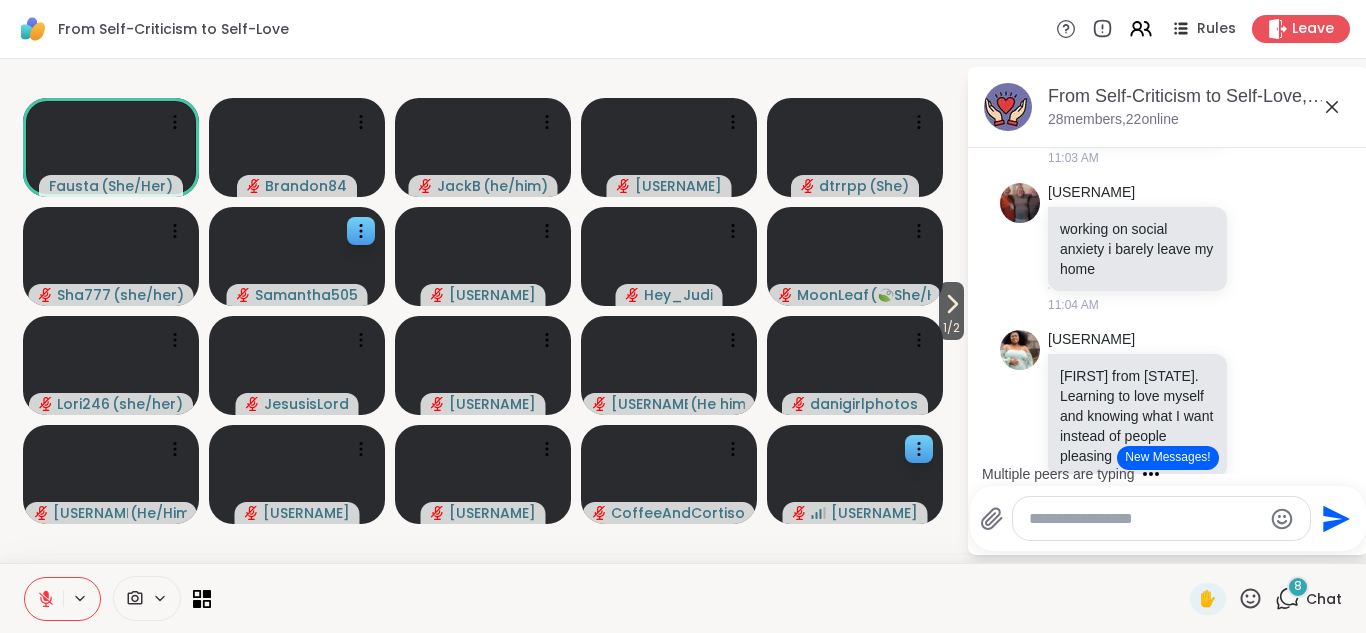 scroll, scrollTop: 4633, scrollLeft: 0, axis: vertical 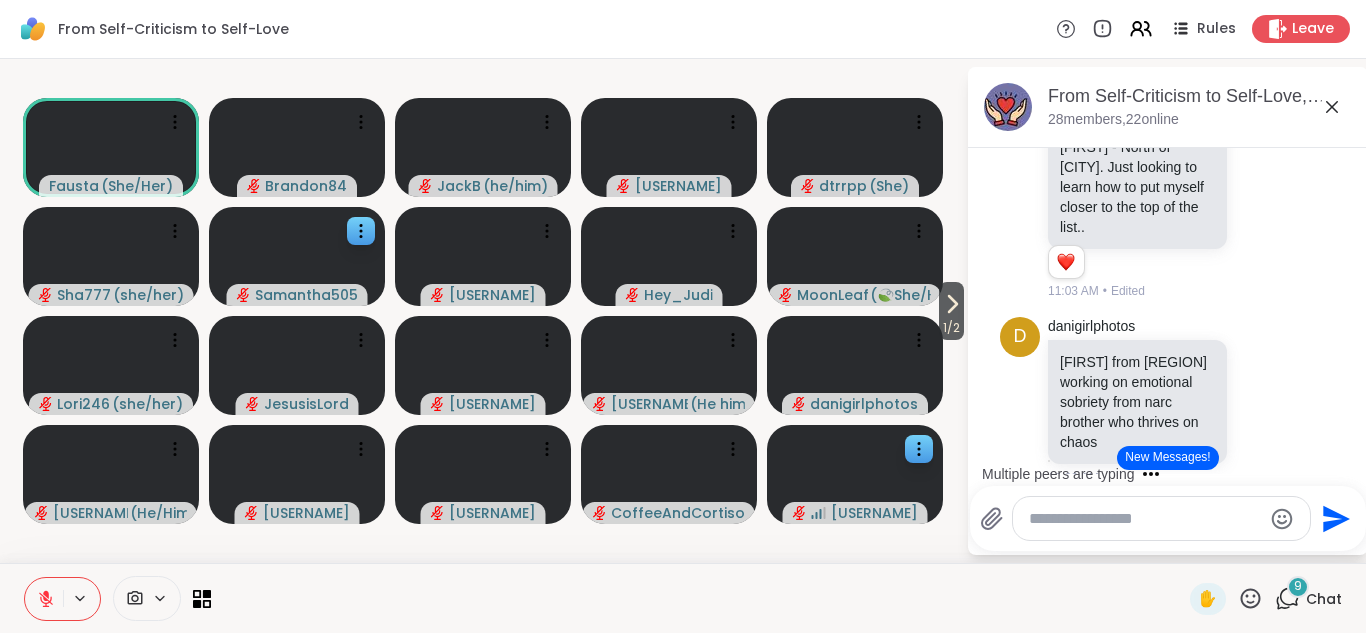 click on "Multiple peers are typing" at bounding box center (1172, 474) 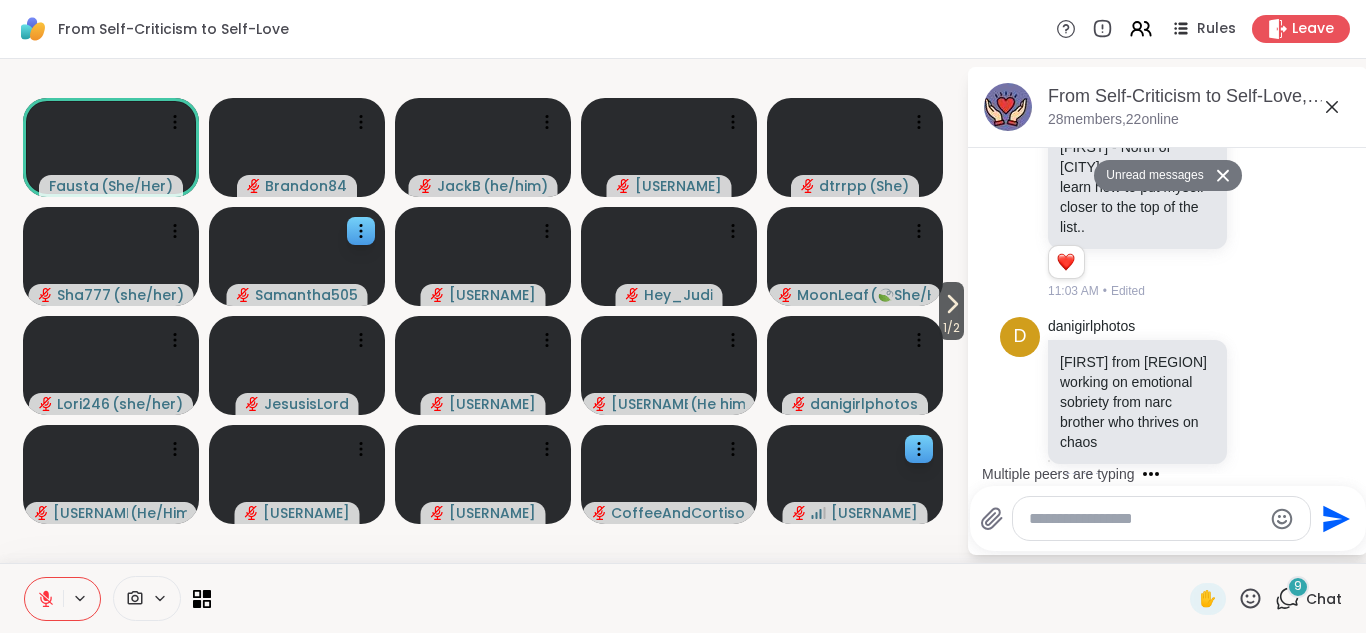 scroll, scrollTop: 17600, scrollLeft: 0, axis: vertical 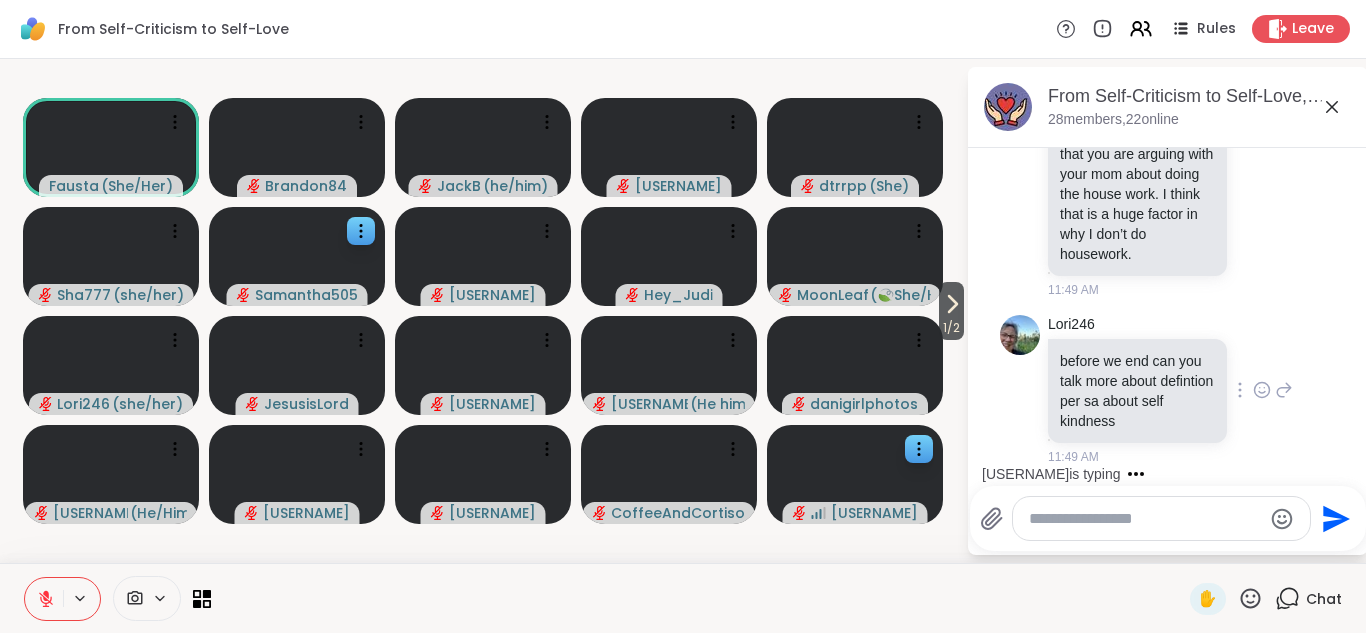 click on "[USERNAME] before we end can you talk more about defintion per sa about self kindness [TIME]" at bounding box center (1168, 390) 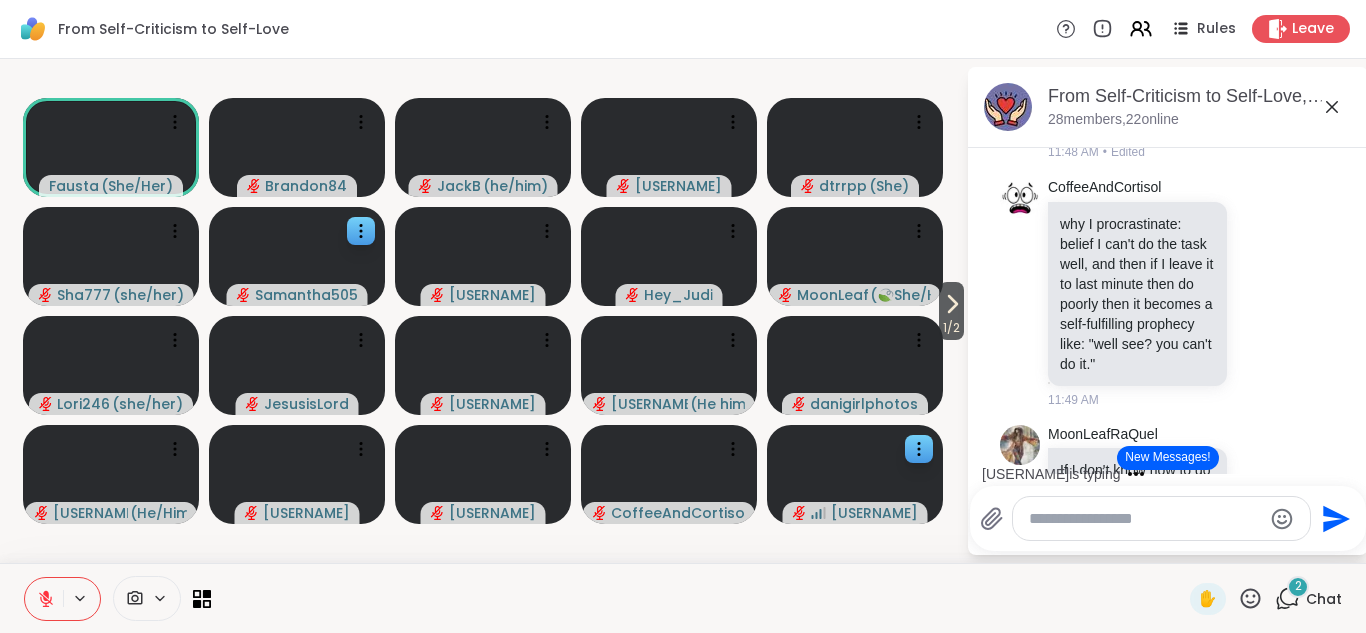 scroll, scrollTop: 16467, scrollLeft: 0, axis: vertical 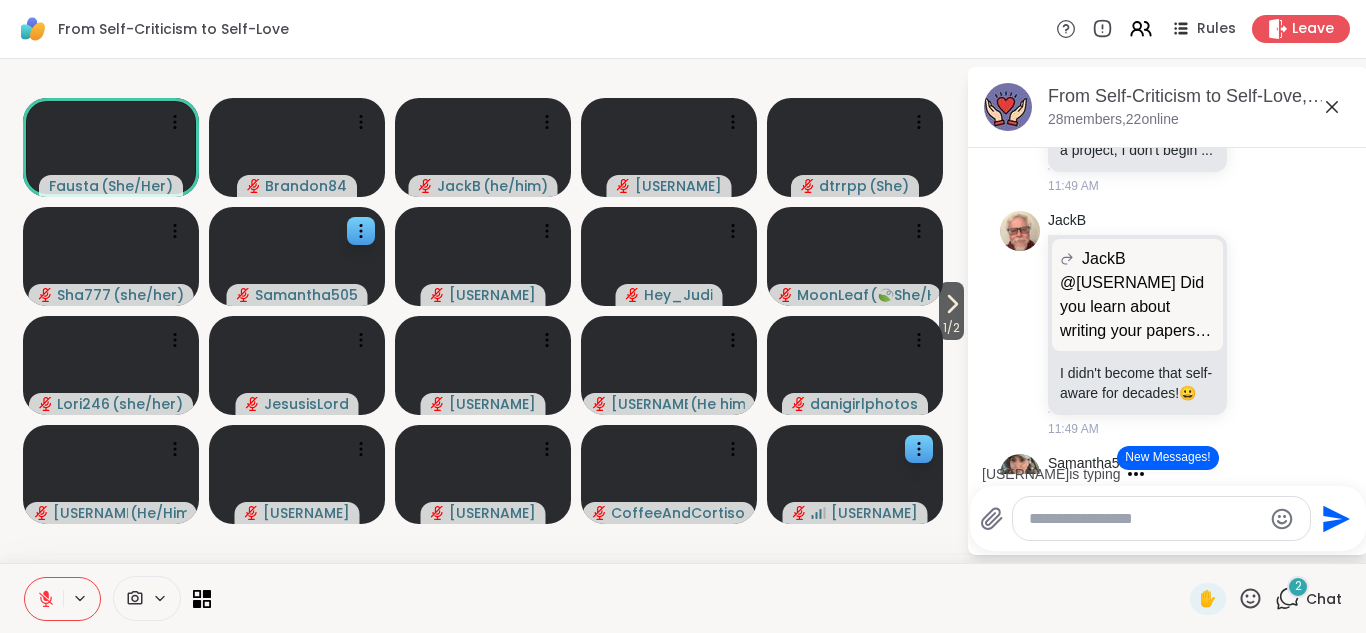click 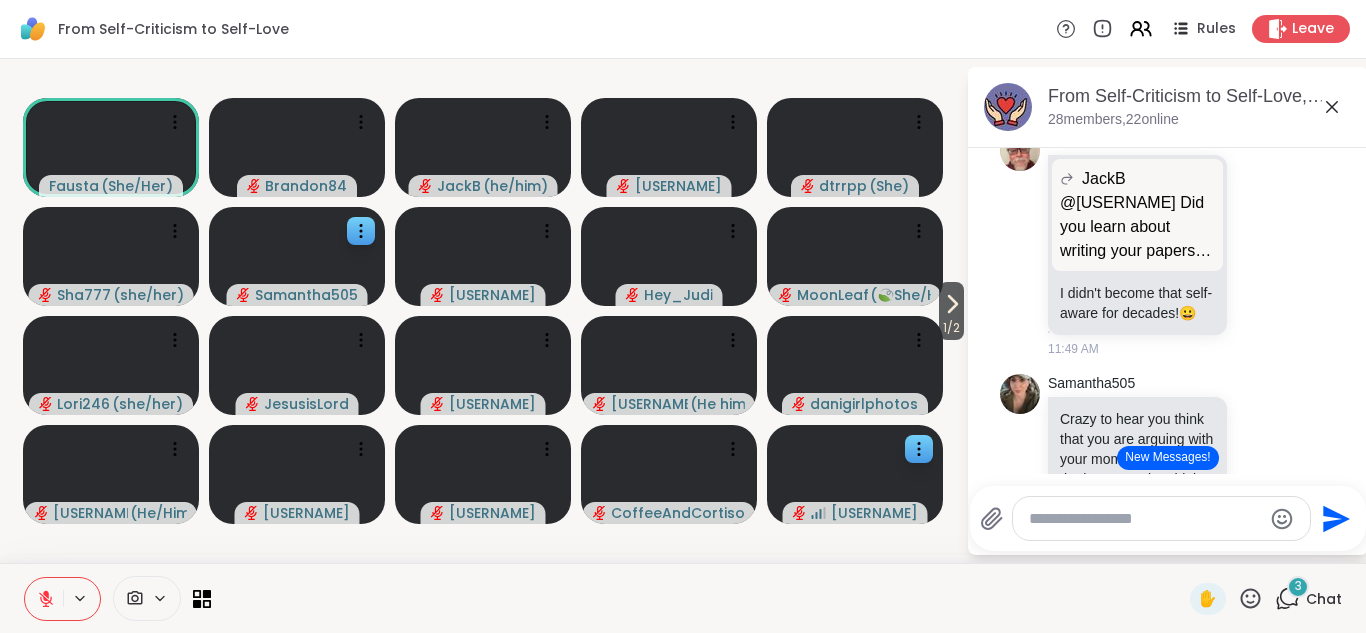 click at bounding box center [1210, -351] 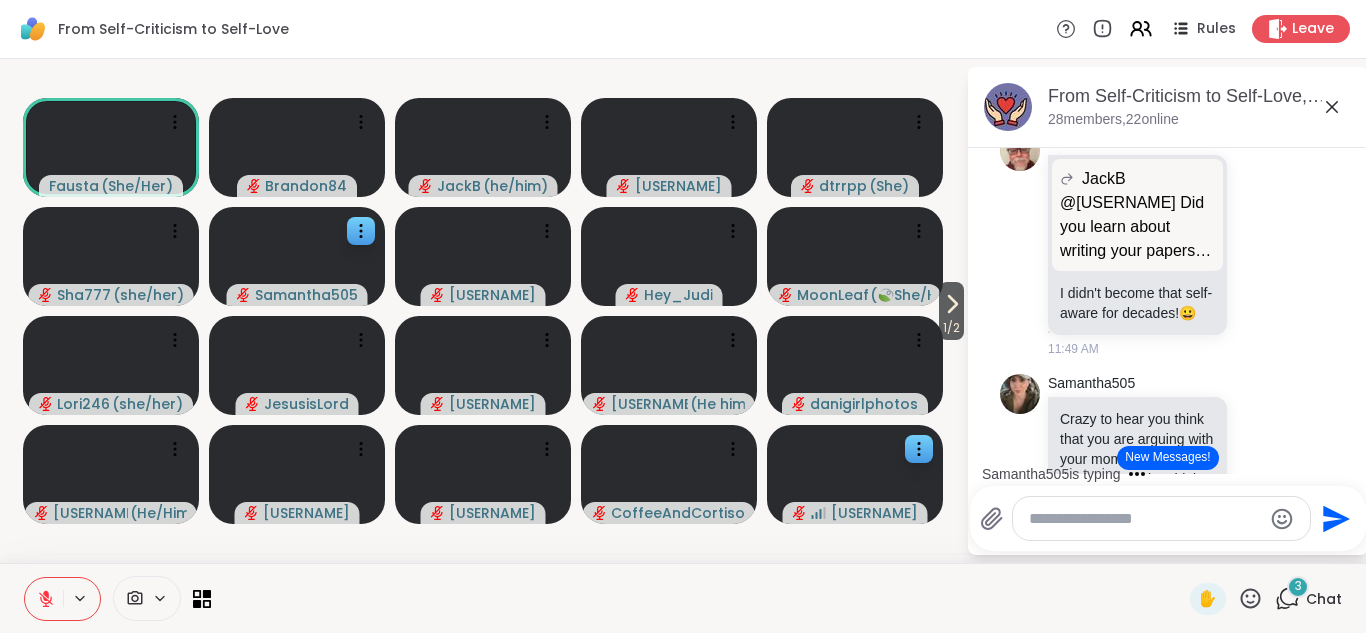 click on "[DATE], [TIME] [USERNAME] Hi I'm [FIRST] and will be joining this Pro Session tomorrow. I can't afford to upgrade so I am using my one pro credit. [TIME] You If you host I think you start getting pro credits   1 1 [TIME] • Edited Today [FIRST] Hi,  @[USERNAME]    I’m glad you’re joining today! [TIME] [USERNAME] You If you host I think you start getting pro credits If you host I think you start getting pro credits yeah i saw that too. i am def not ready for anything like that. i'm already stepping outside my safe place being on live group chats as a peer. [TIME] [USERNAME] [FIRST] Hi, @[USERNAME]   I’m glad you’re joining today!   Hi, @[USERNAME]    I’m glad you’re joining today! i'm not going to be ready for the one at noon today so i am going to try and catch another one   1 1 [TIME] • Edited Today [FIRST] Host Announcement: Welcome, Everyone!  I'm so excited to get started today with al of you.   2 2 2 [TIME] • Edited [FIRST]   1 1 [TIME] • Edited a [USERNAME] [TIME]" at bounding box center (1168, -7416) 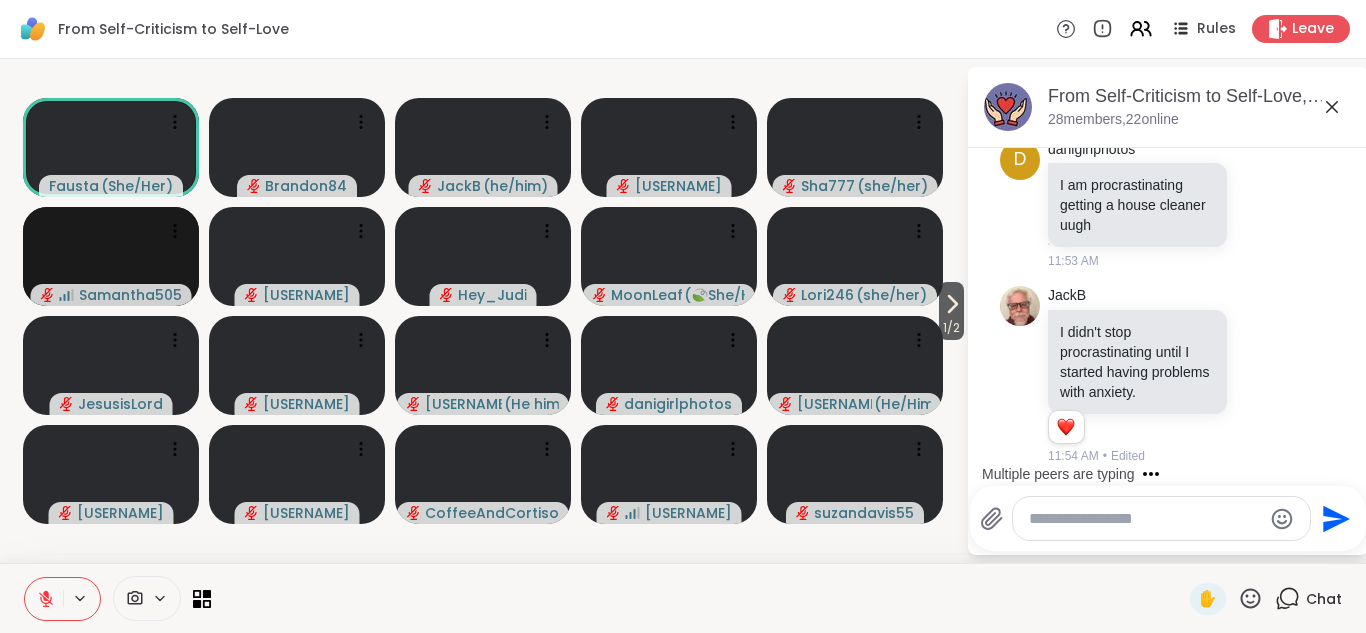 scroll, scrollTop: 19416, scrollLeft: 0, axis: vertical 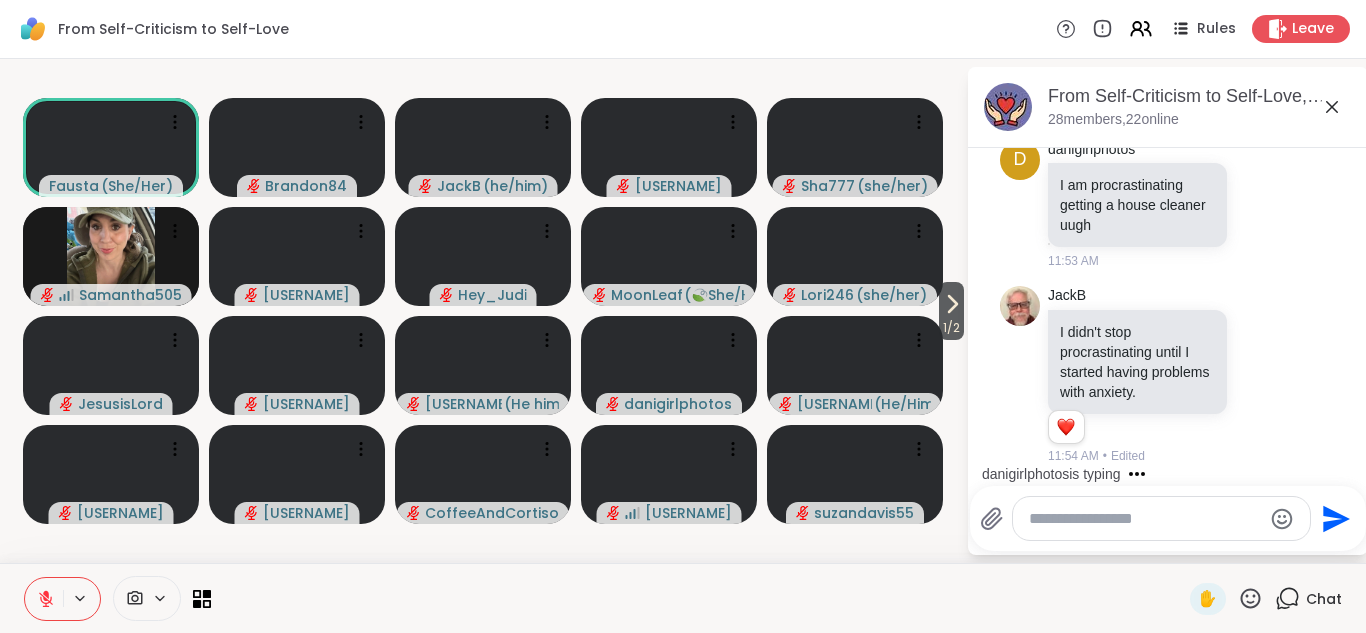 click at bounding box center (1145, 519) 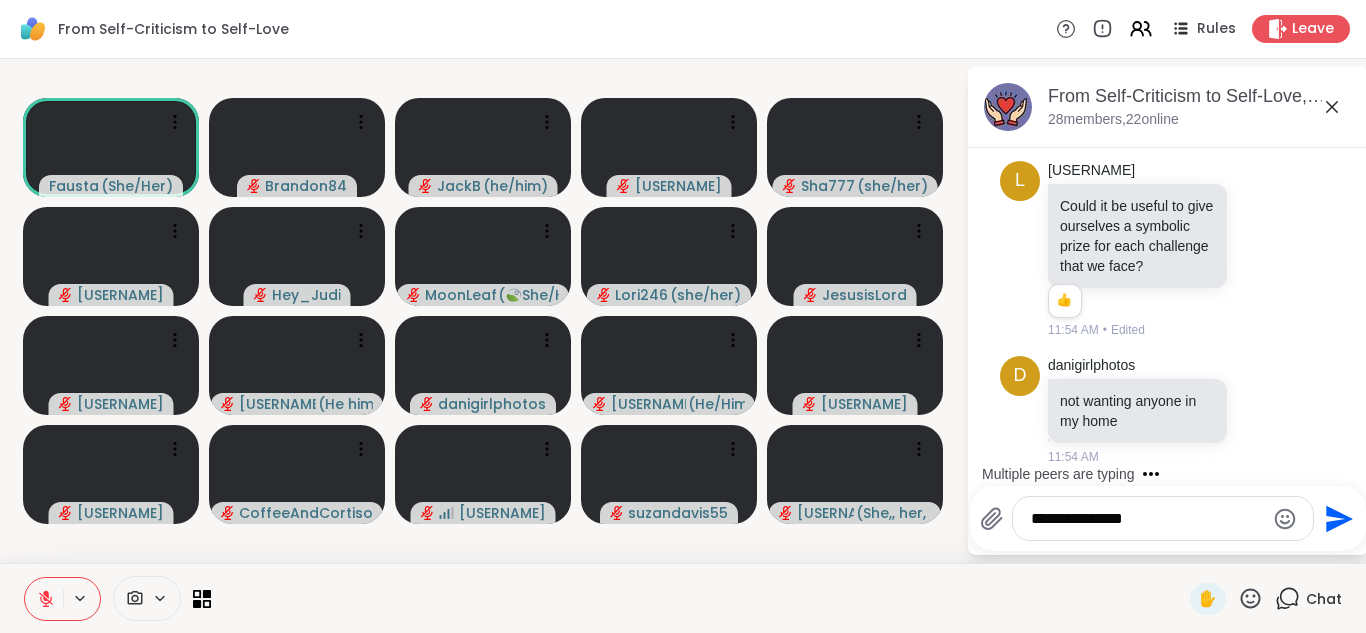 scroll, scrollTop: 19729, scrollLeft: 0, axis: vertical 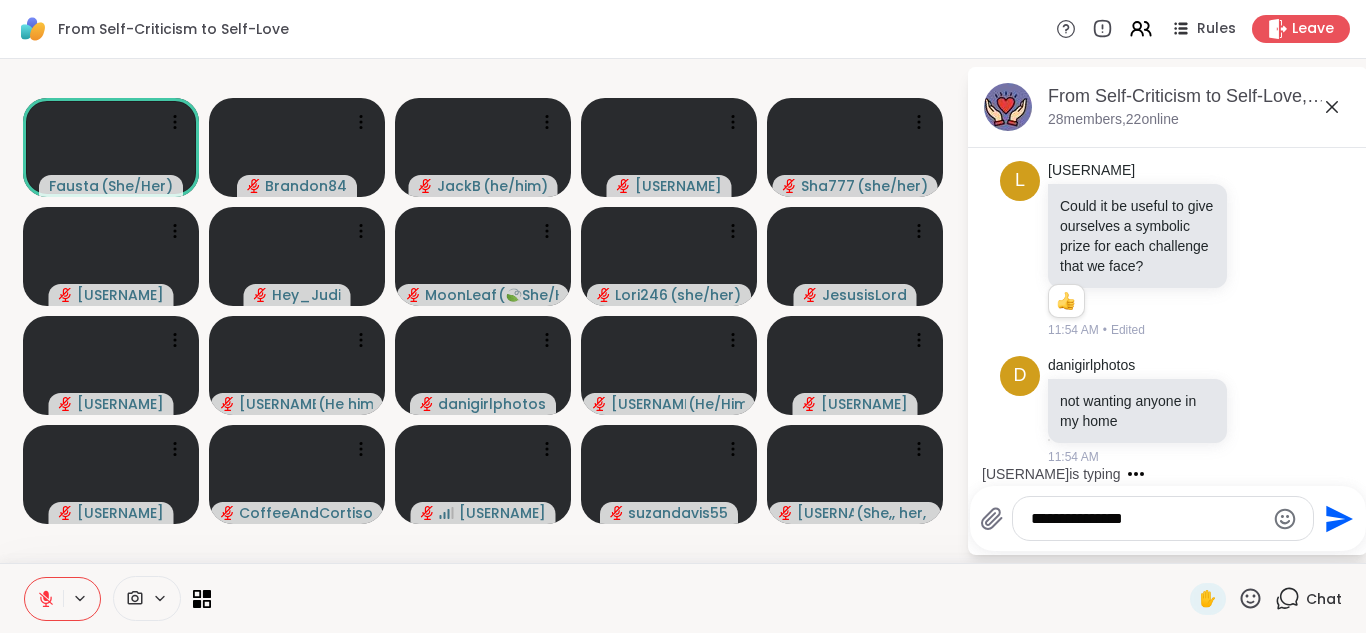 drag, startPoint x: 1083, startPoint y: 520, endPoint x: 871, endPoint y: 587, distance: 222.33533 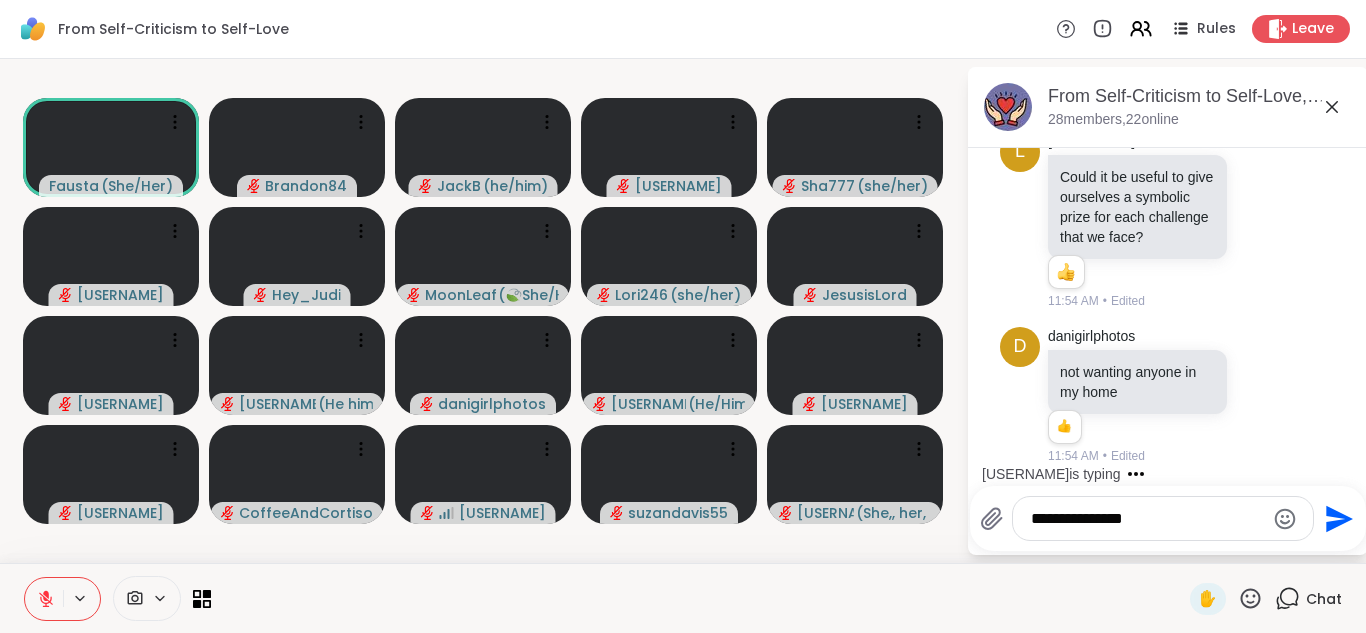 click on "**********" at bounding box center [1147, 519] 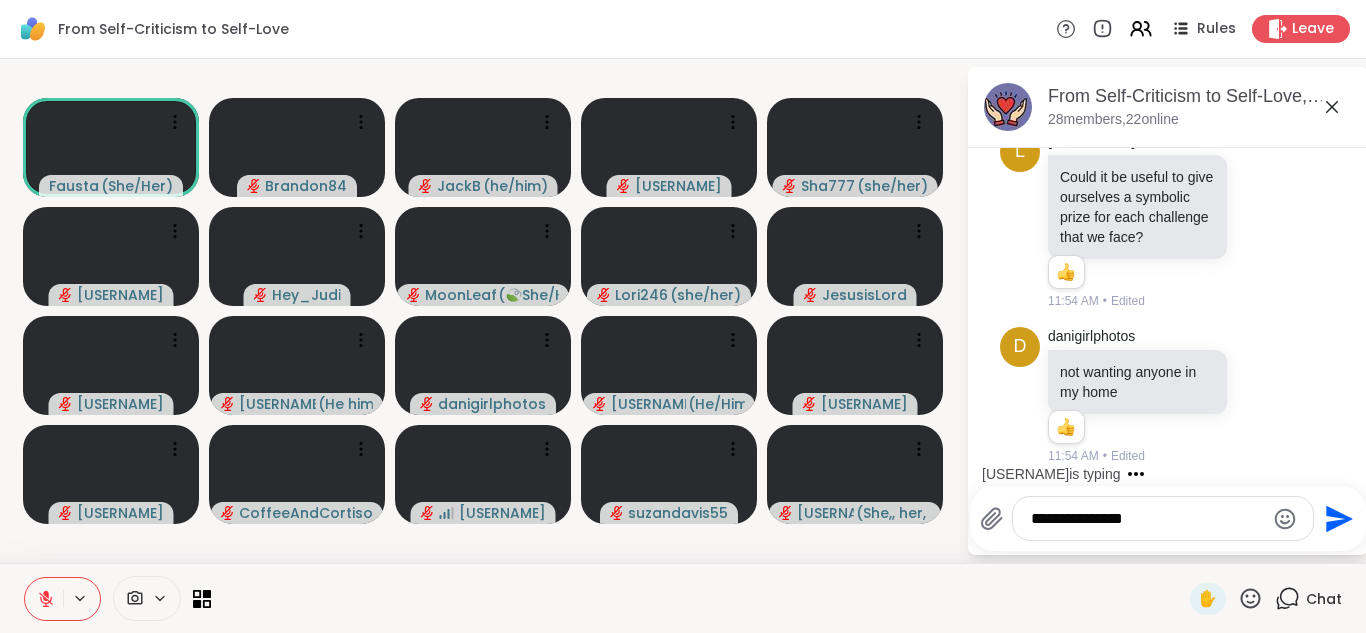scroll, scrollTop: 19786, scrollLeft: 0, axis: vertical 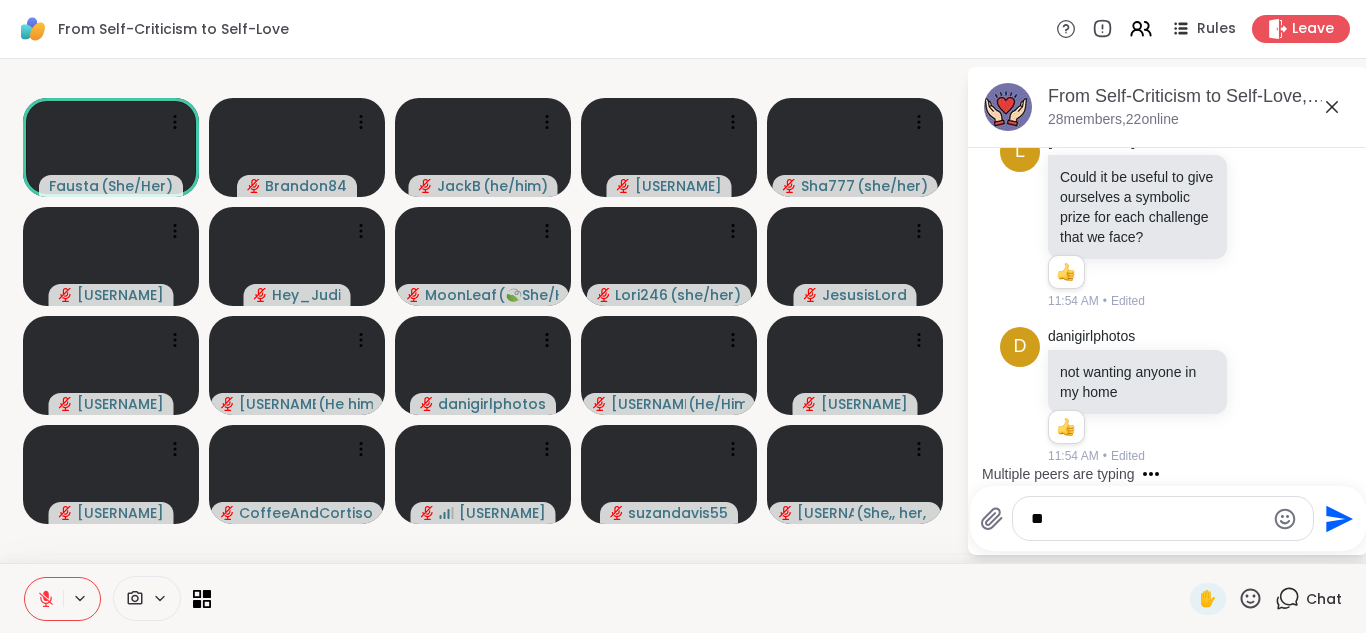 type on "*" 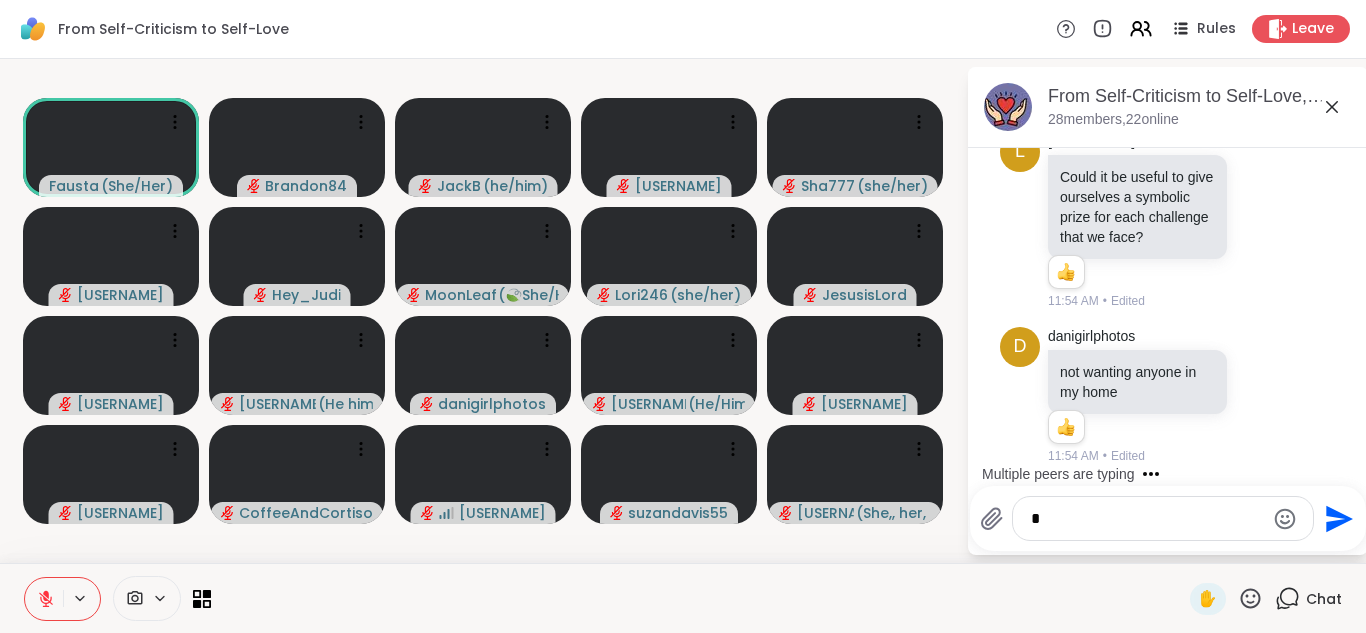 type 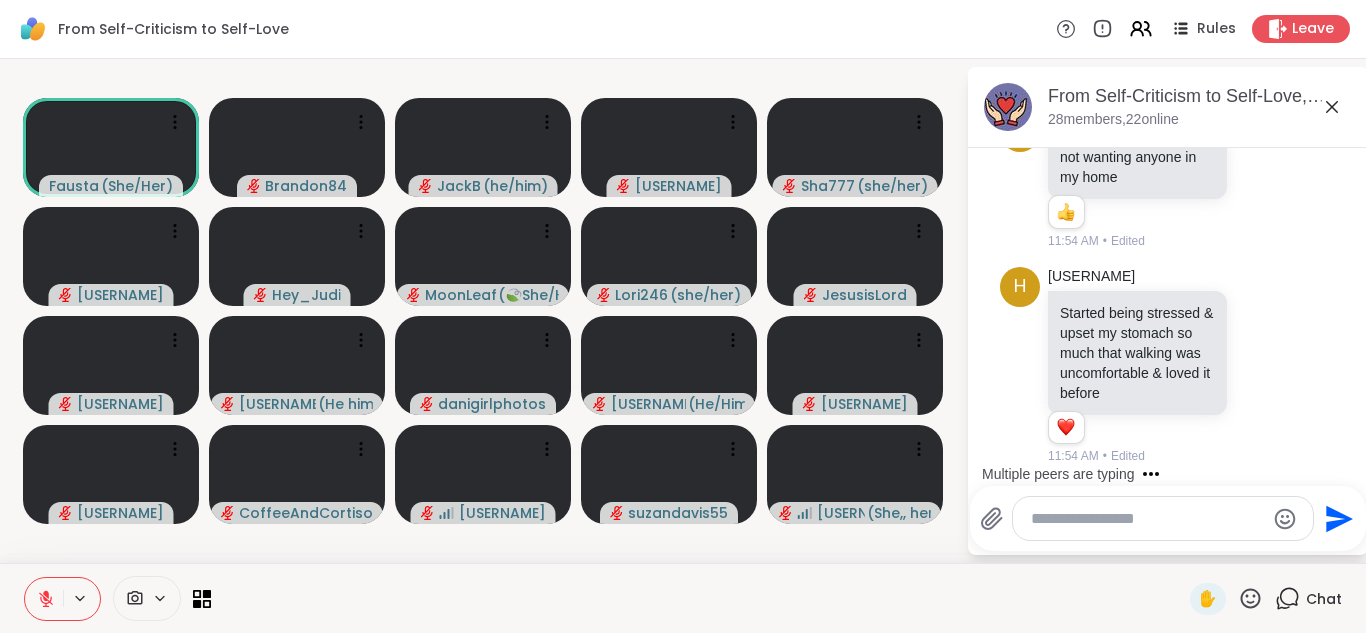 scroll, scrollTop: 20021, scrollLeft: 0, axis: vertical 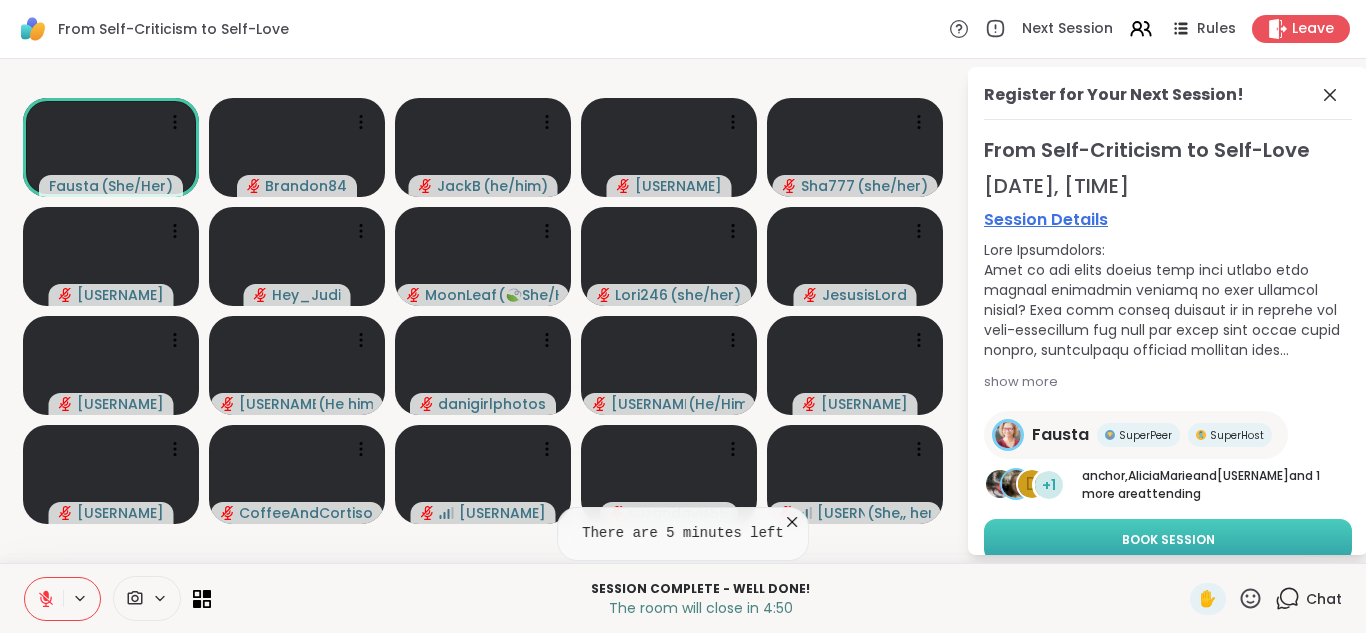 click on "Book Session" at bounding box center [1168, 540] 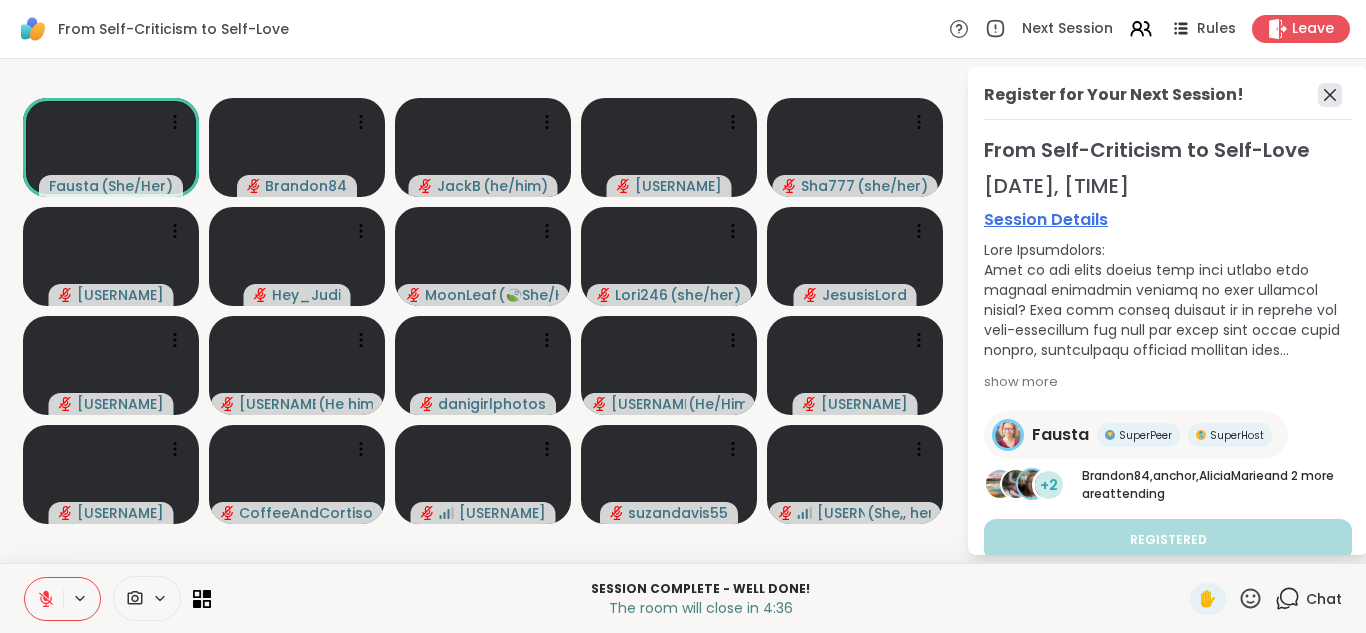 click 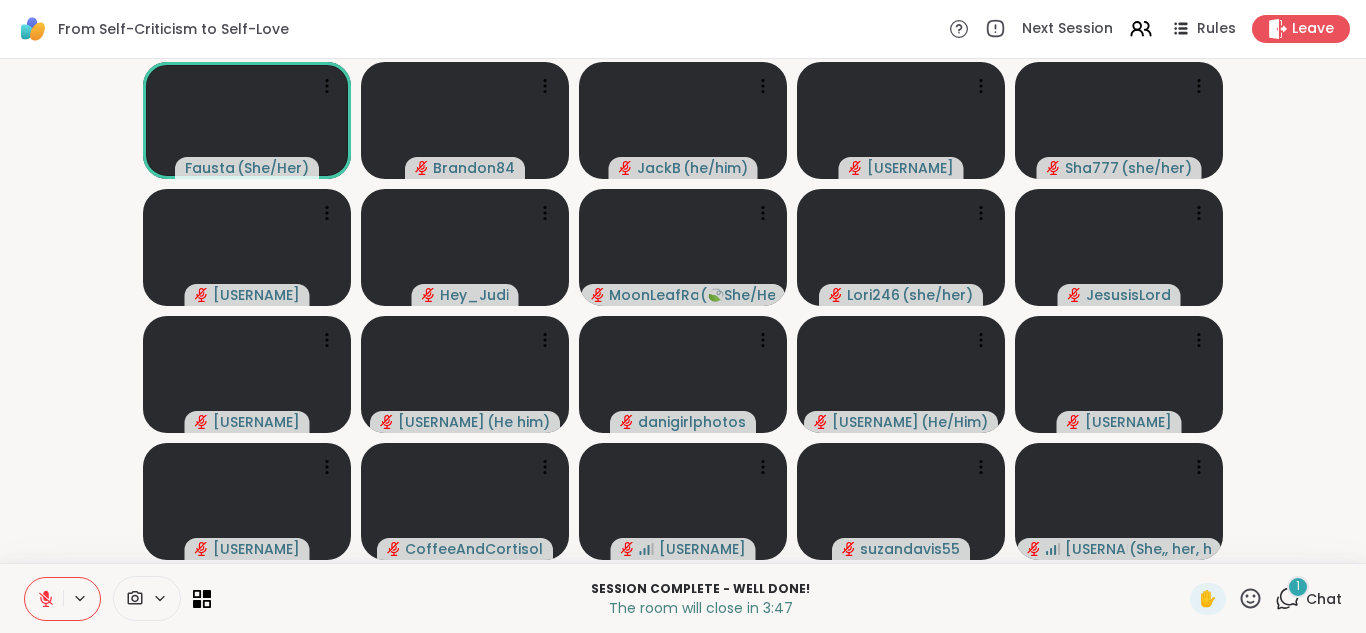 click 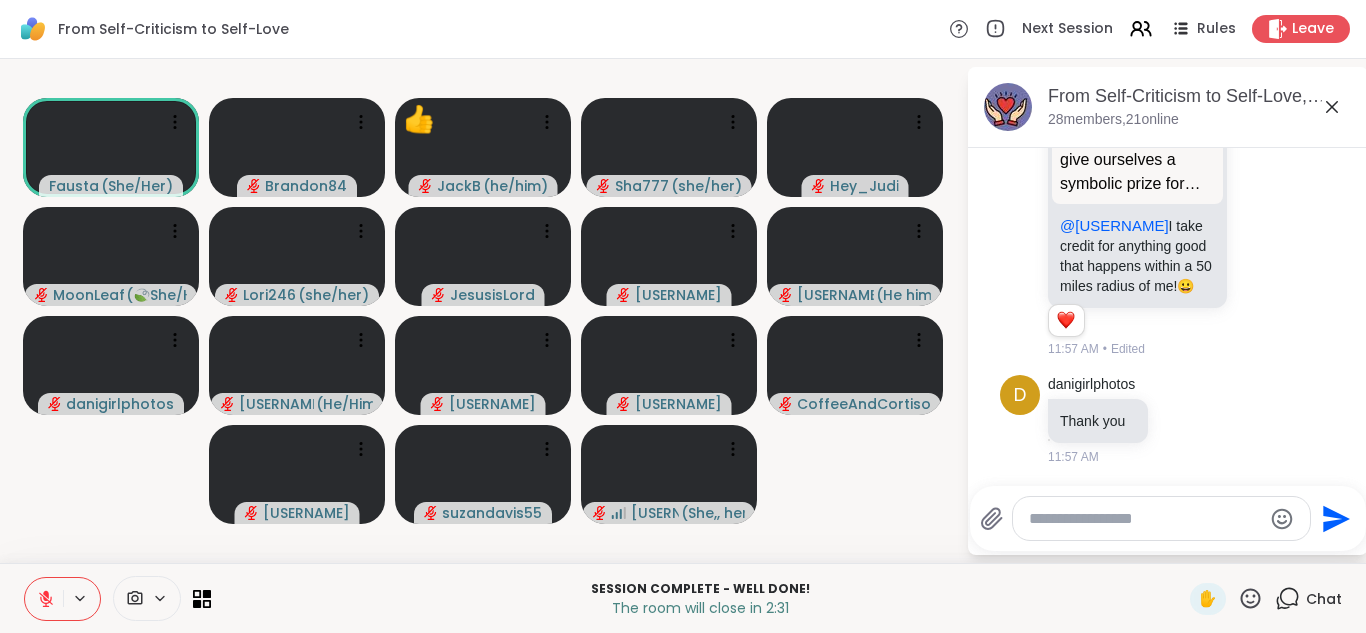 scroll, scrollTop: 20451, scrollLeft: 0, axis: vertical 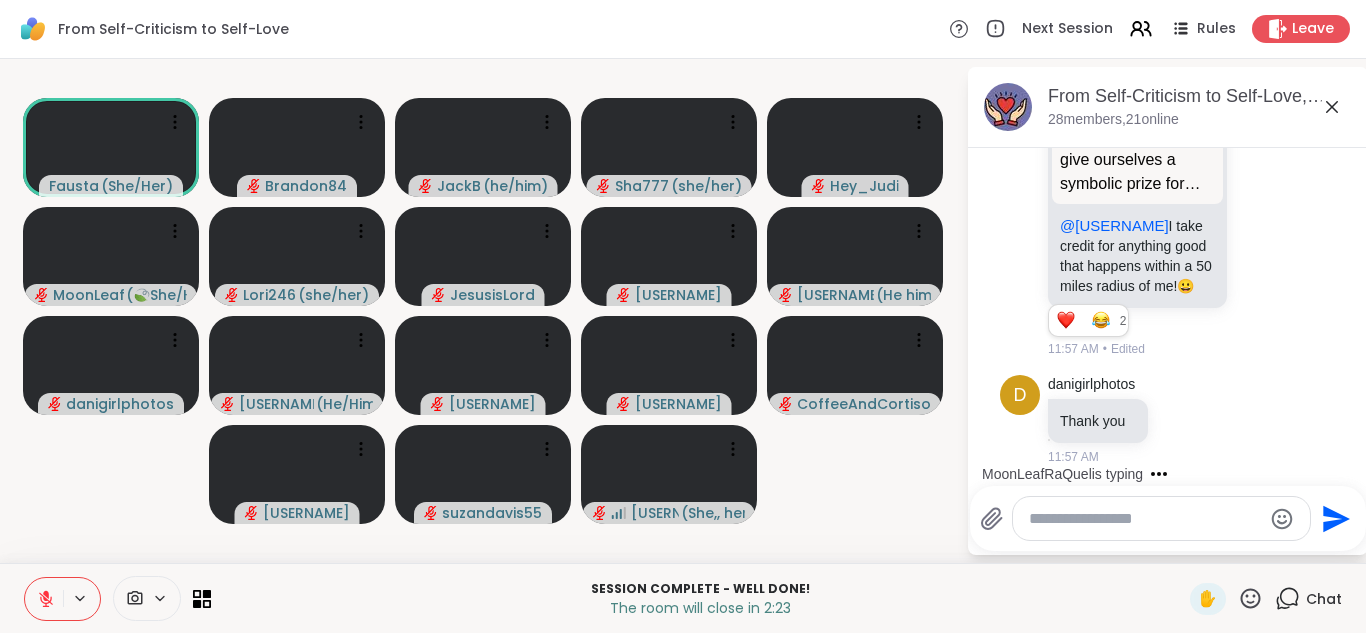 click at bounding box center [1145, 519] 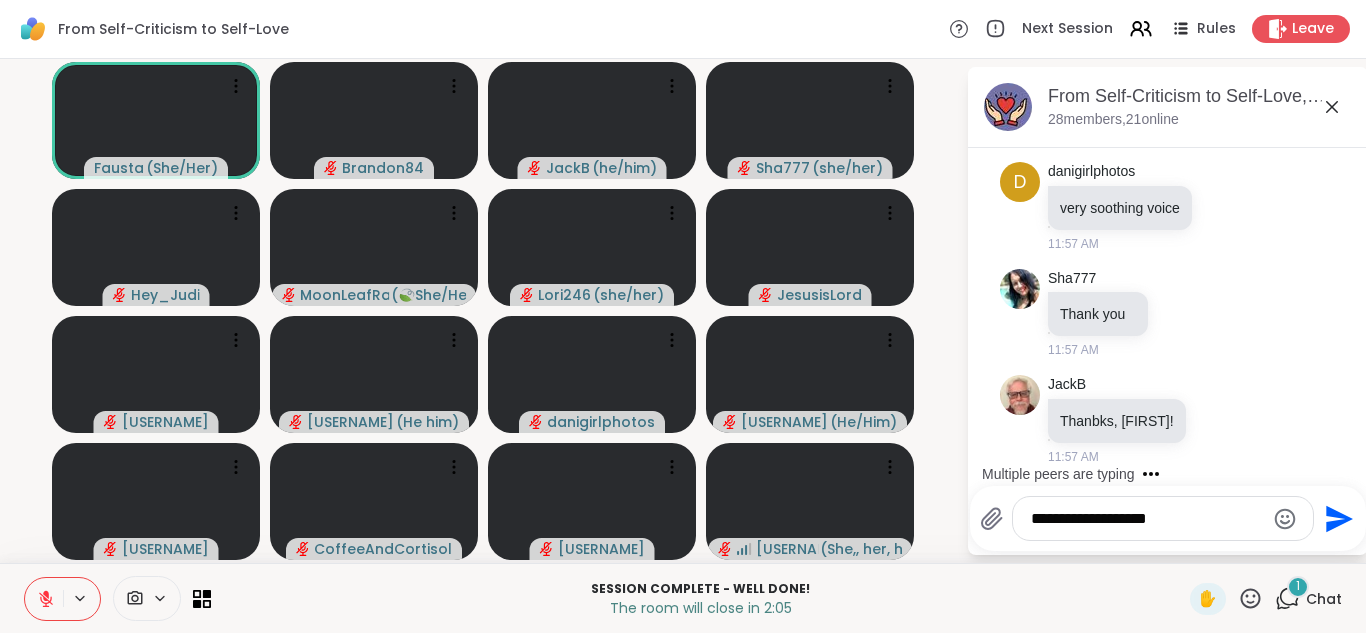 scroll, scrollTop: 21012, scrollLeft: 0, axis: vertical 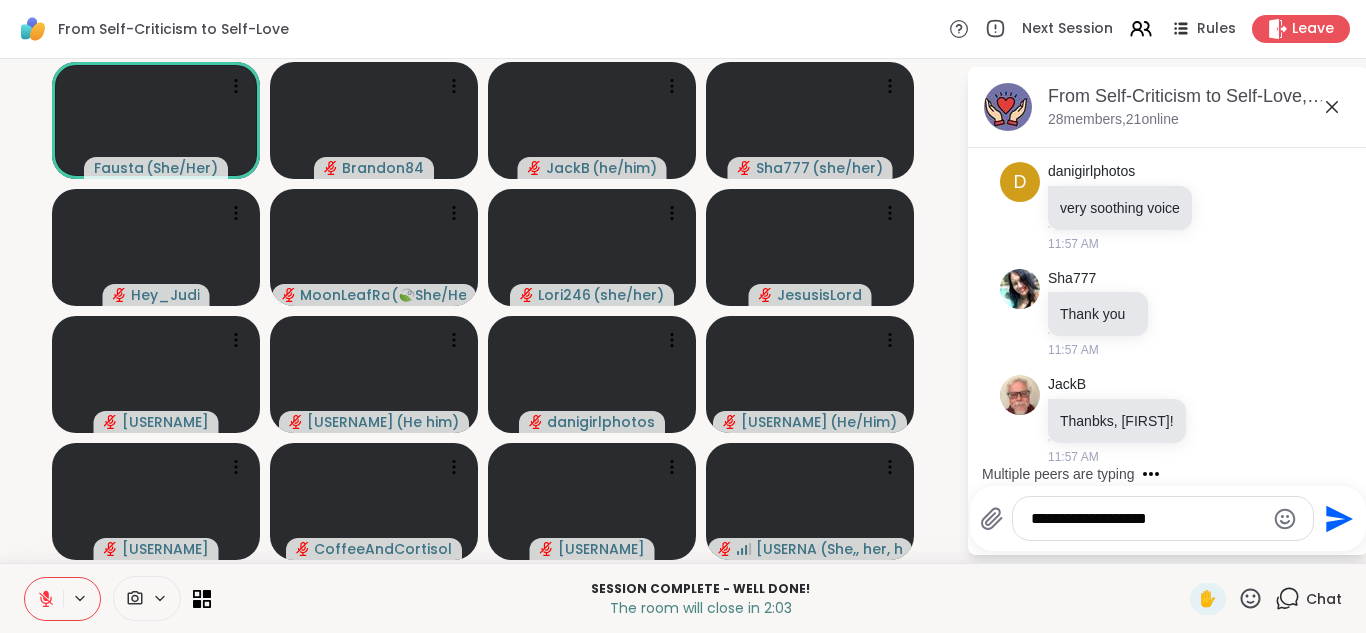type on "**********" 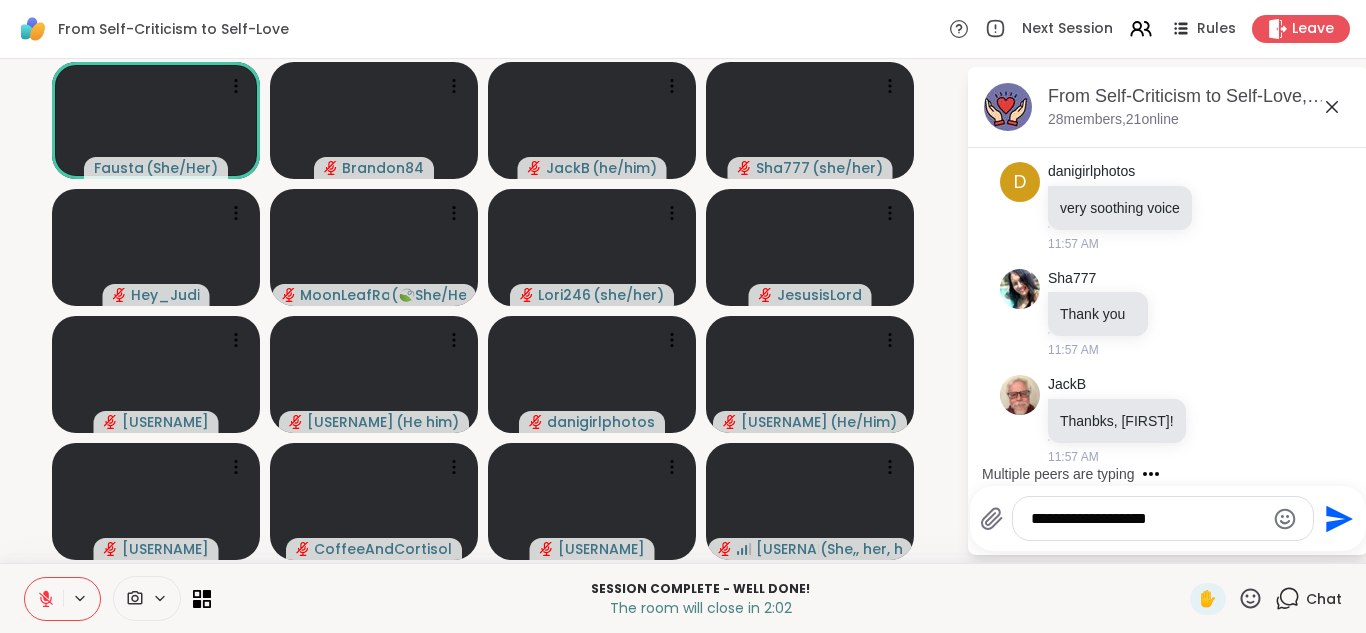 click on "Send" 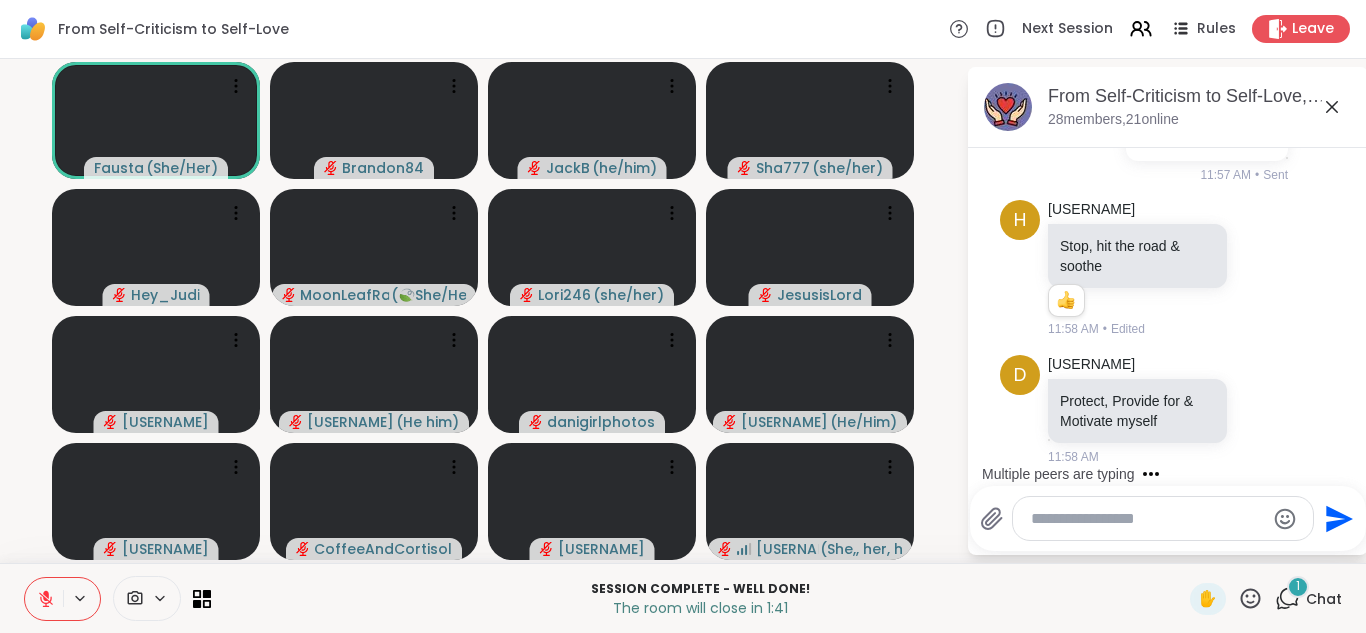 scroll, scrollTop: 21527, scrollLeft: 0, axis: vertical 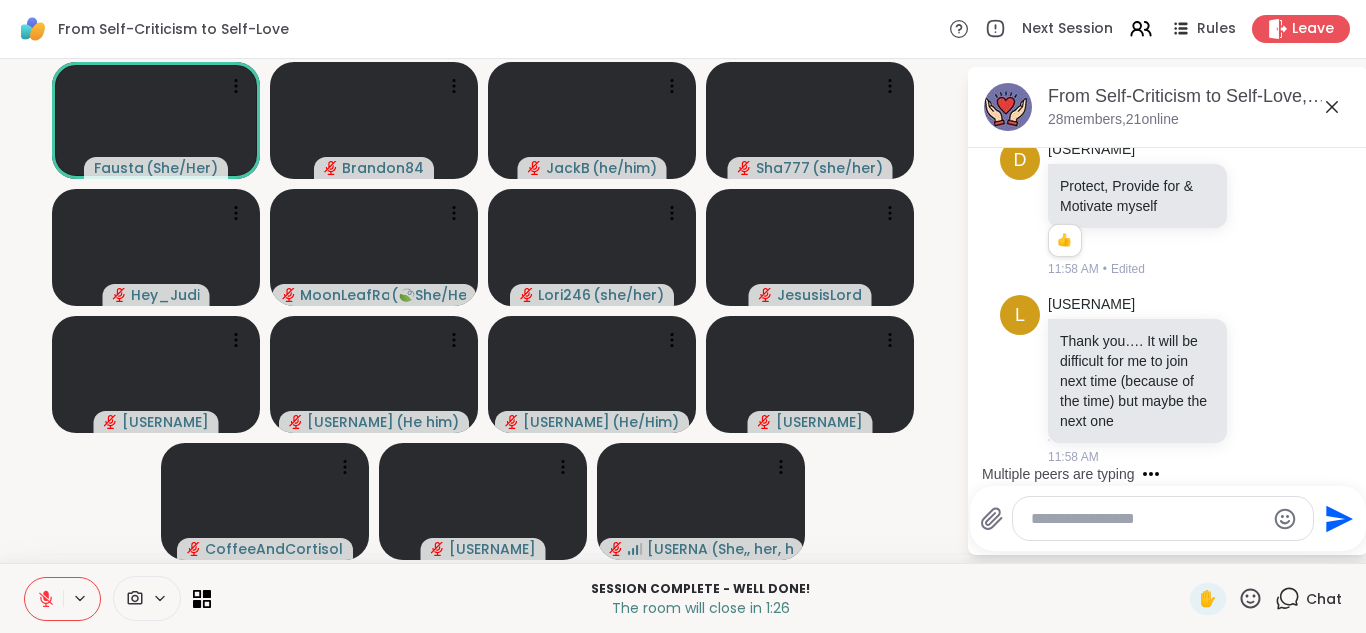 paste on "**********" 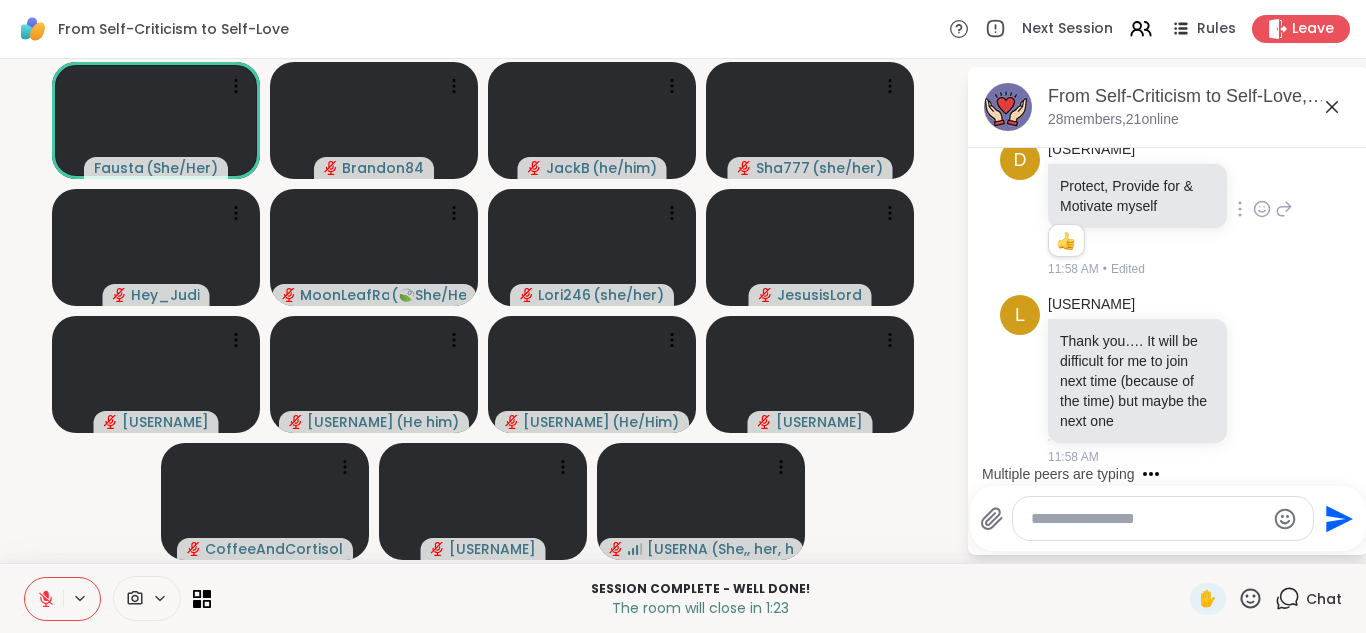 type on "**********" 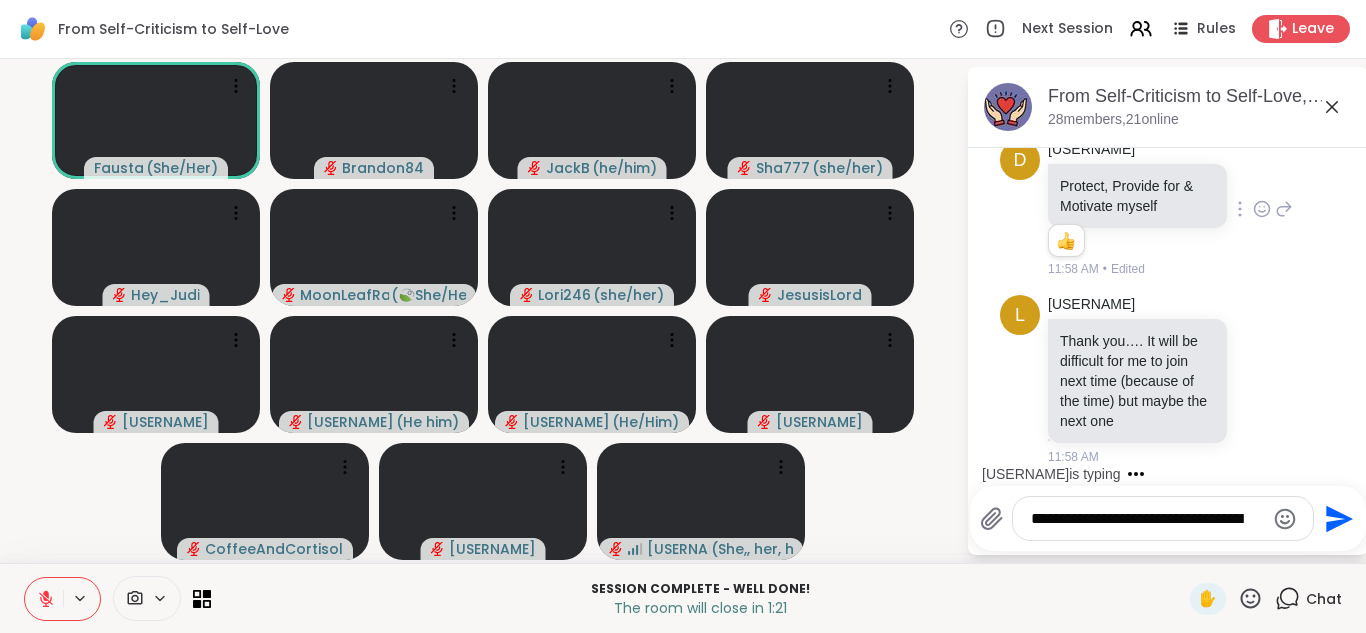 type 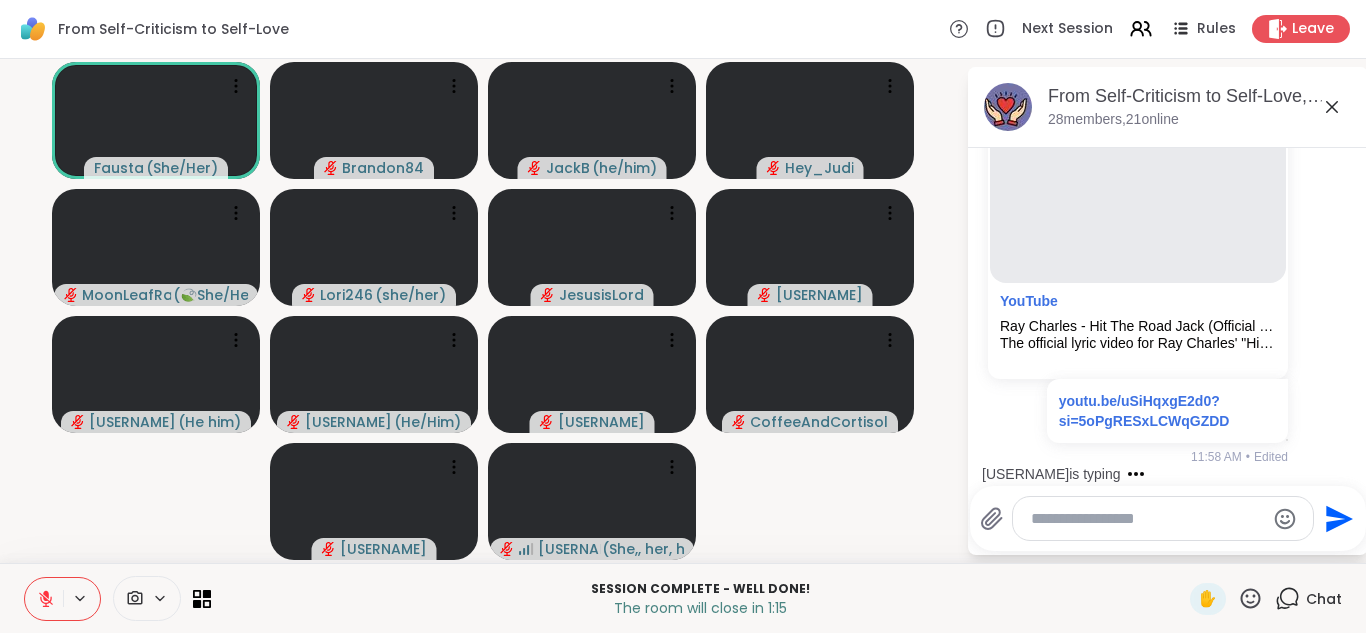 scroll, scrollTop: 21909, scrollLeft: 0, axis: vertical 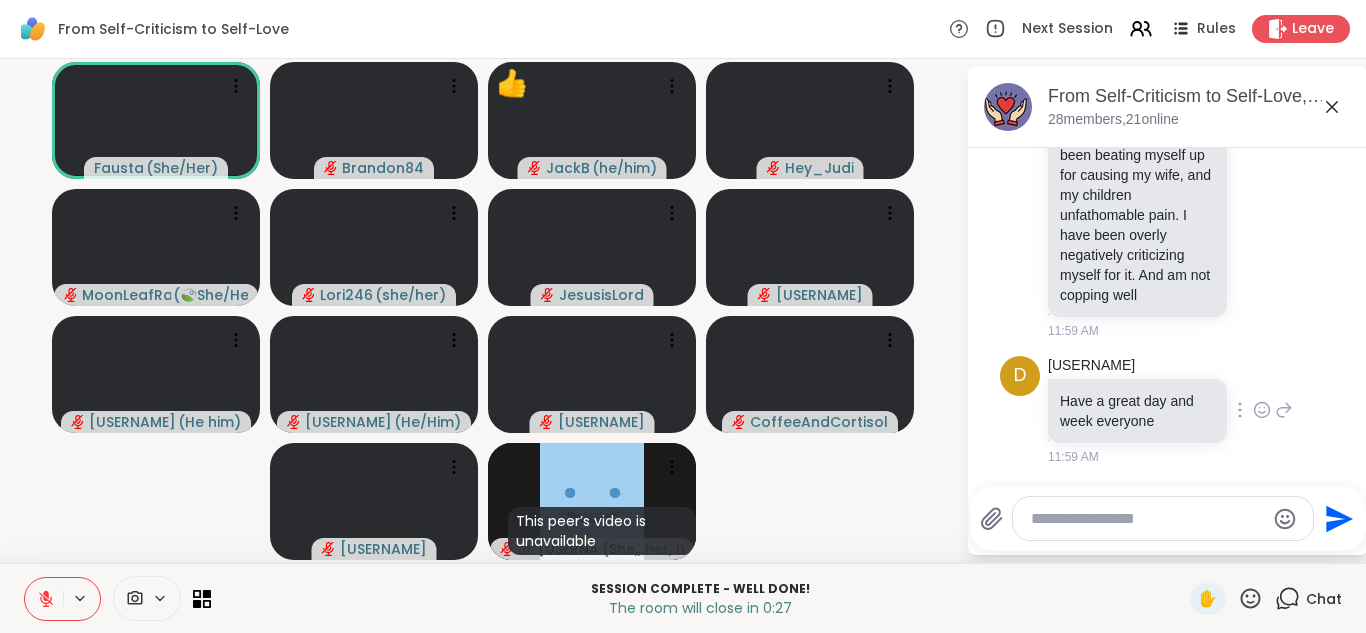 click 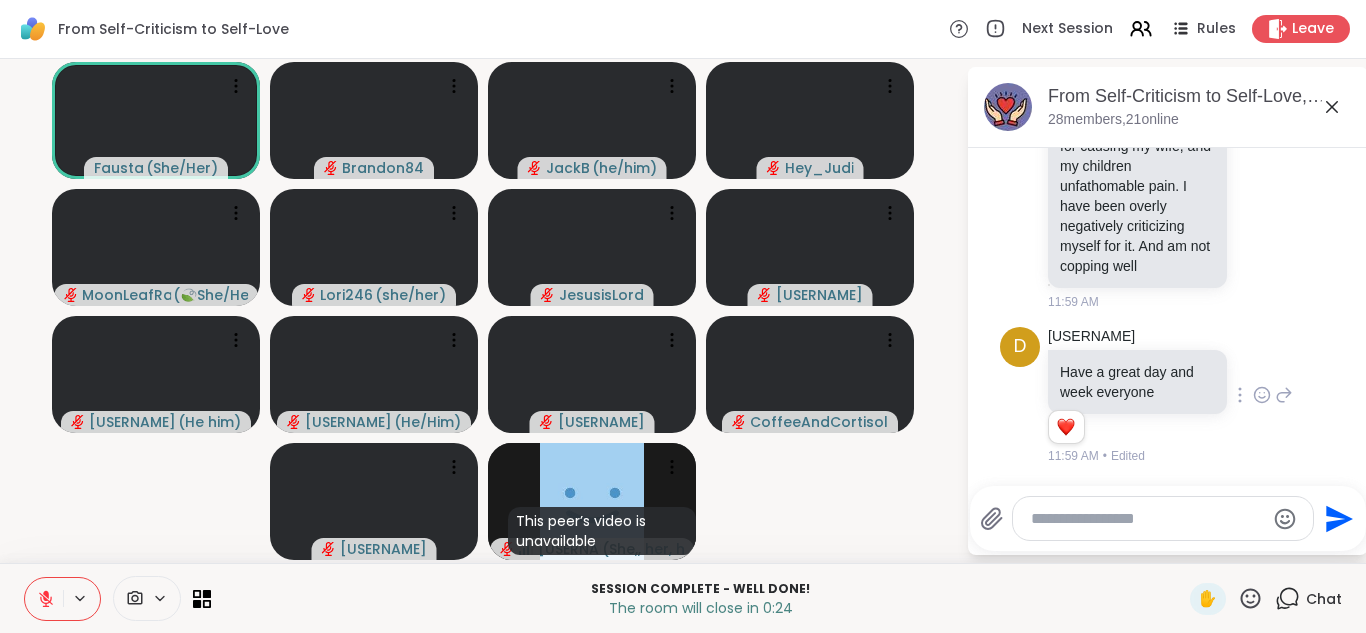 scroll, scrollTop: 22891, scrollLeft: 0, axis: vertical 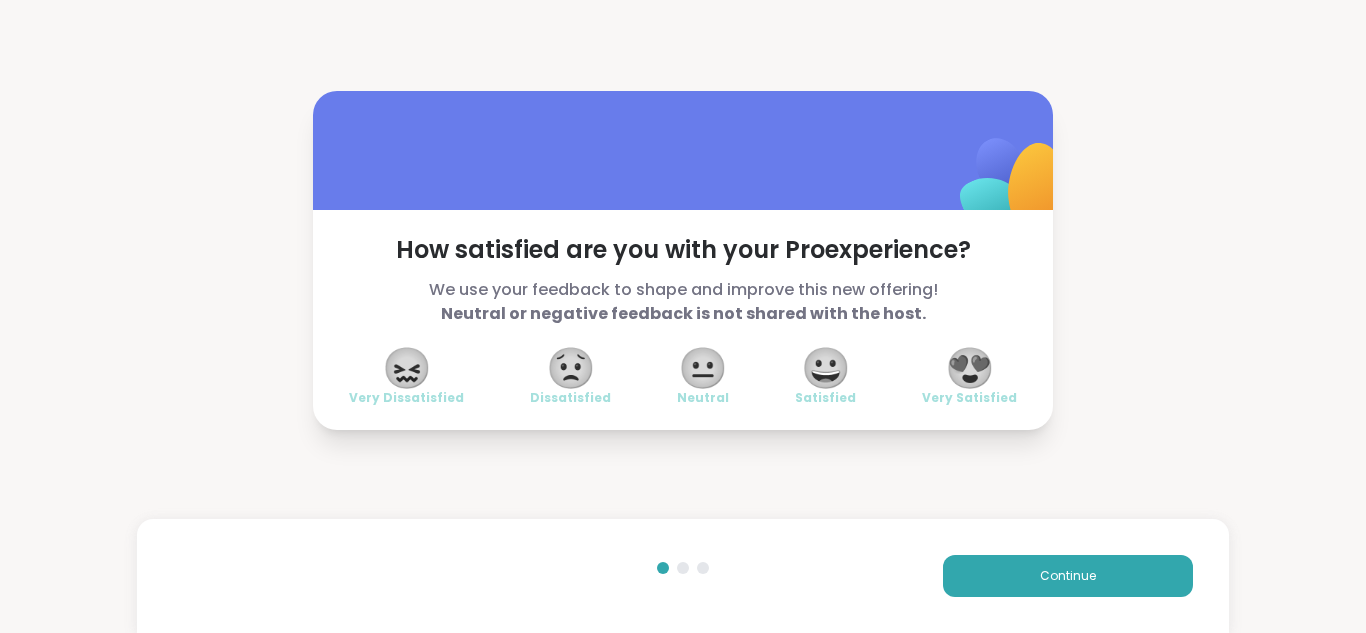 click on "😍" at bounding box center (970, 368) 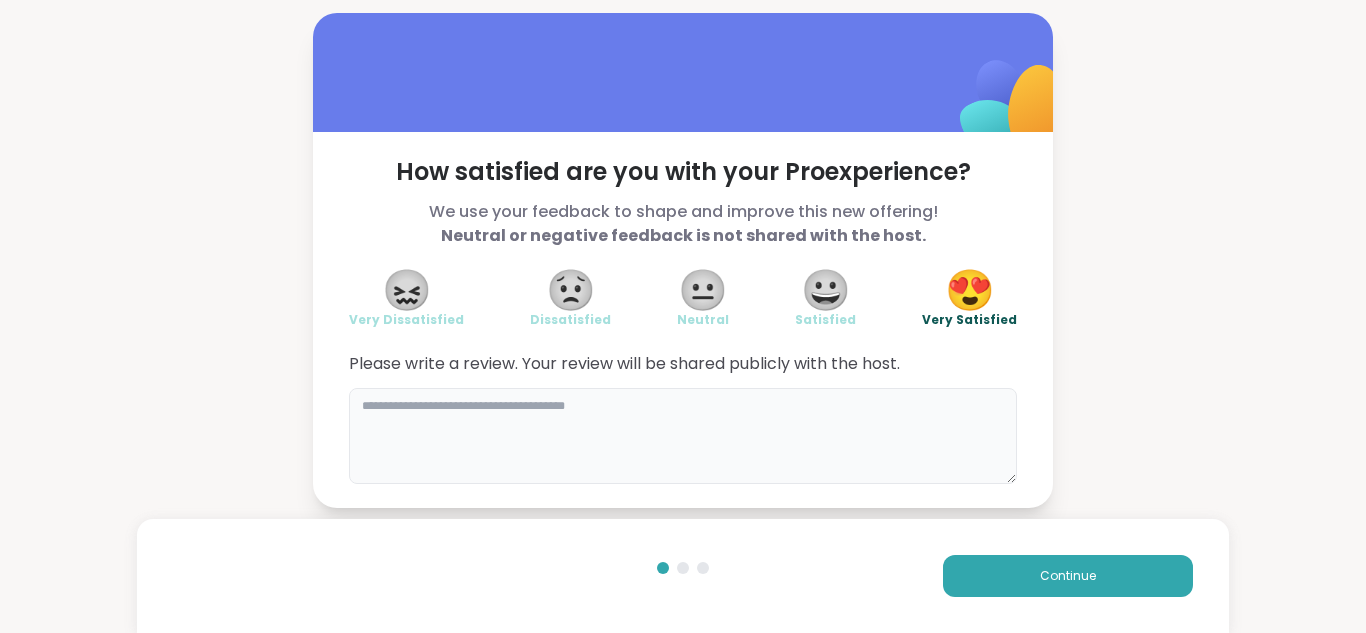 click at bounding box center [683, 436] 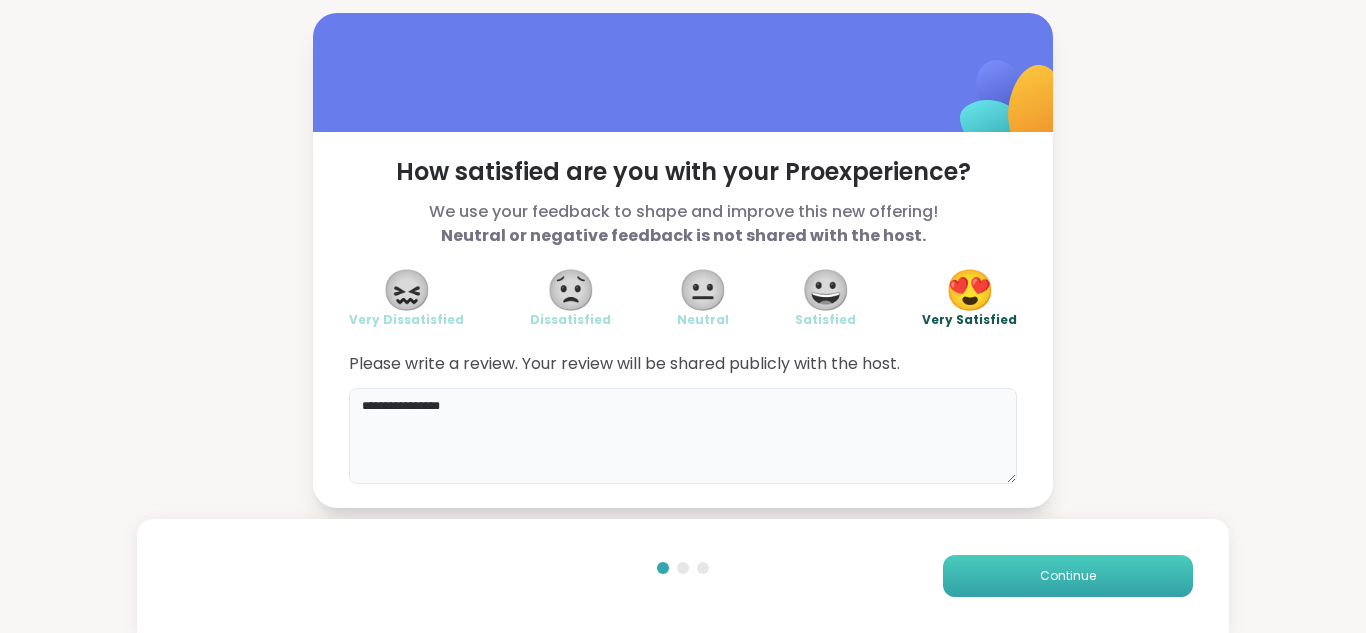 type on "**********" 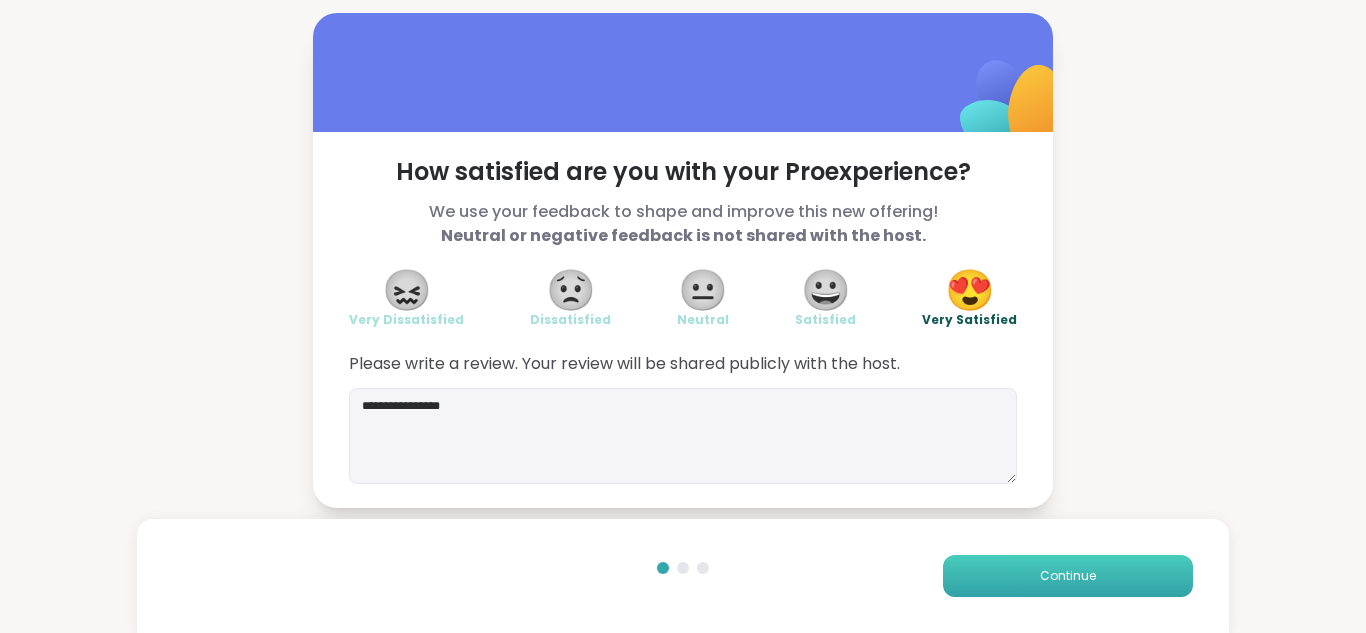 click on "Continue" at bounding box center [1068, 576] 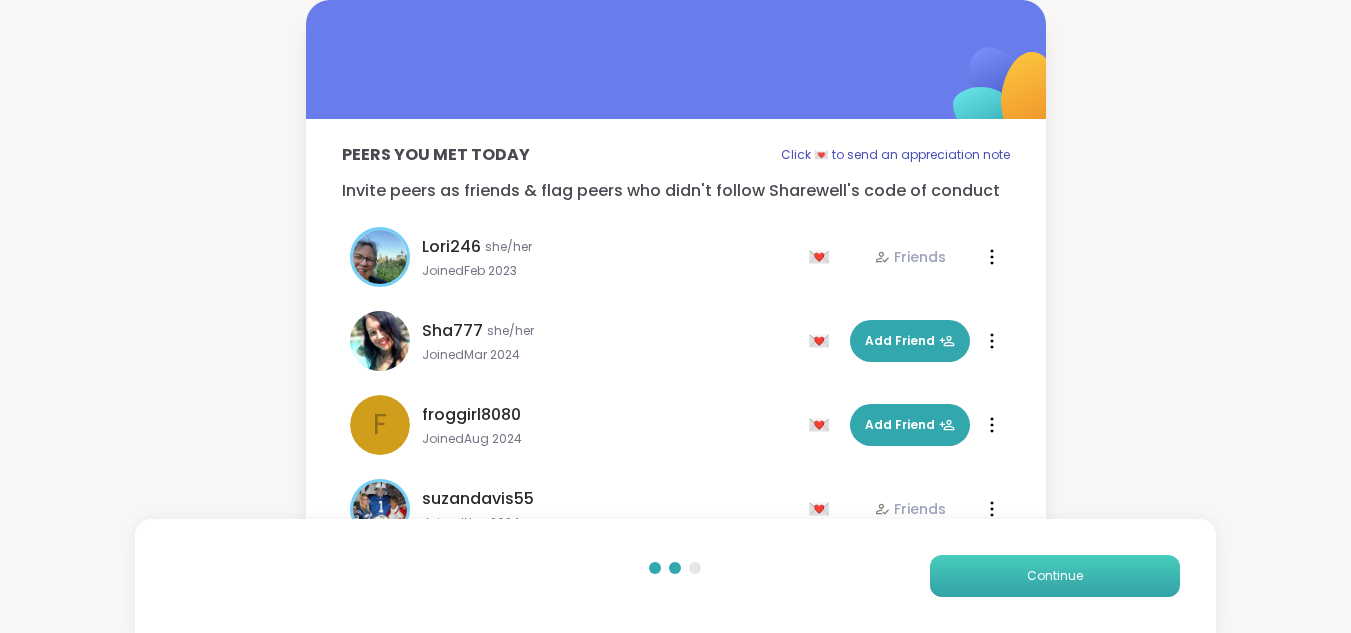 click on "Continue" at bounding box center [1055, 576] 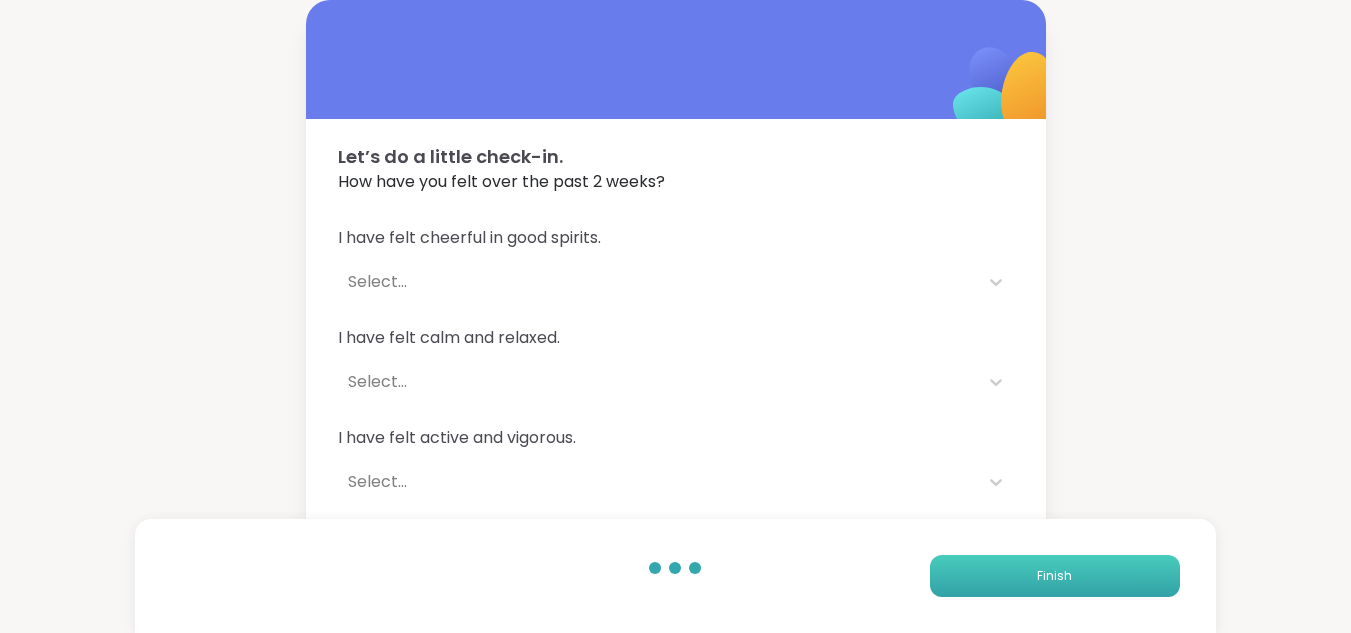 click on "Finish" at bounding box center [1055, 576] 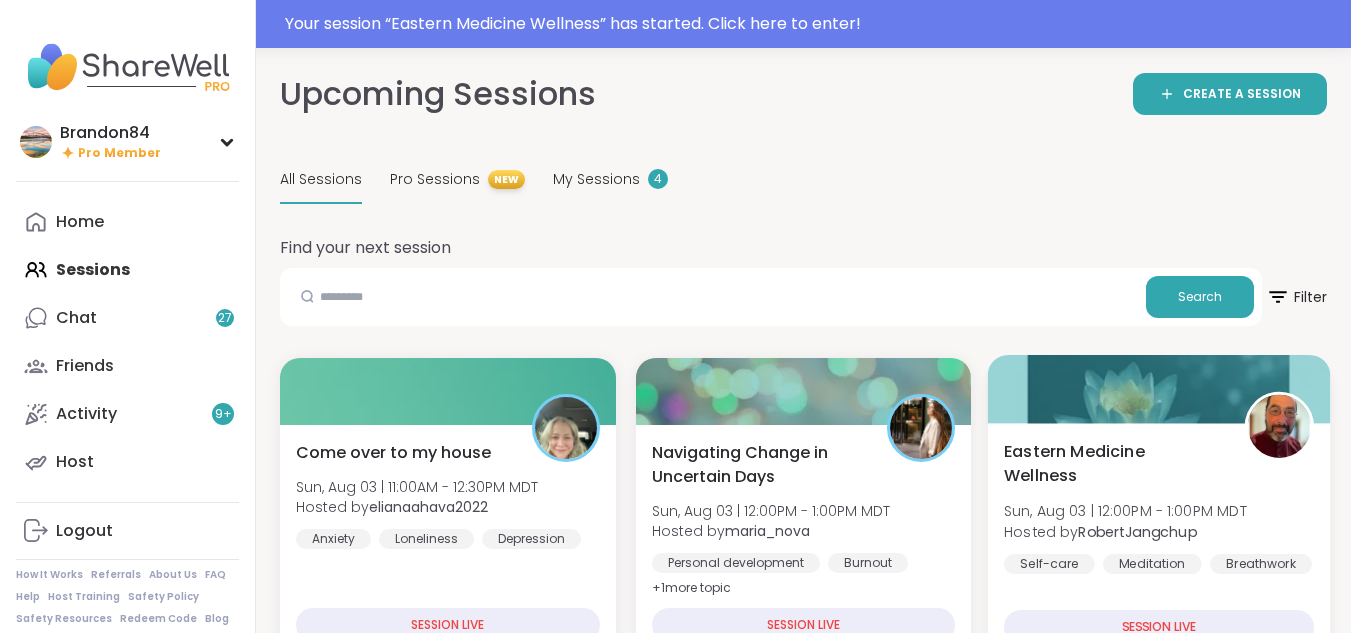 click on "Eastern Medicine Wellness [DATE] | [TIME] - [TIME] [TIME] Hosted by  [USERNAME] Self-care Meditation Breathwork SESSION LIVE" at bounding box center (1159, 542) 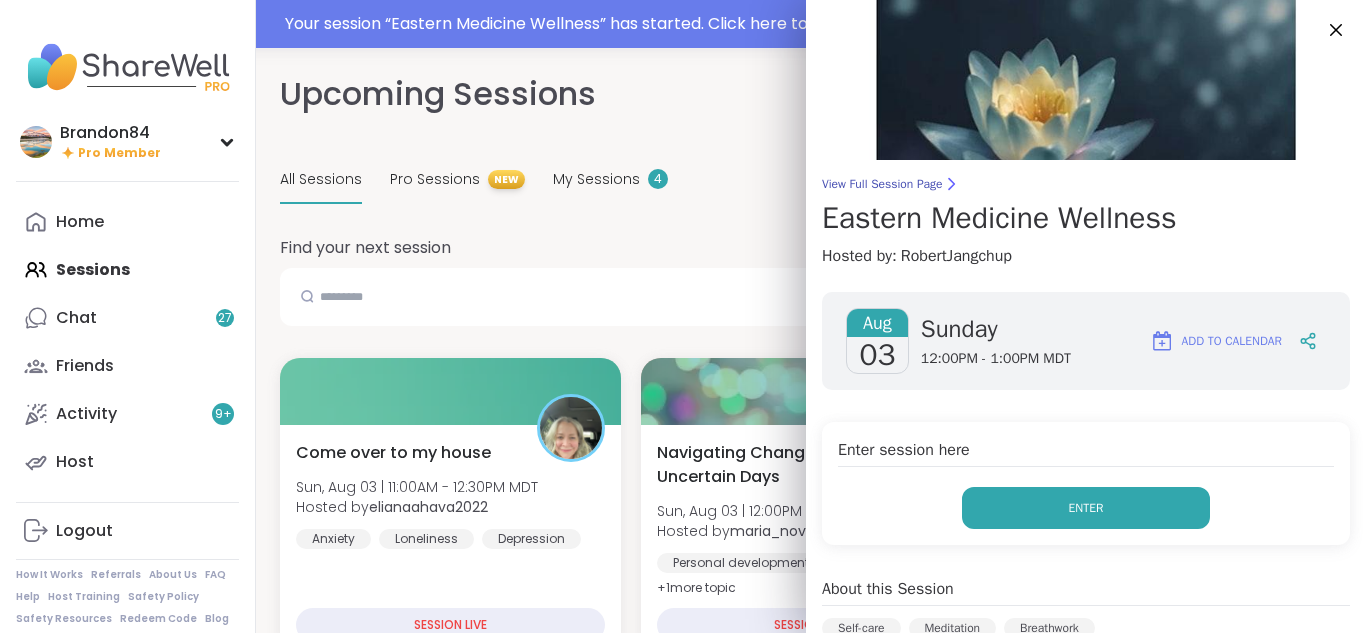click on "Enter" at bounding box center [1086, 508] 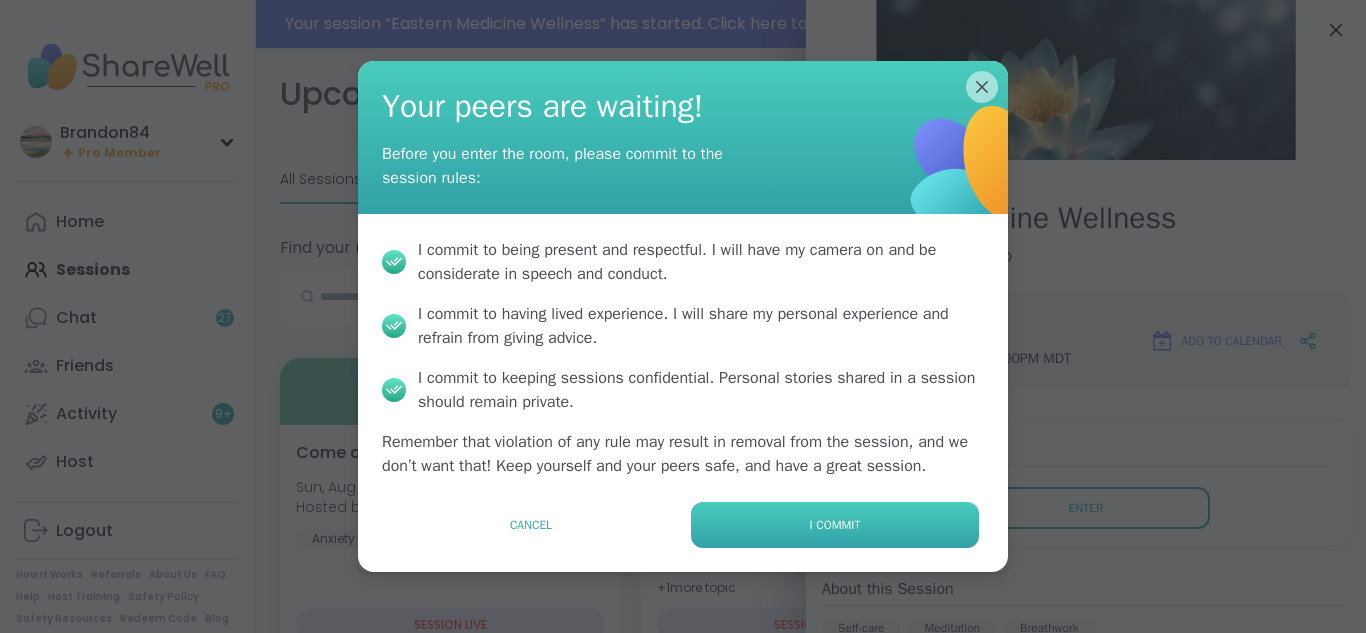 click on "I commit" at bounding box center [835, 525] 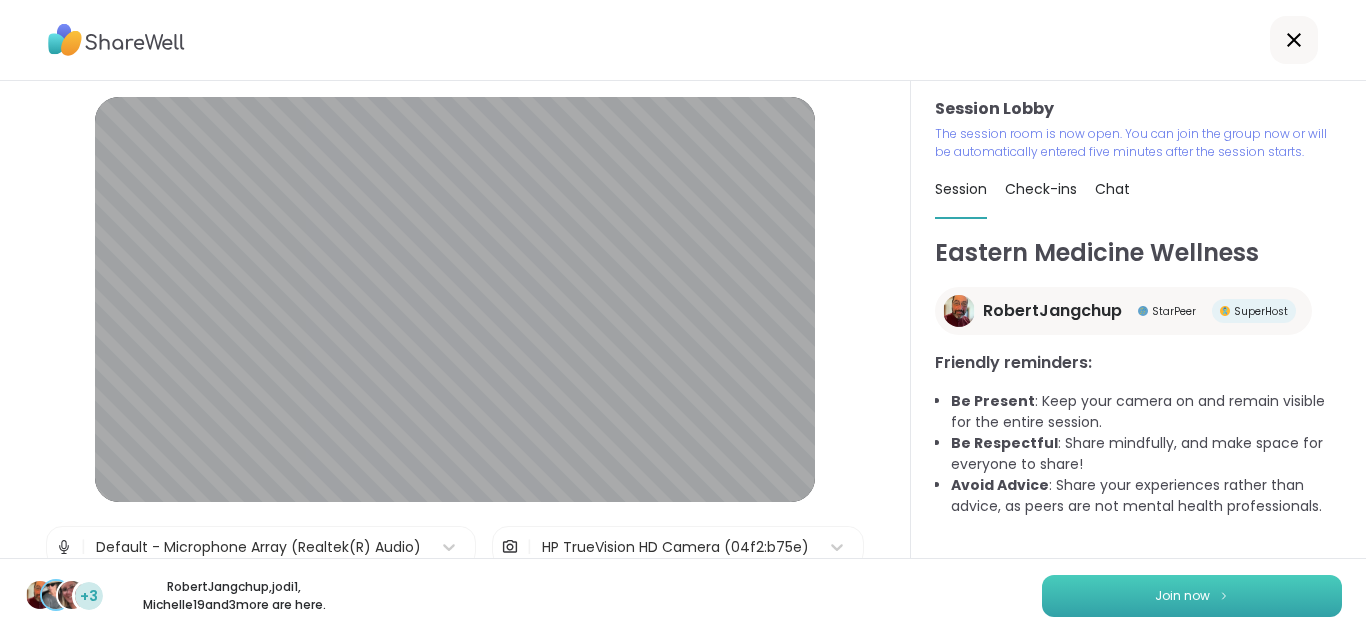 click on "Join now" at bounding box center (1192, 596) 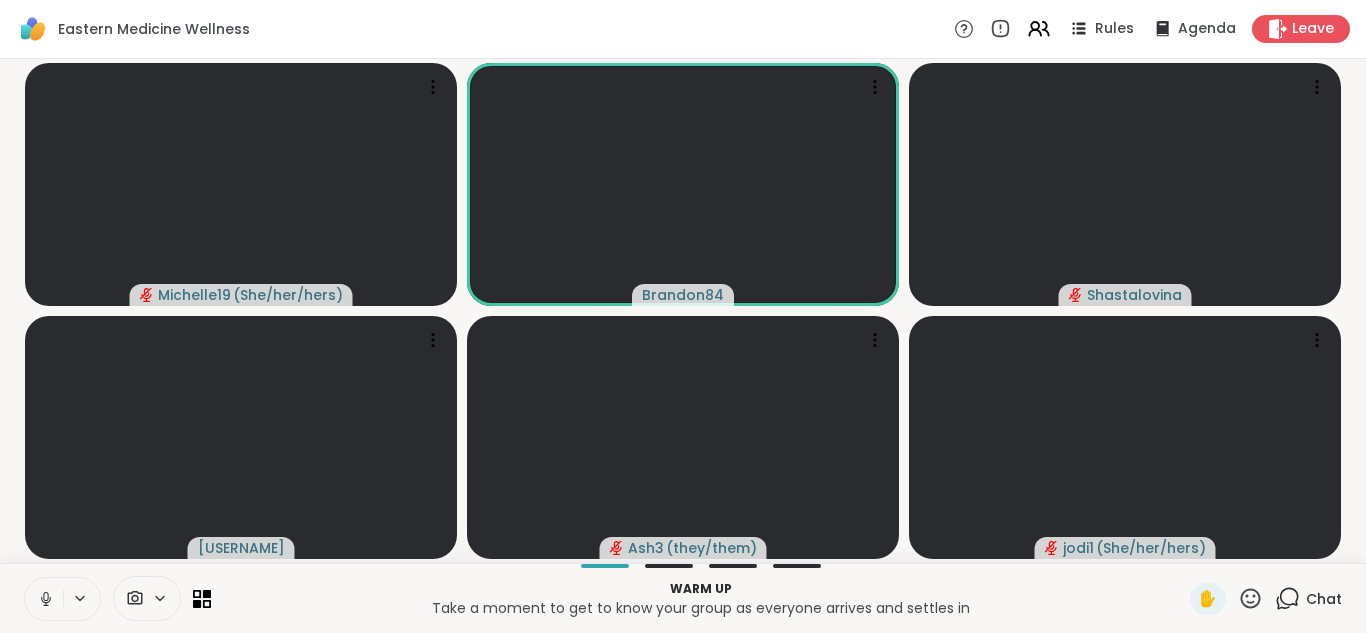 click 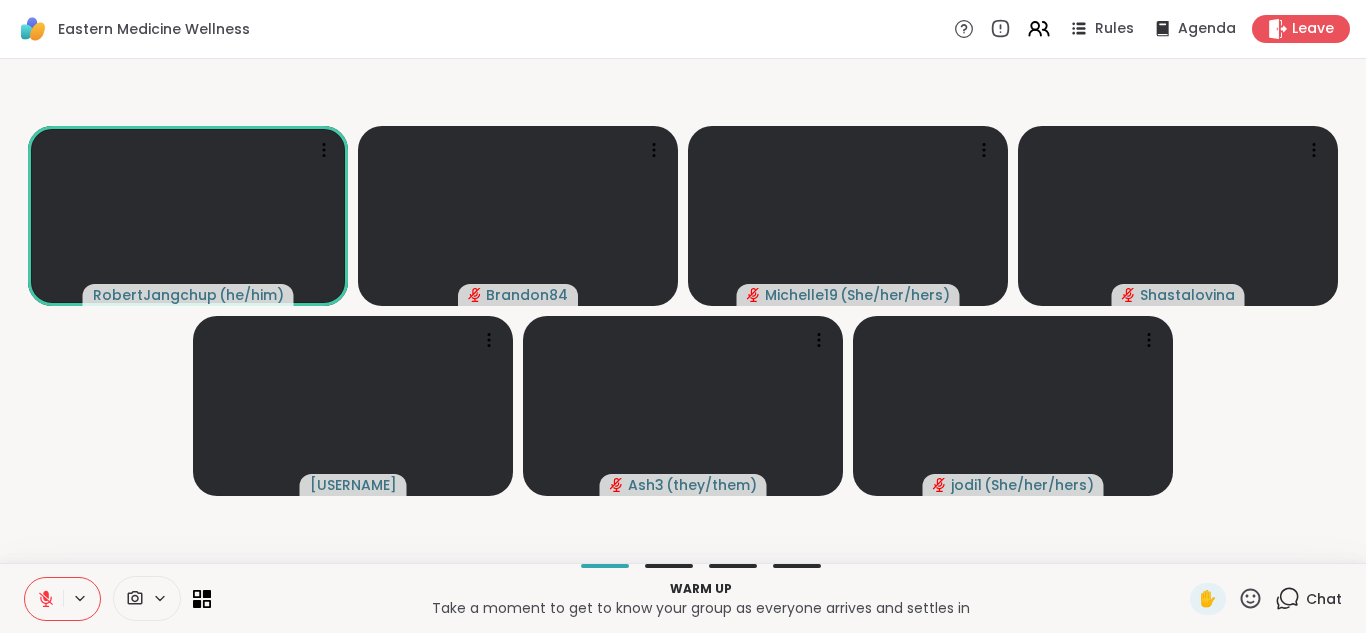 type 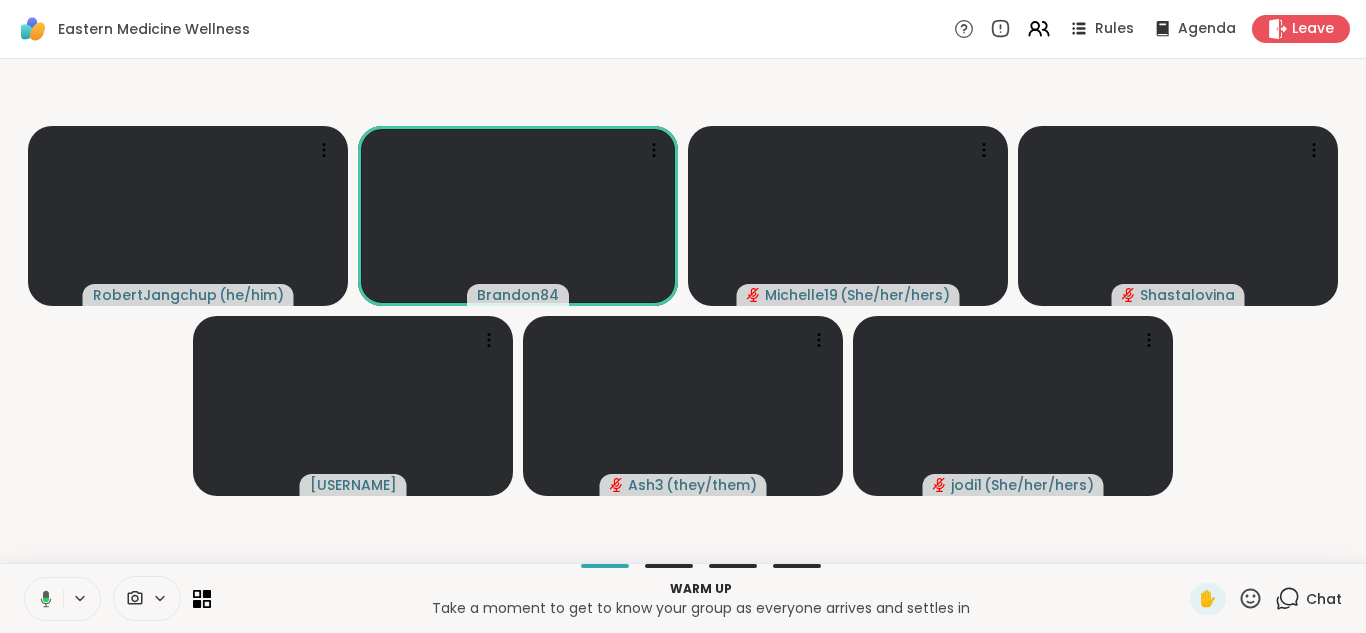 click at bounding box center [42, 599] 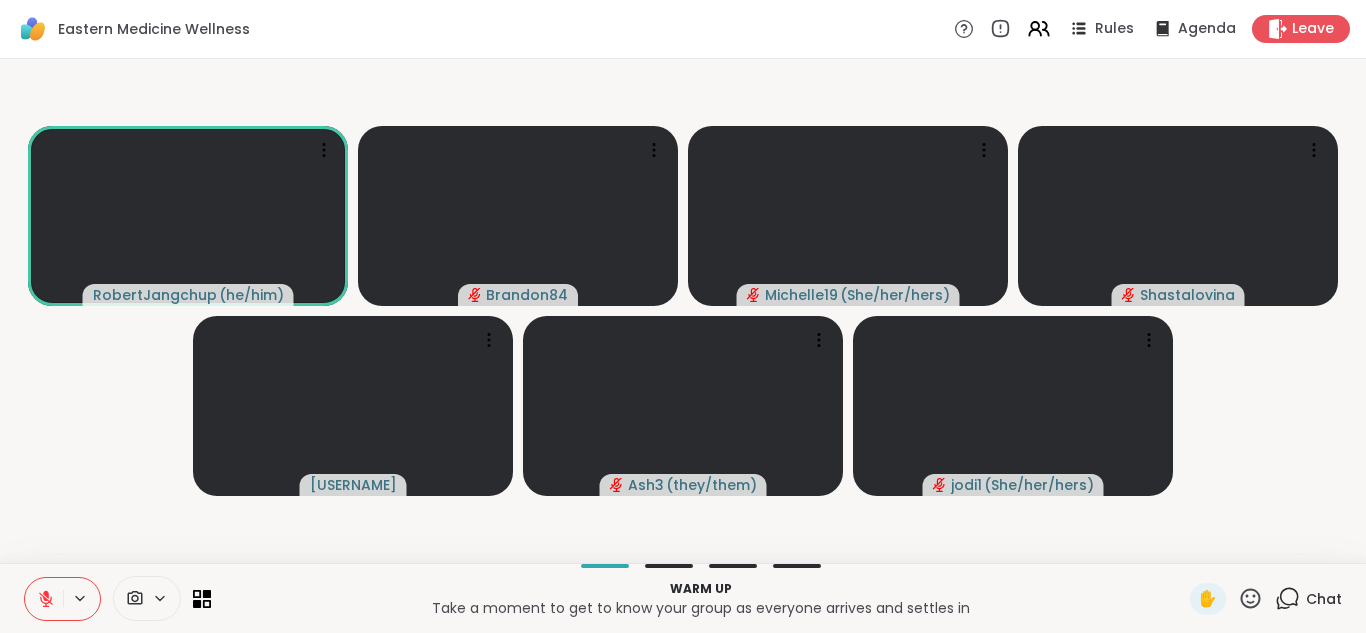 click at bounding box center (44, 599) 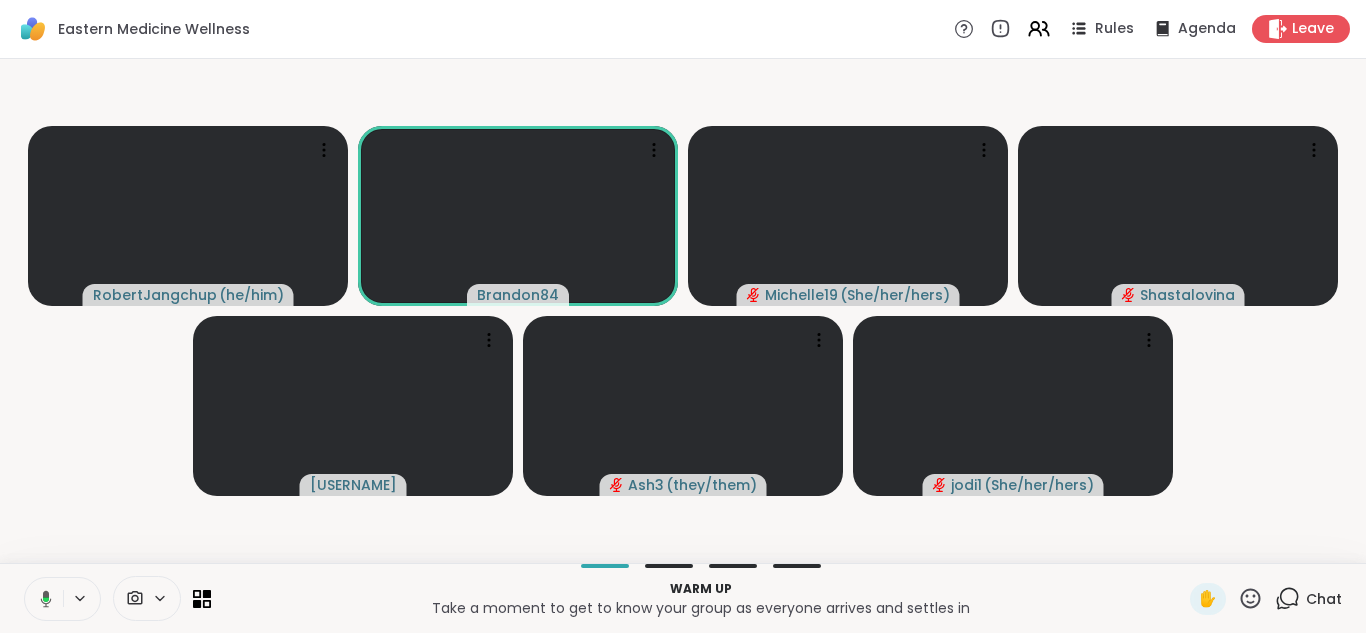 click at bounding box center [42, 599] 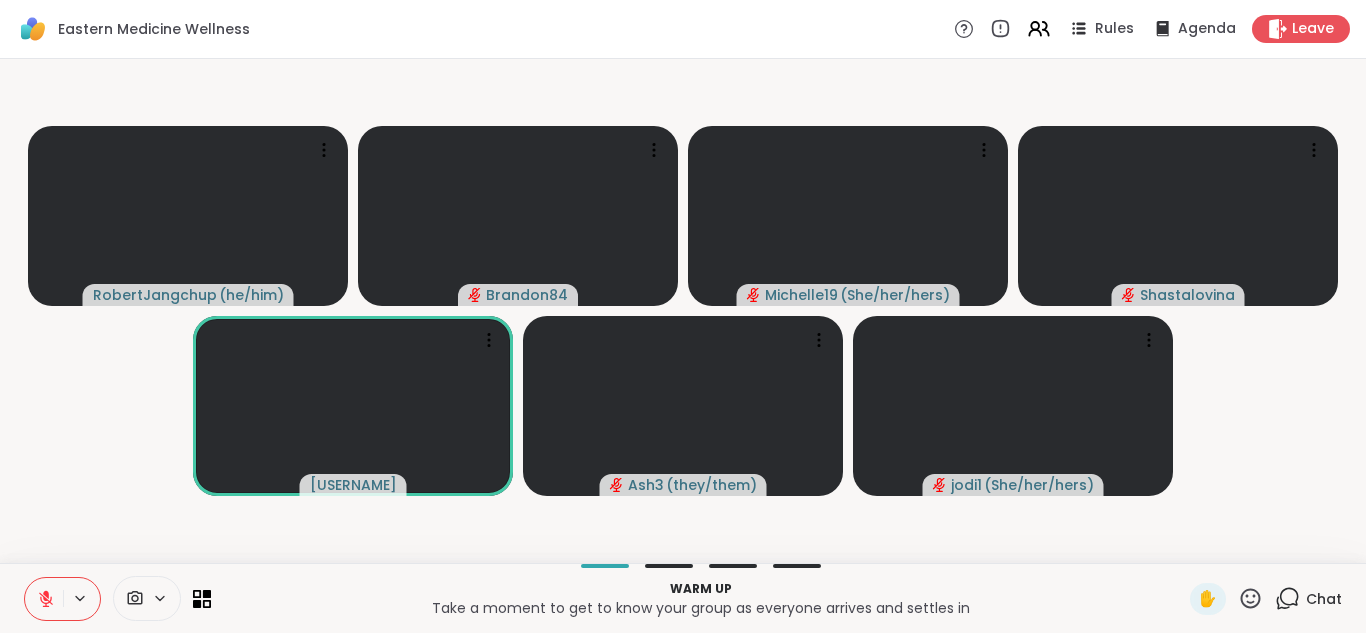 click 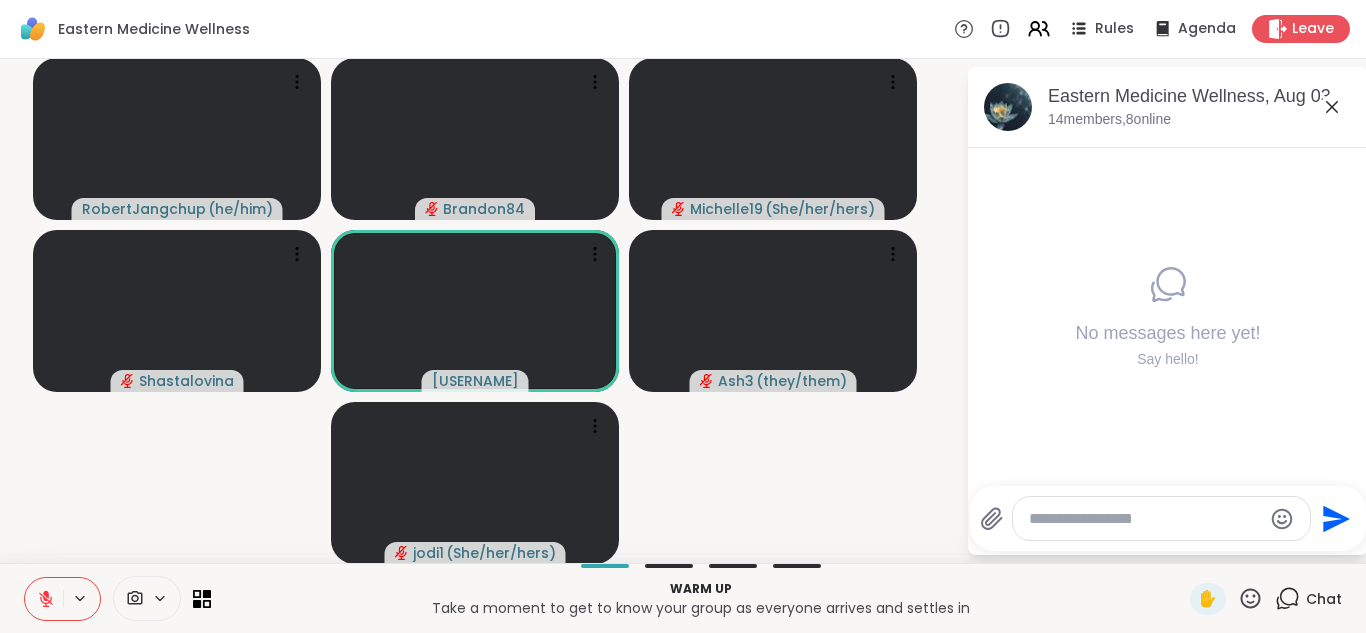 click at bounding box center [1145, 519] 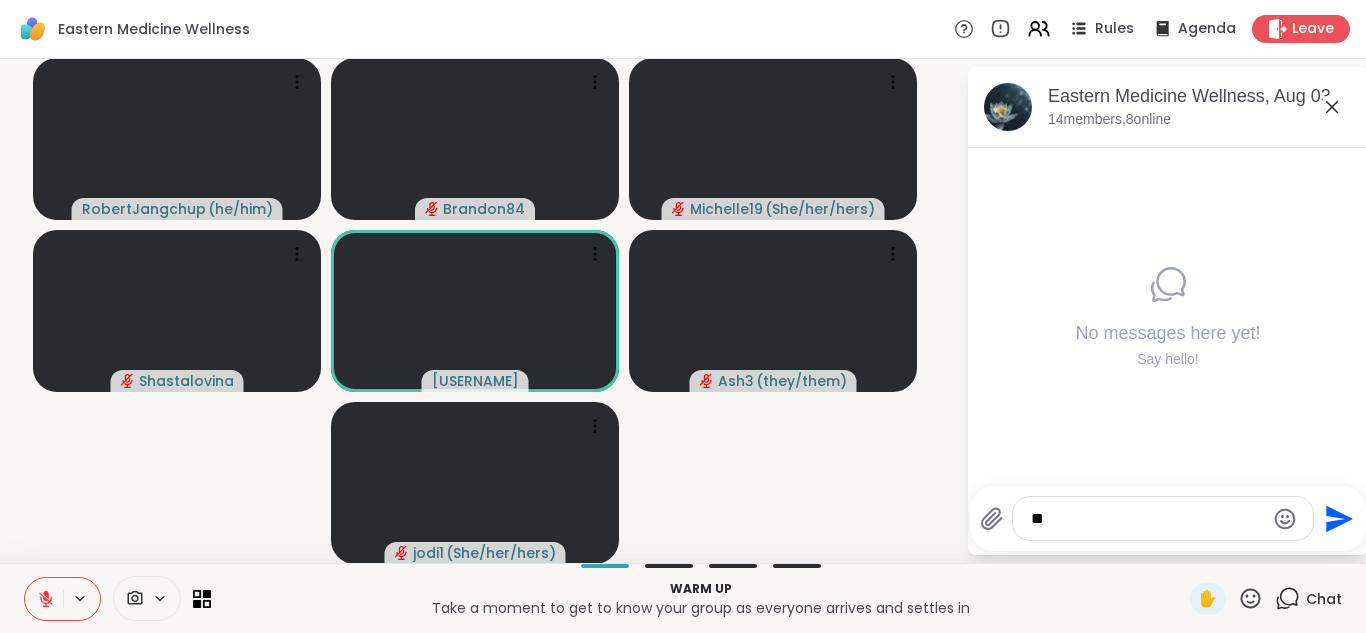 type on "***" 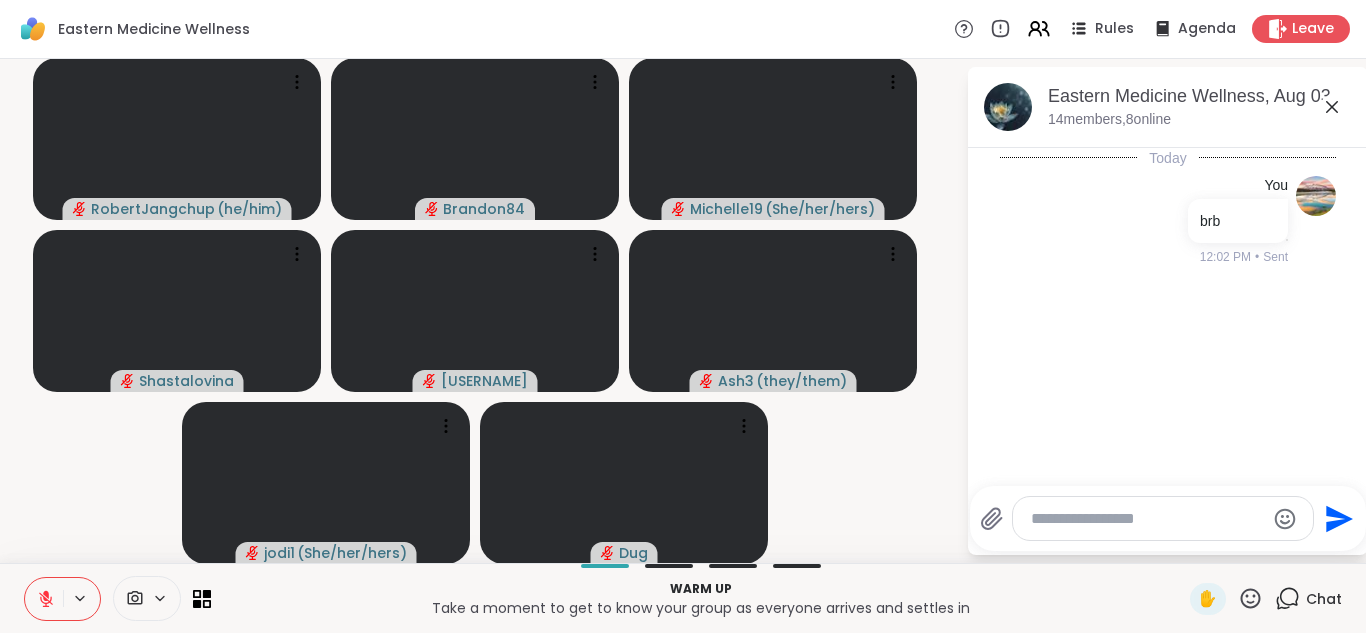 click at bounding box center (1147, 519) 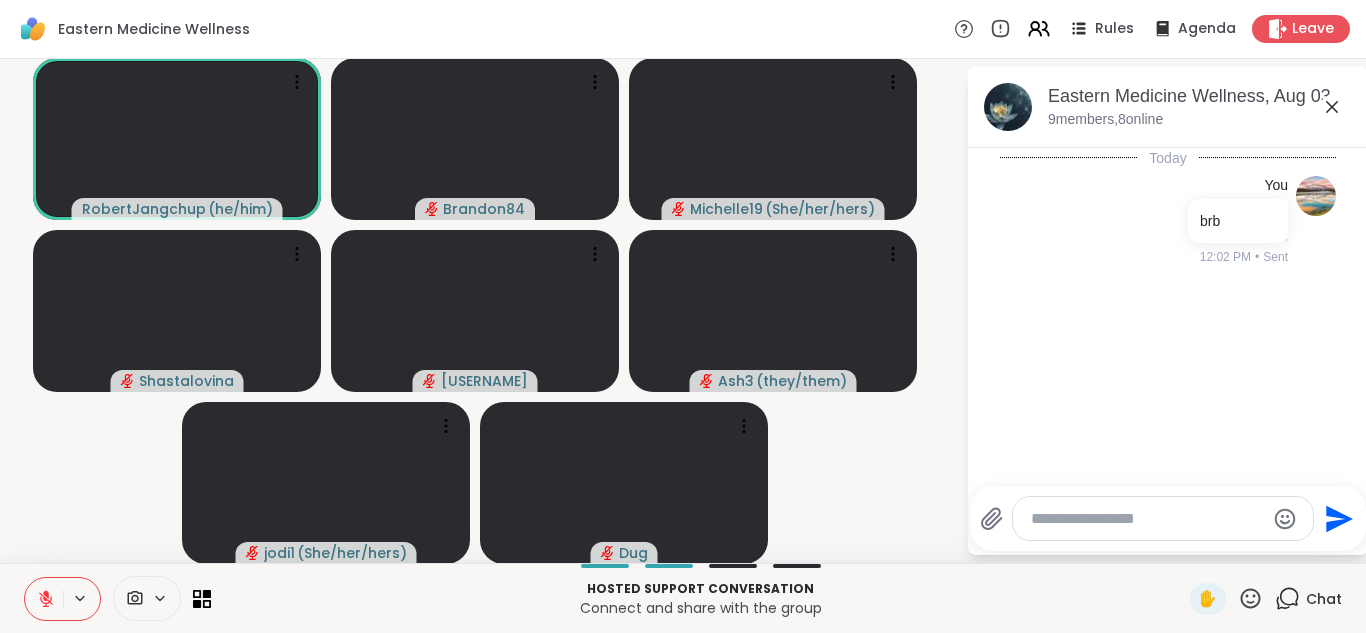 click at bounding box center (1147, 519) 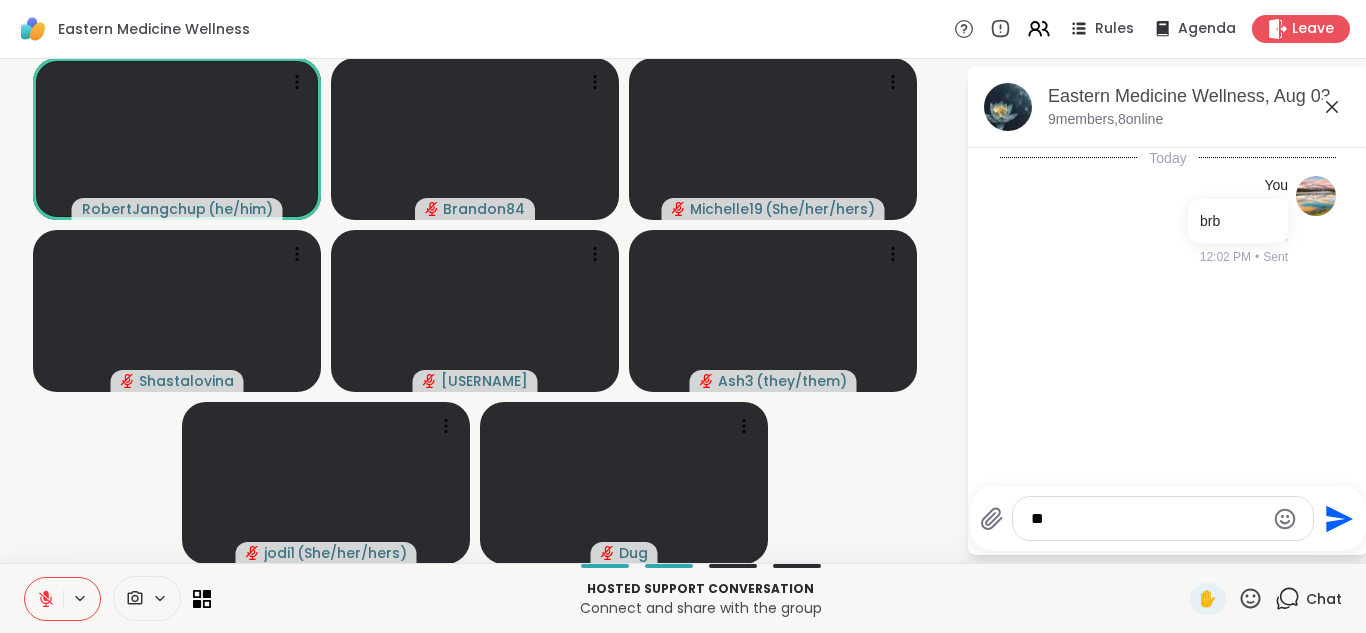 type on "*" 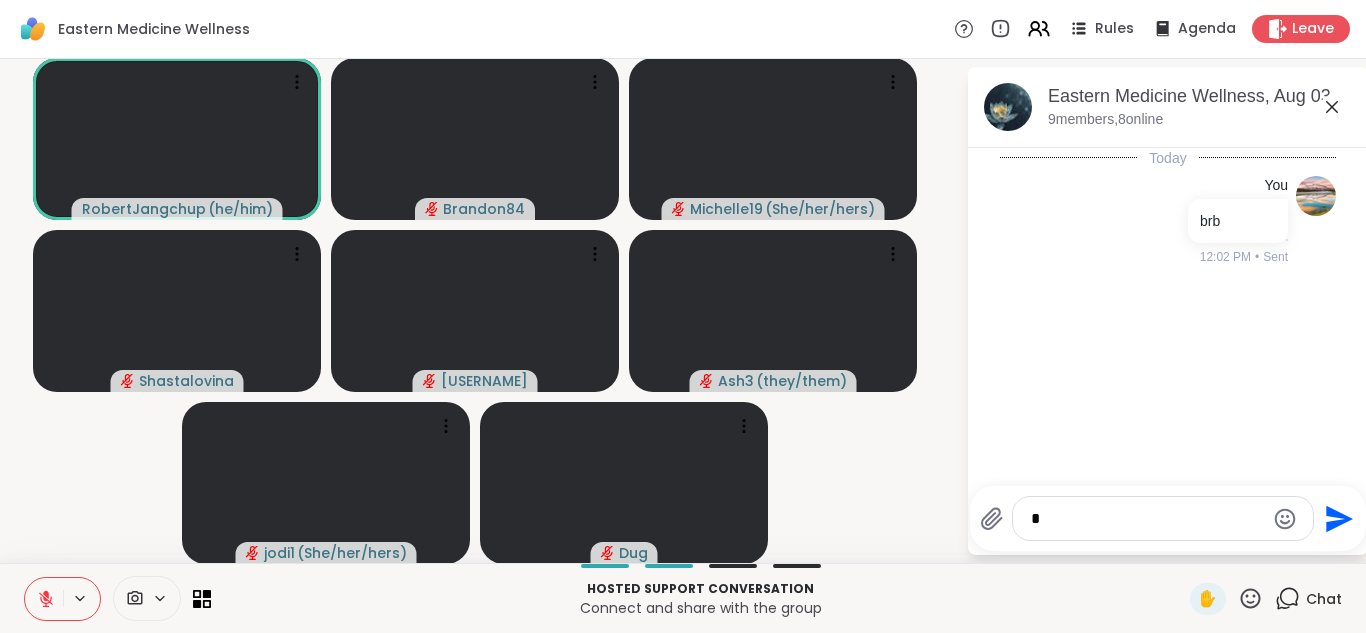 type 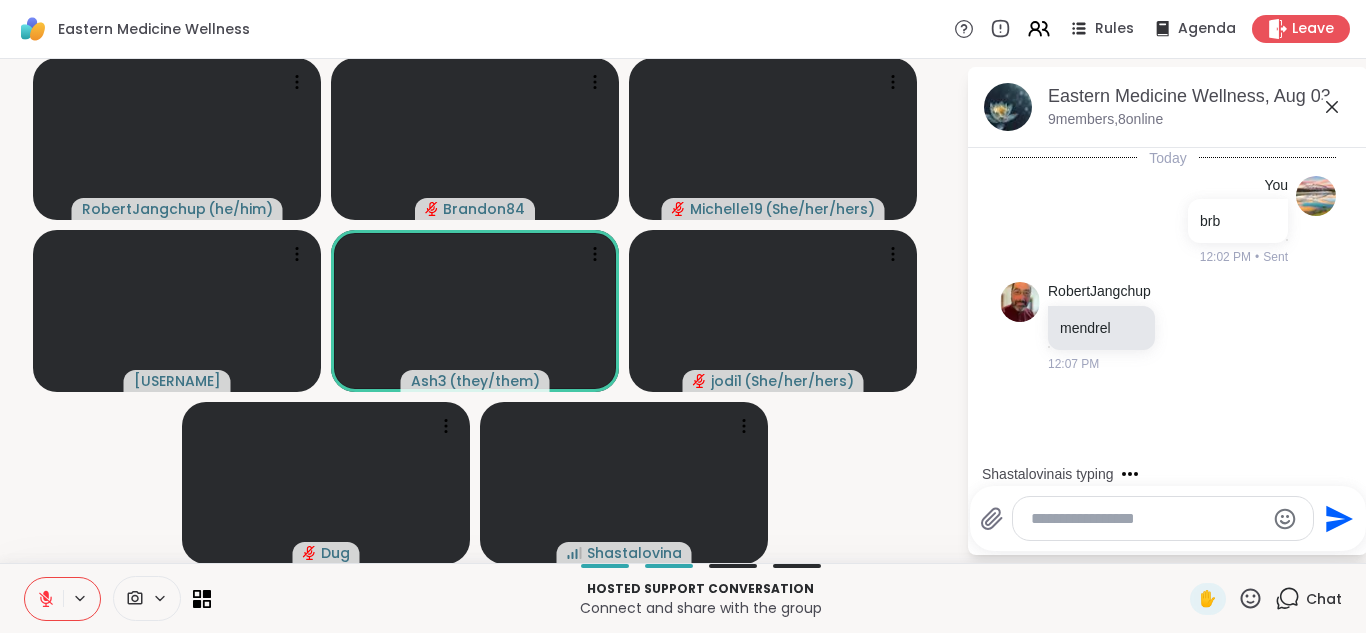 scroll, scrollTop: 34, scrollLeft: 0, axis: vertical 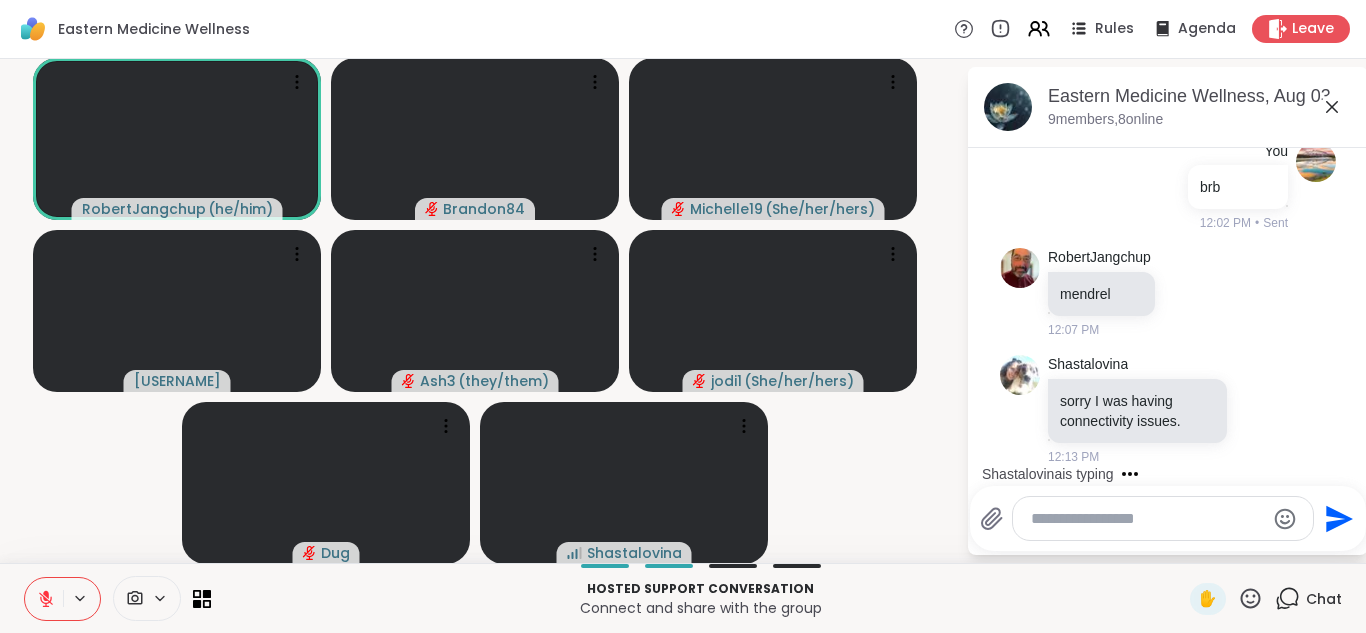 click at bounding box center [44, 599] 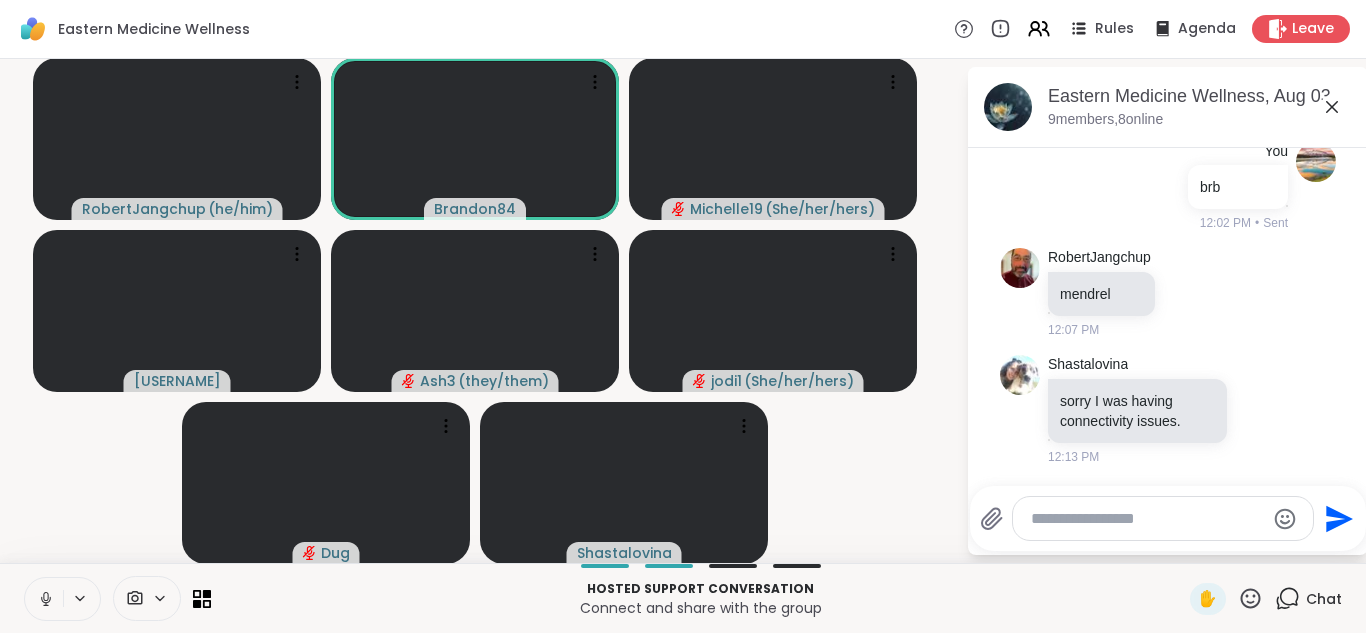 click at bounding box center [44, 599] 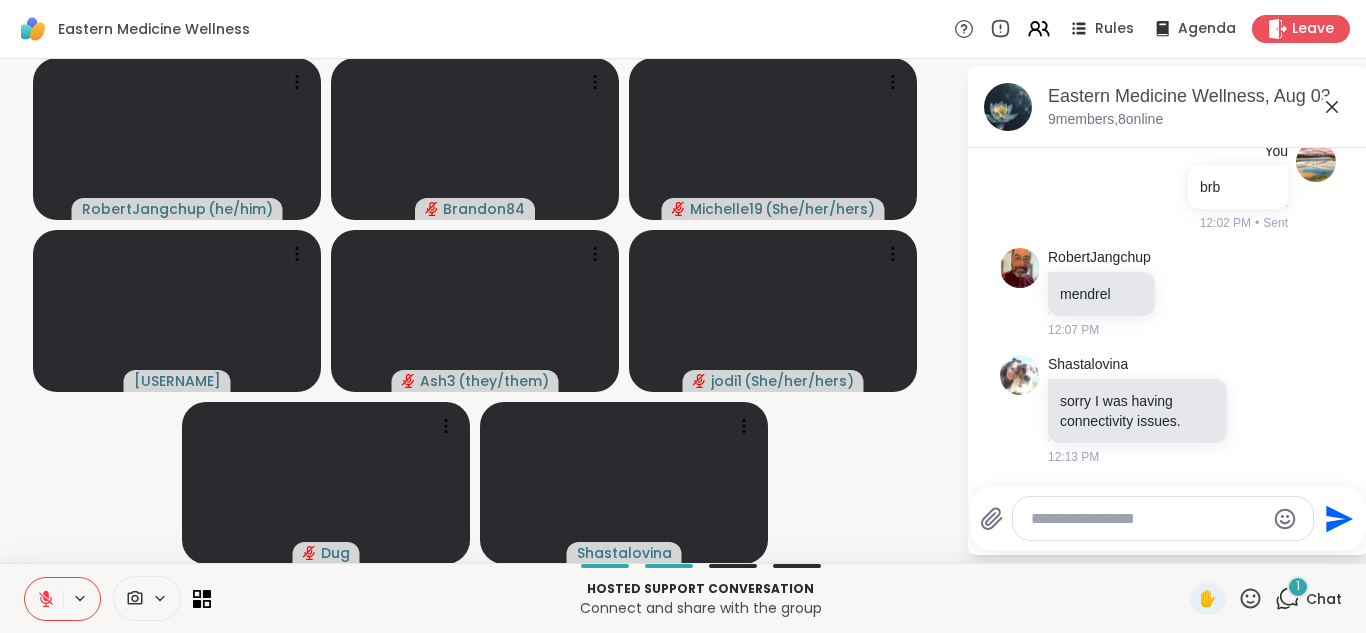 scroll, scrollTop: 160, scrollLeft: 0, axis: vertical 